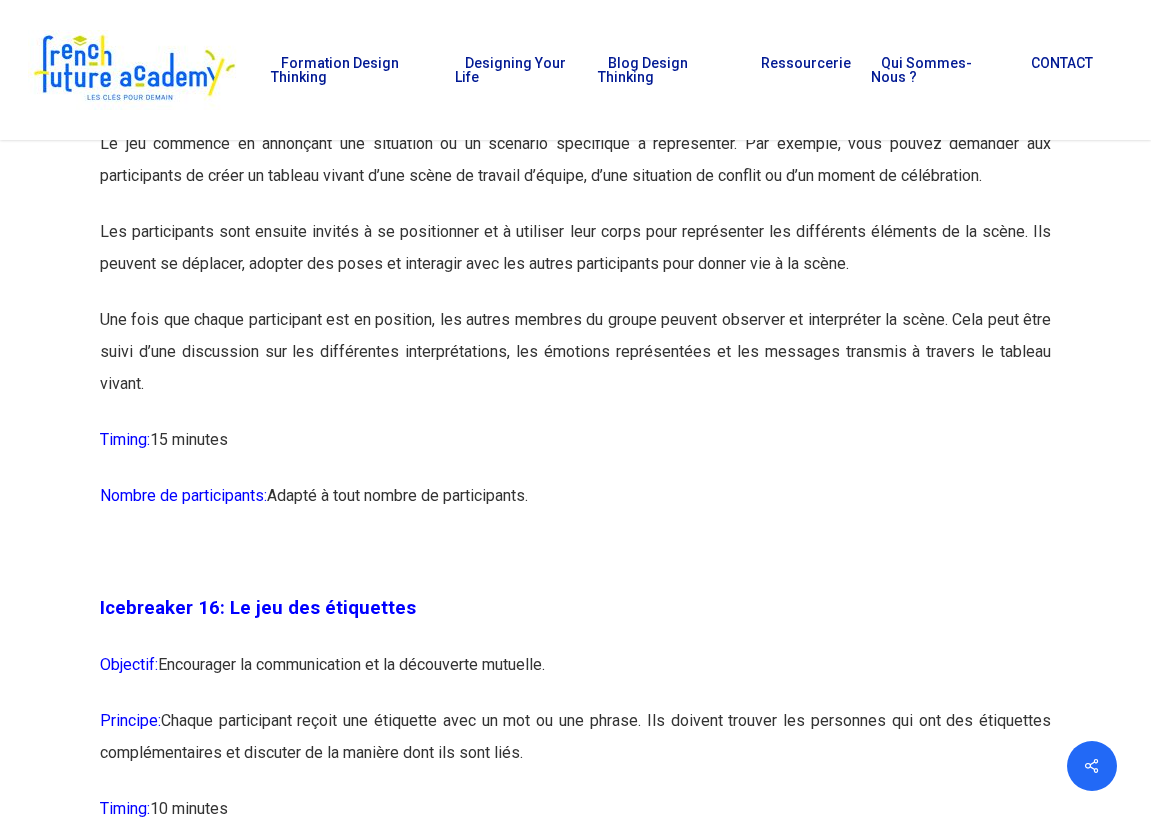 scroll, scrollTop: 10159, scrollLeft: 0, axis: vertical 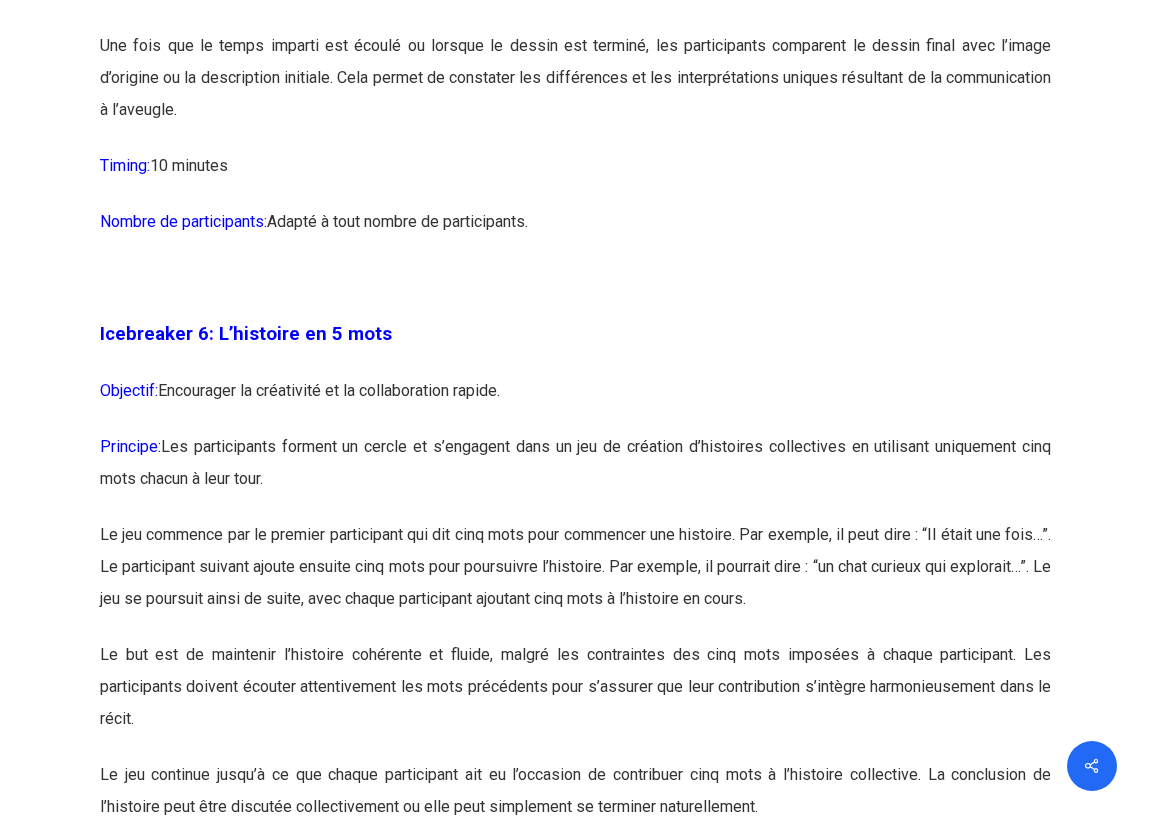 drag, startPoint x: 326, startPoint y: 485, endPoint x: 635, endPoint y: 505, distance: 309.64658 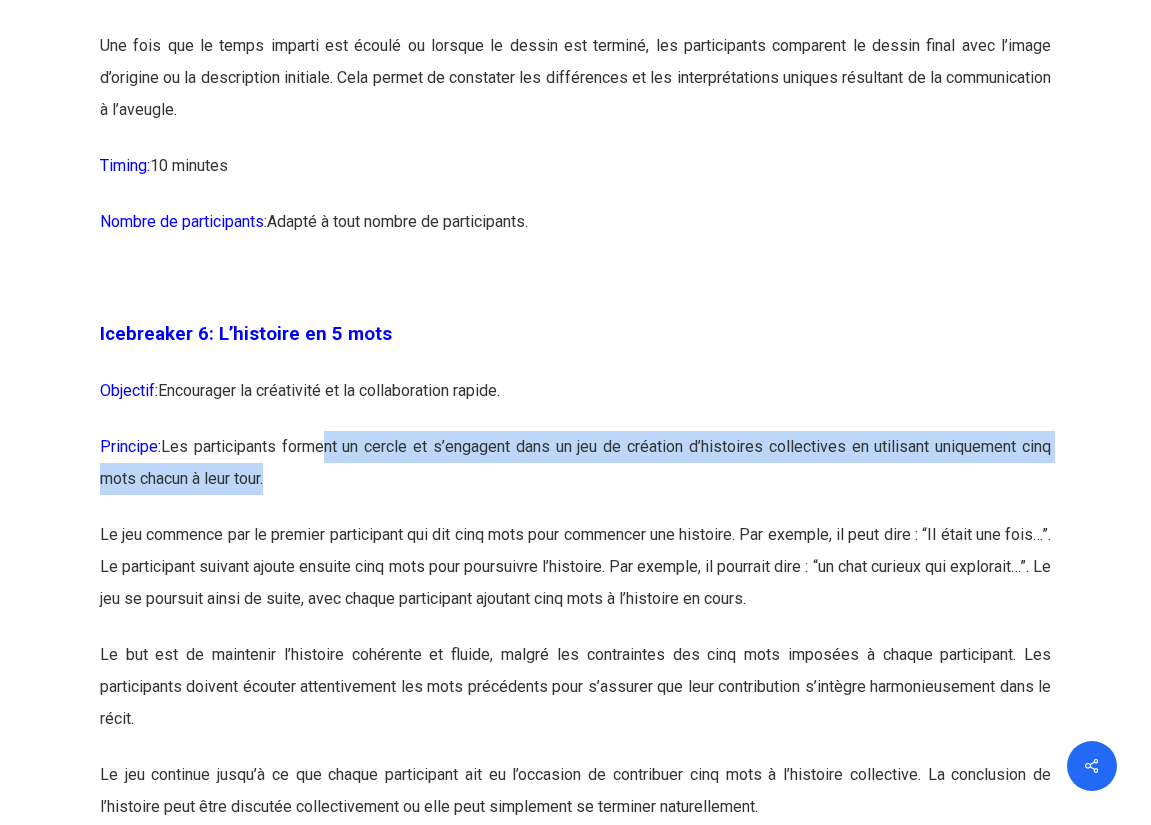 click on "Principe:  Les participants forment un cercle et s’engagent dans un jeu de création d’histoires collectives en utilisant uniquement cinq mots chacun à leur tour." at bounding box center [575, 475] 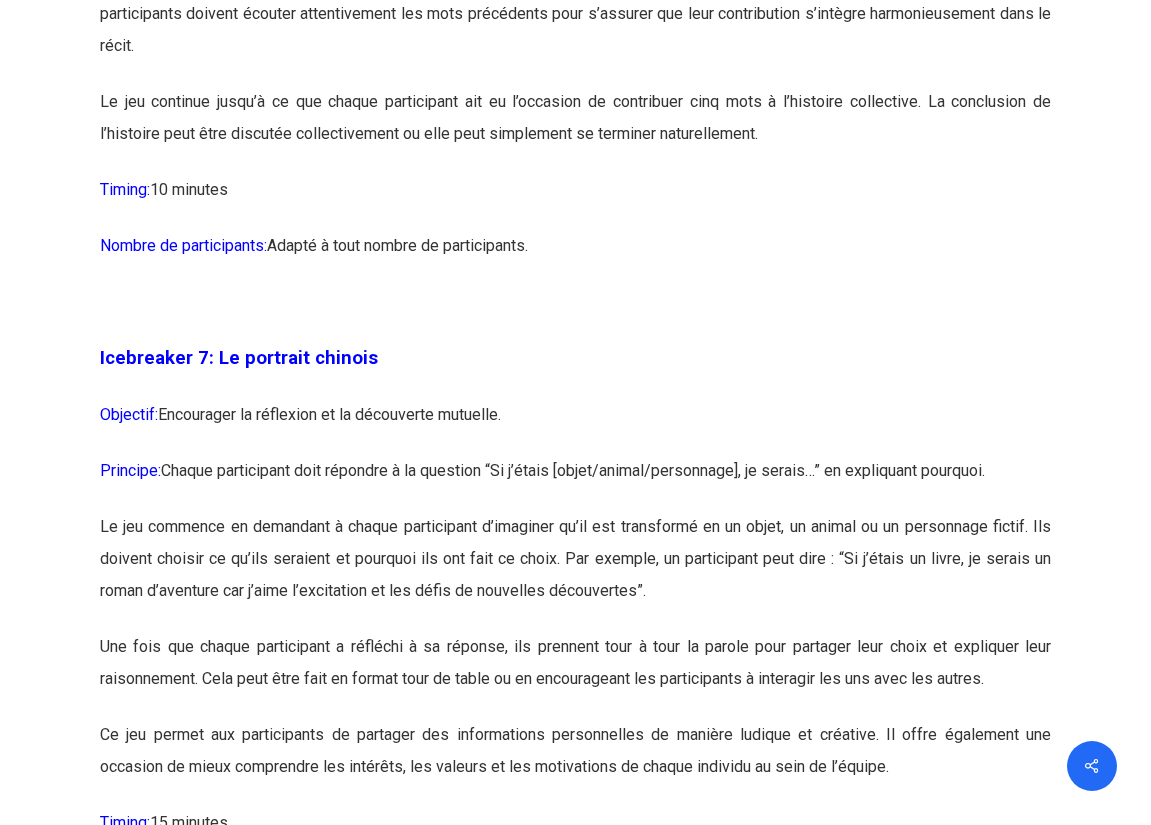 scroll, scrollTop: 4883, scrollLeft: 0, axis: vertical 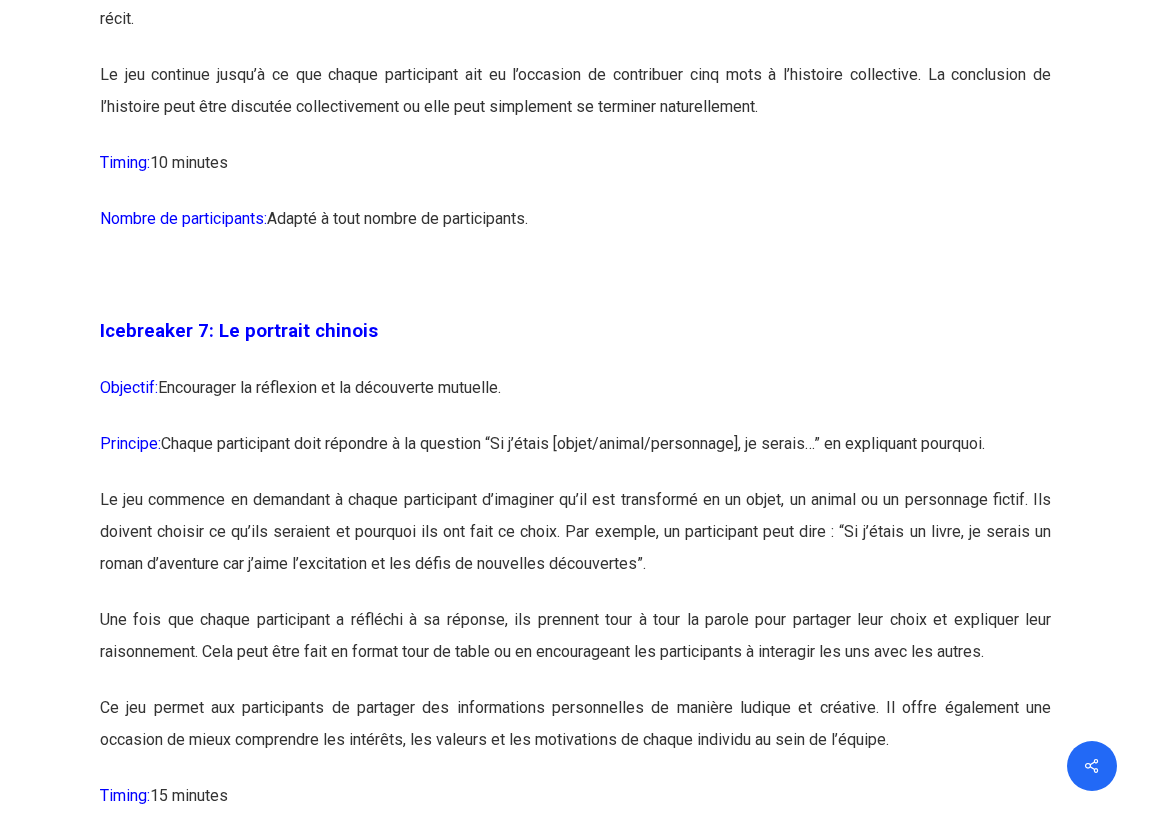 drag, startPoint x: 264, startPoint y: 521, endPoint x: 771, endPoint y: 530, distance: 507.07986 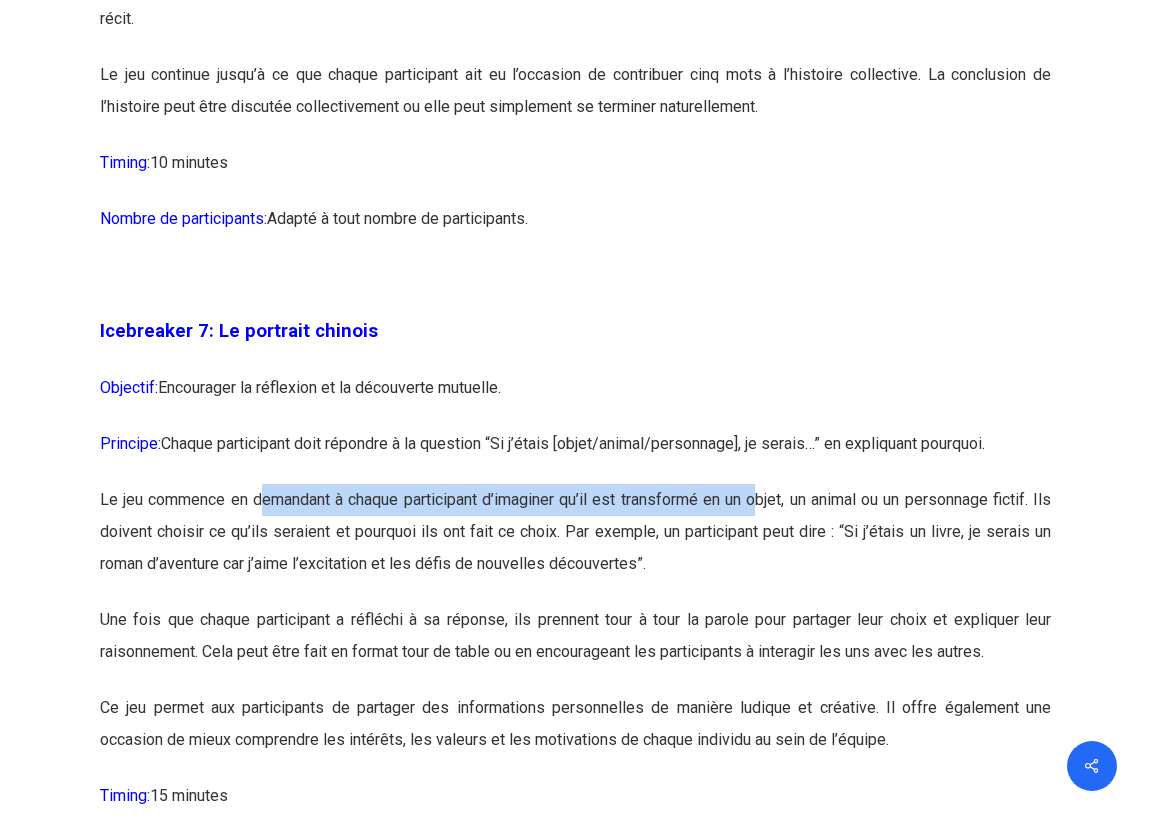 drag, startPoint x: 477, startPoint y: 567, endPoint x: 604, endPoint y: 576, distance: 127.3185 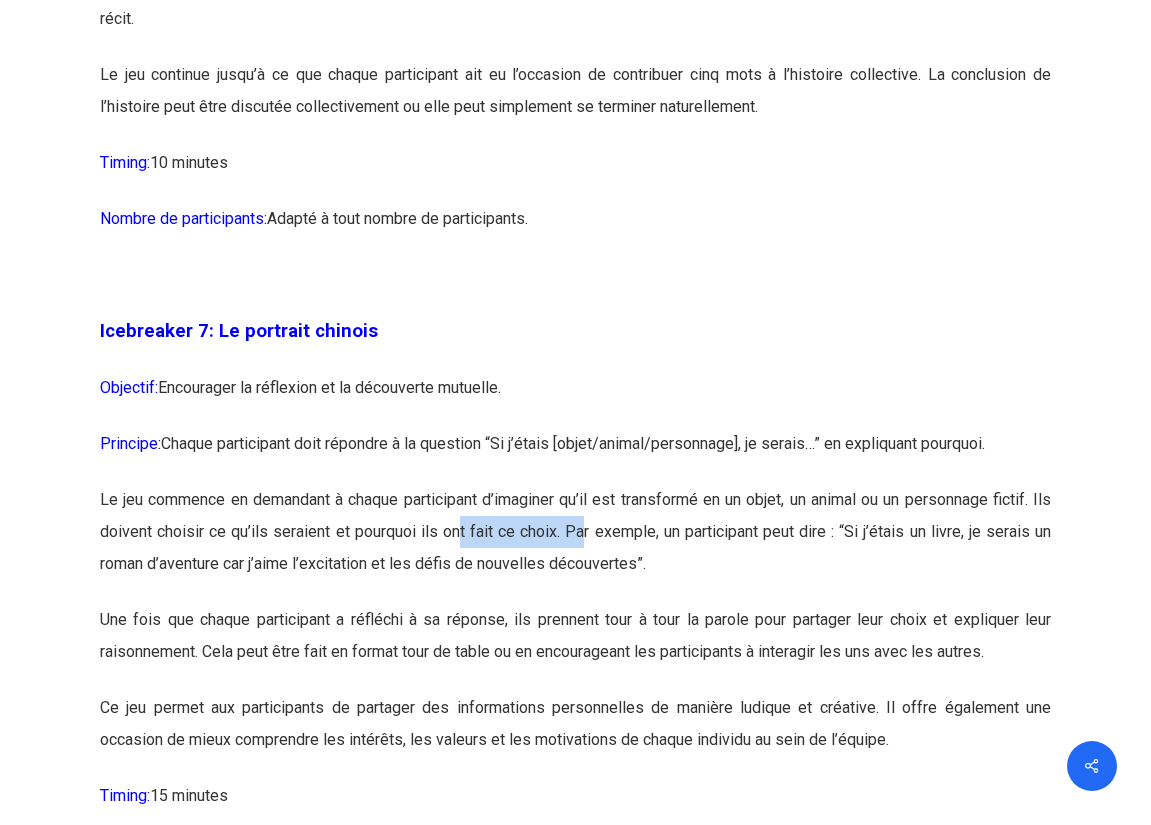 drag, startPoint x: 435, startPoint y: 594, endPoint x: 601, endPoint y: 615, distance: 167.32304 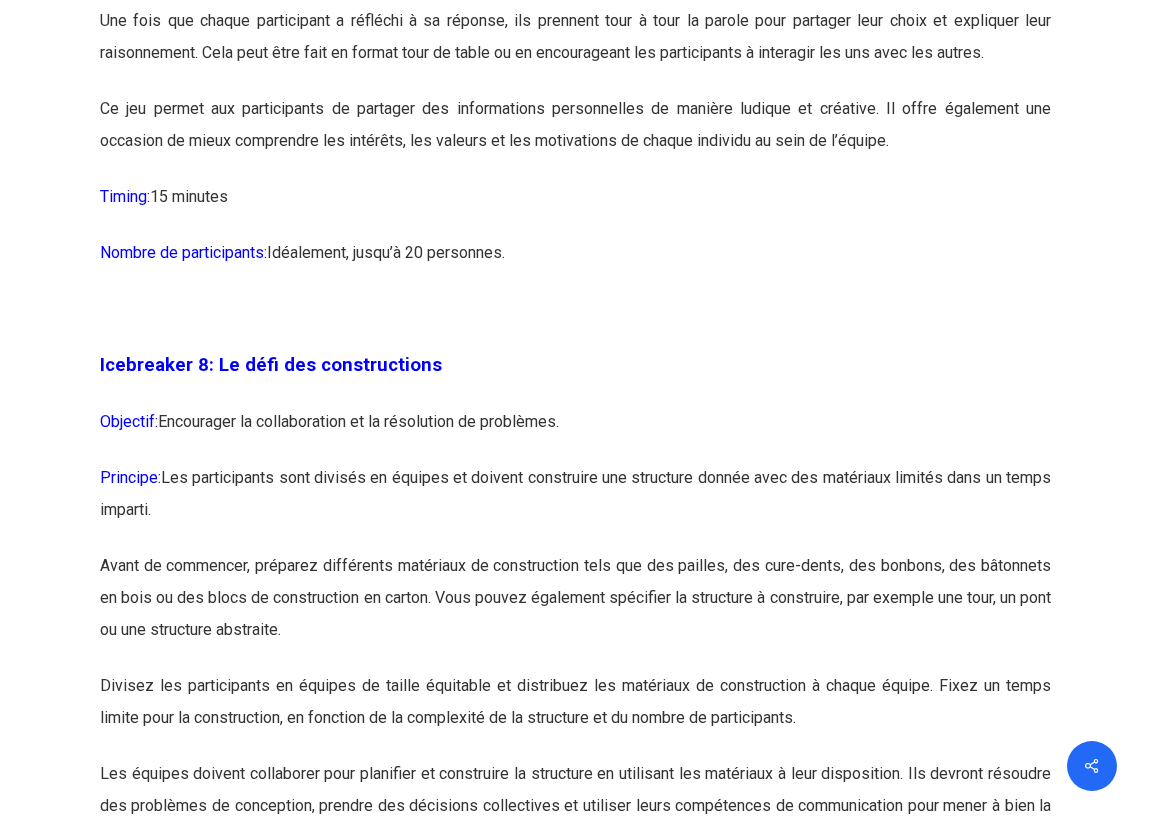scroll, scrollTop: 5483, scrollLeft: 0, axis: vertical 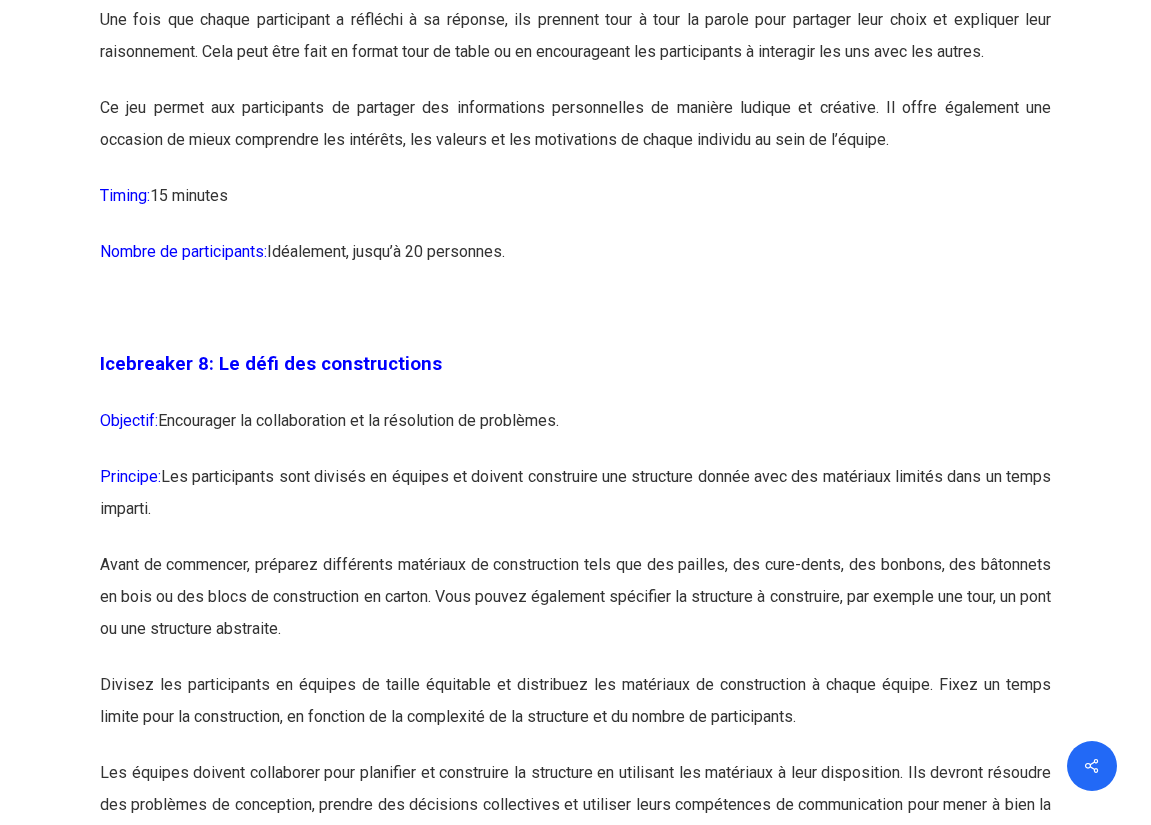 drag, startPoint x: 255, startPoint y: 507, endPoint x: 895, endPoint y: 508, distance: 640.0008 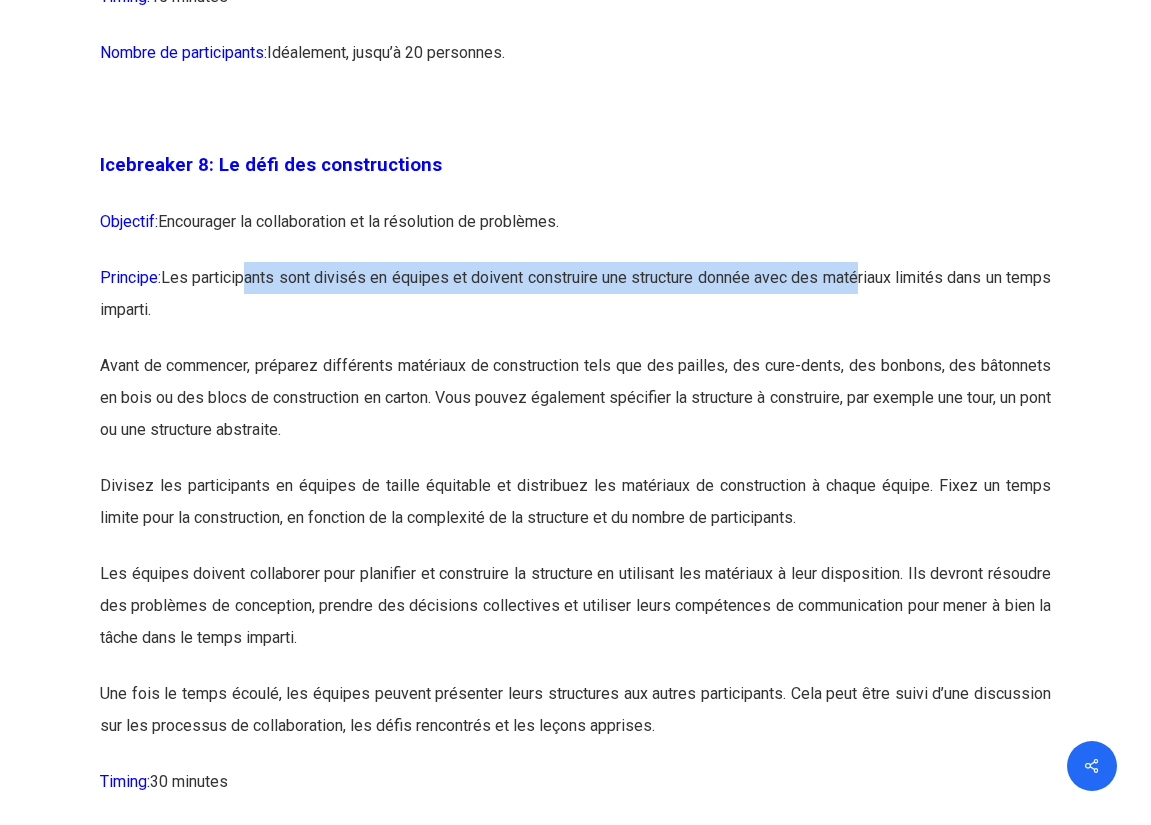 scroll, scrollTop: 5683, scrollLeft: 0, axis: vertical 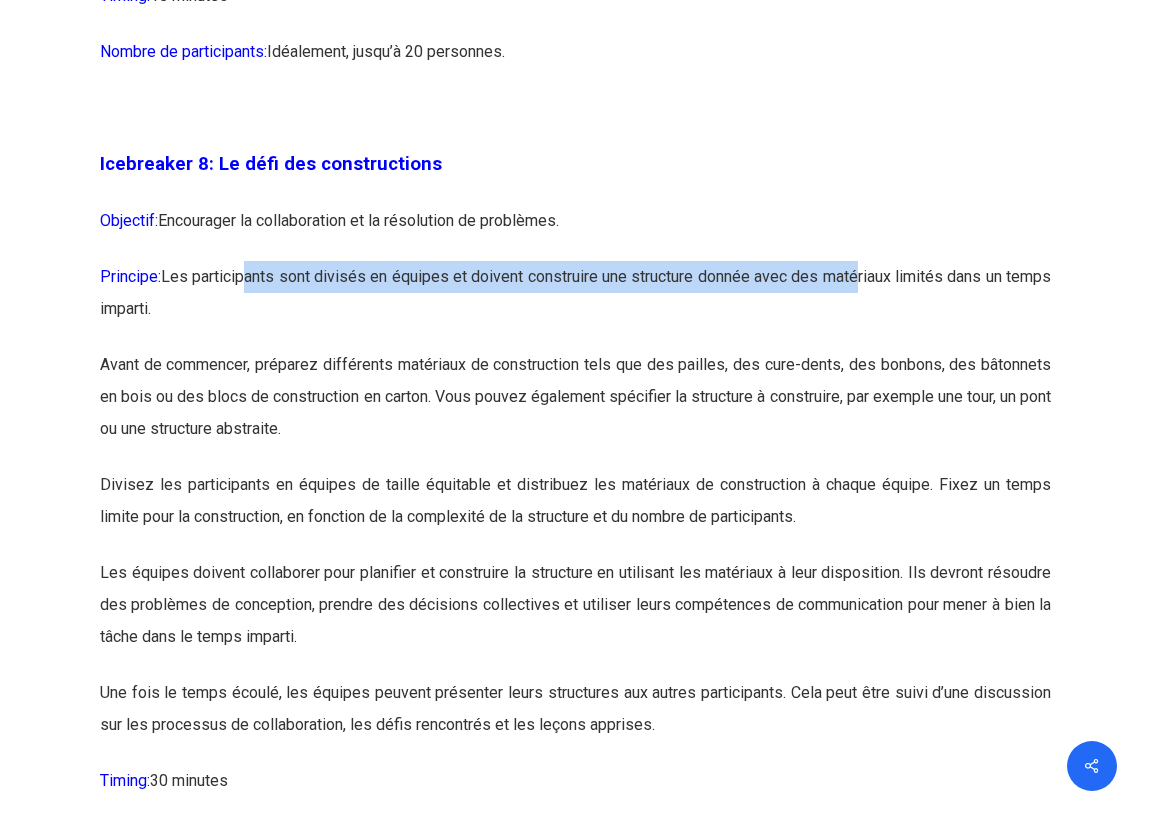 drag, startPoint x: 241, startPoint y: 397, endPoint x: 794, endPoint y: 417, distance: 553.3616 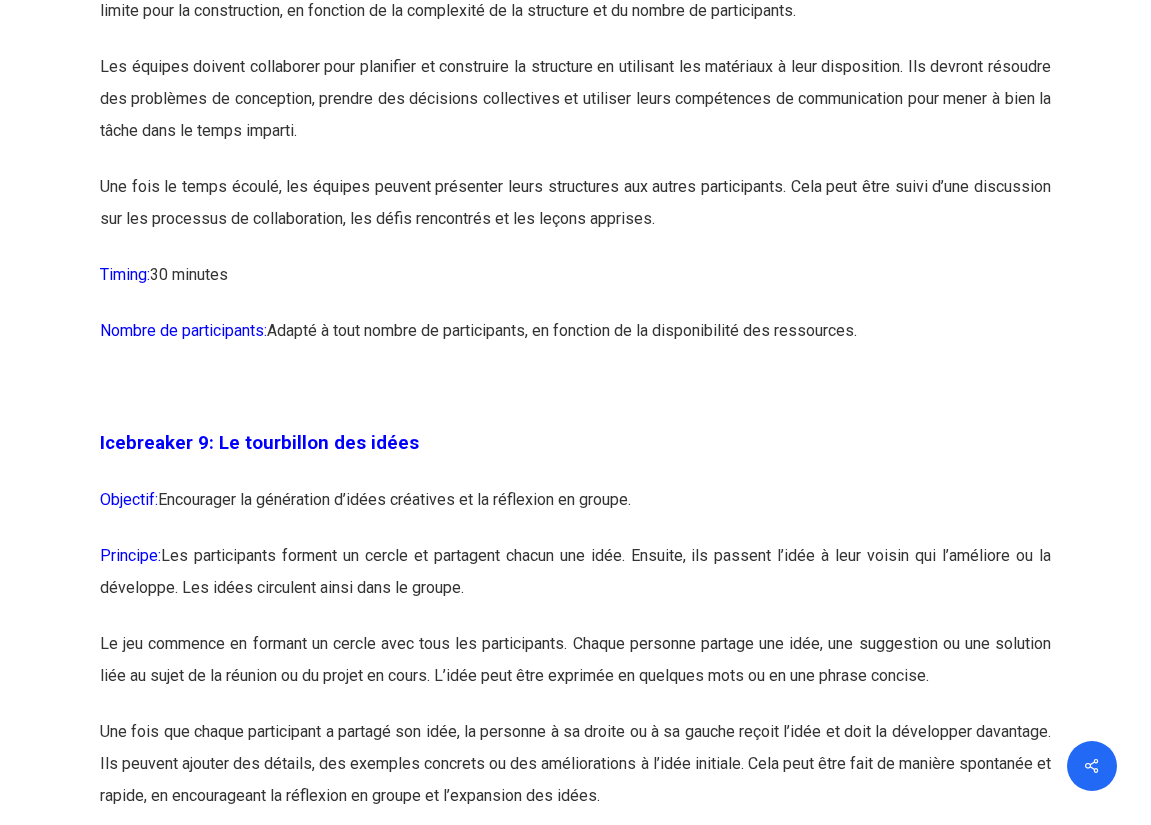 scroll, scrollTop: 6383, scrollLeft: 0, axis: vertical 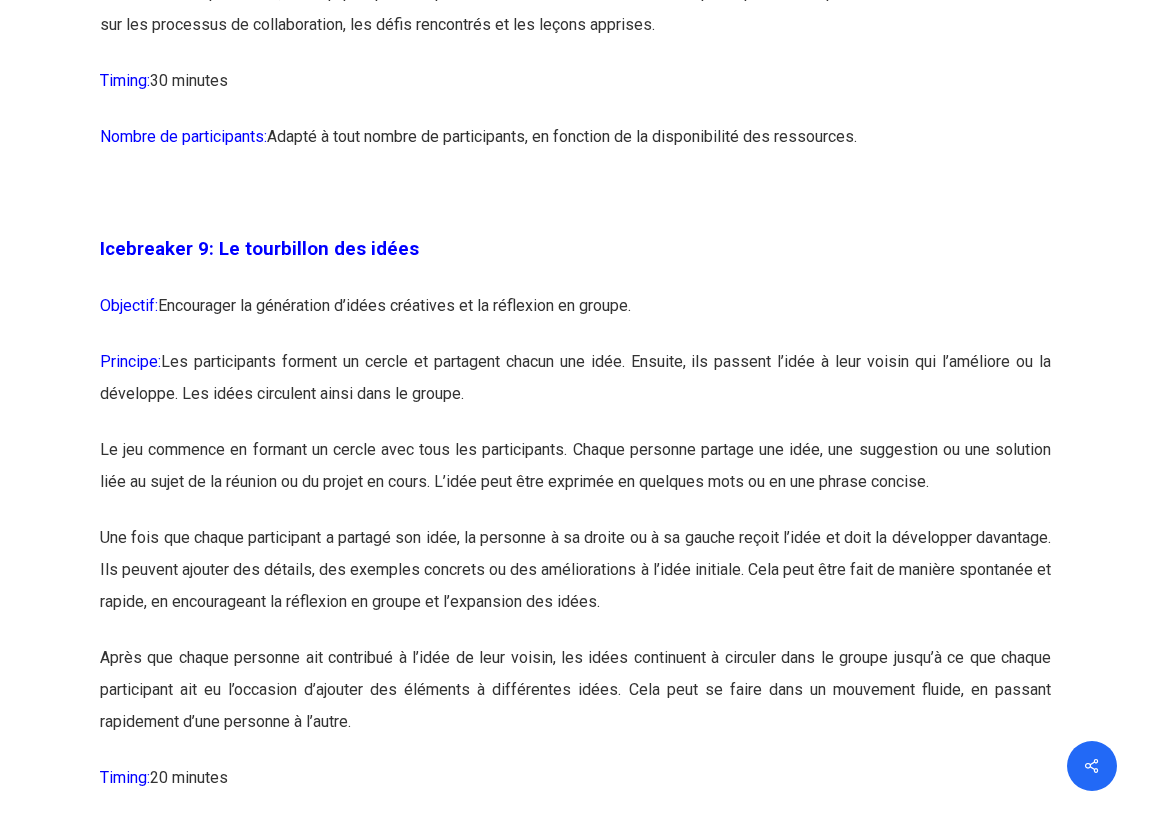 drag, startPoint x: 261, startPoint y: 389, endPoint x: 1048, endPoint y: 417, distance: 787.4979 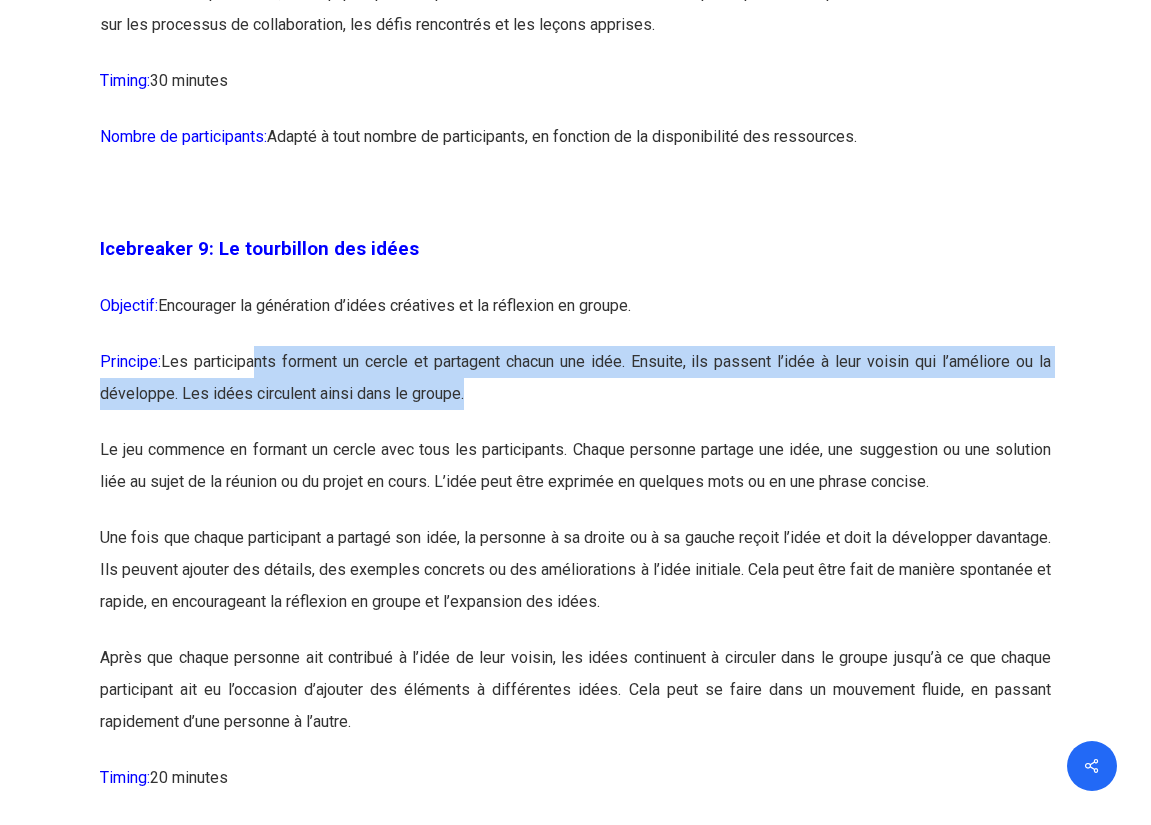 click on "Principe:  Les participants forment un cercle et partagent chacun une idée. Ensuite, ils passent l’idée à leur voisin qui l’améliore ou la développe. Les idées circulent ainsi dans le groupe." at bounding box center (575, 390) 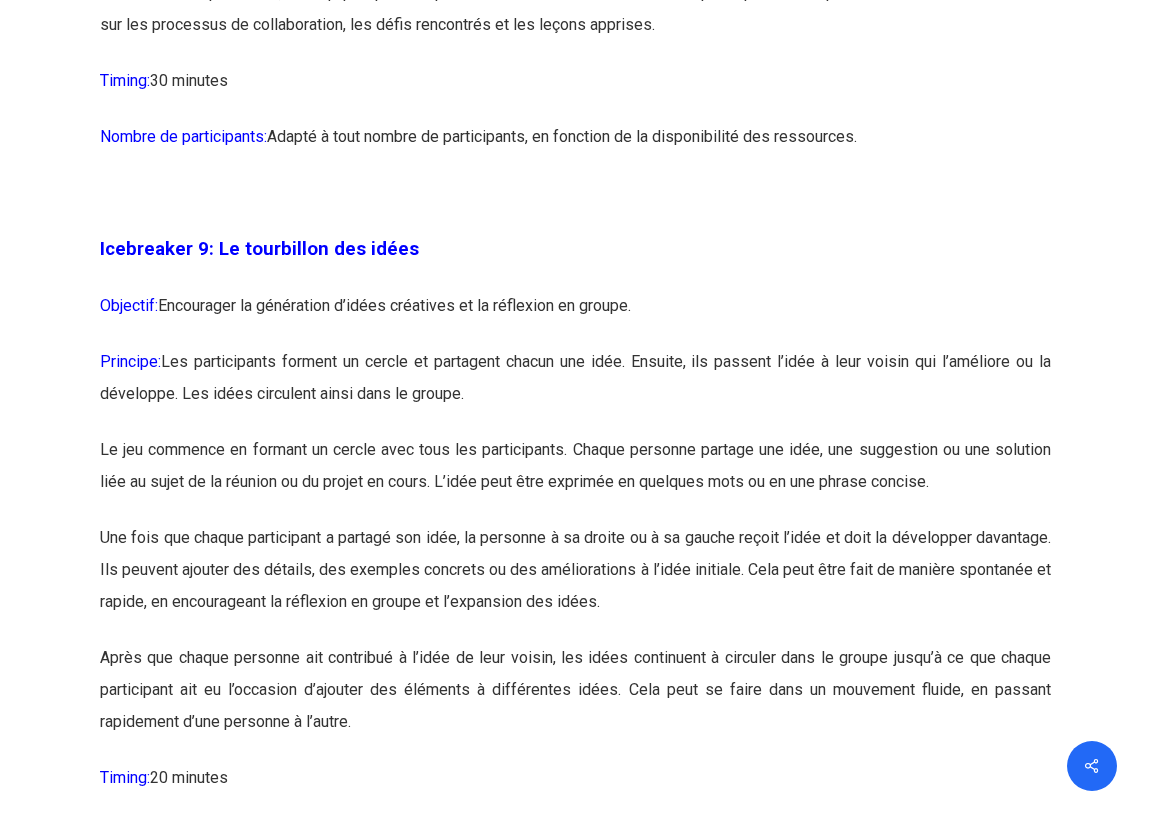 drag, startPoint x: 166, startPoint y: 393, endPoint x: 575, endPoint y: 432, distance: 410.8552 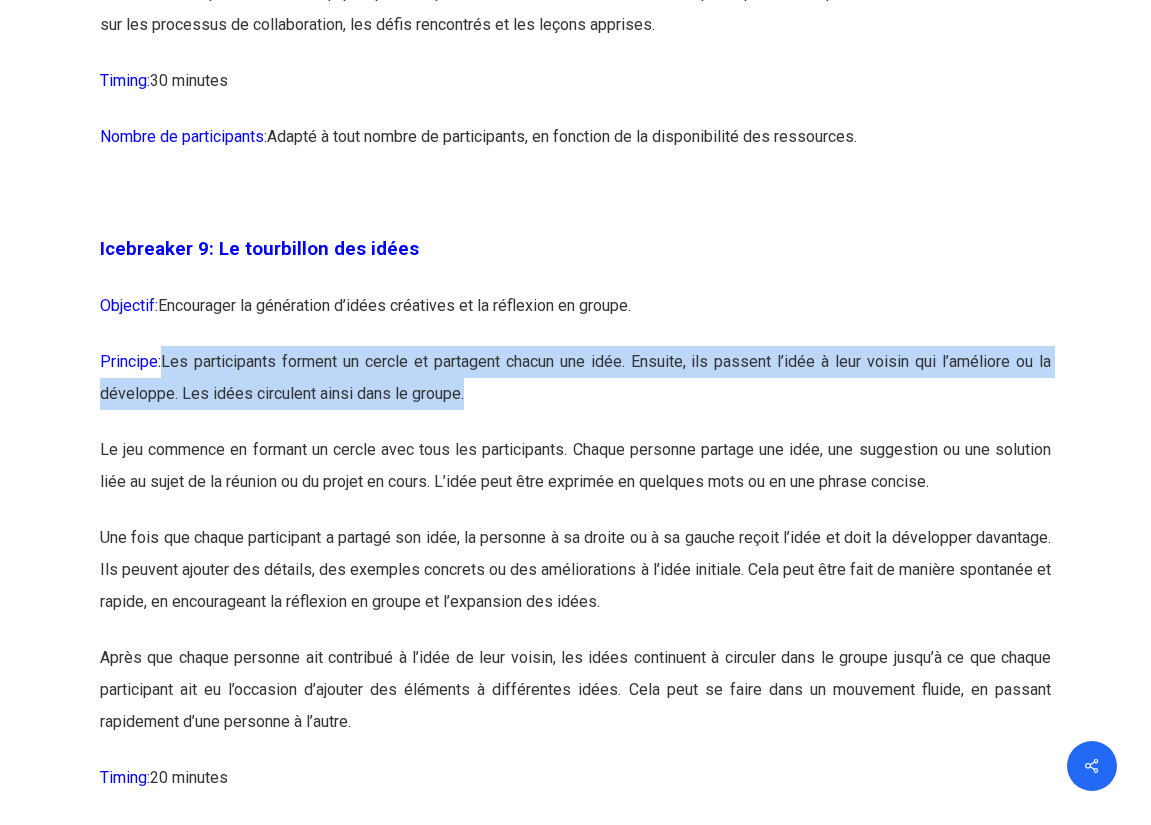 drag, startPoint x: 97, startPoint y: 479, endPoint x: 964, endPoint y: 509, distance: 867.51886 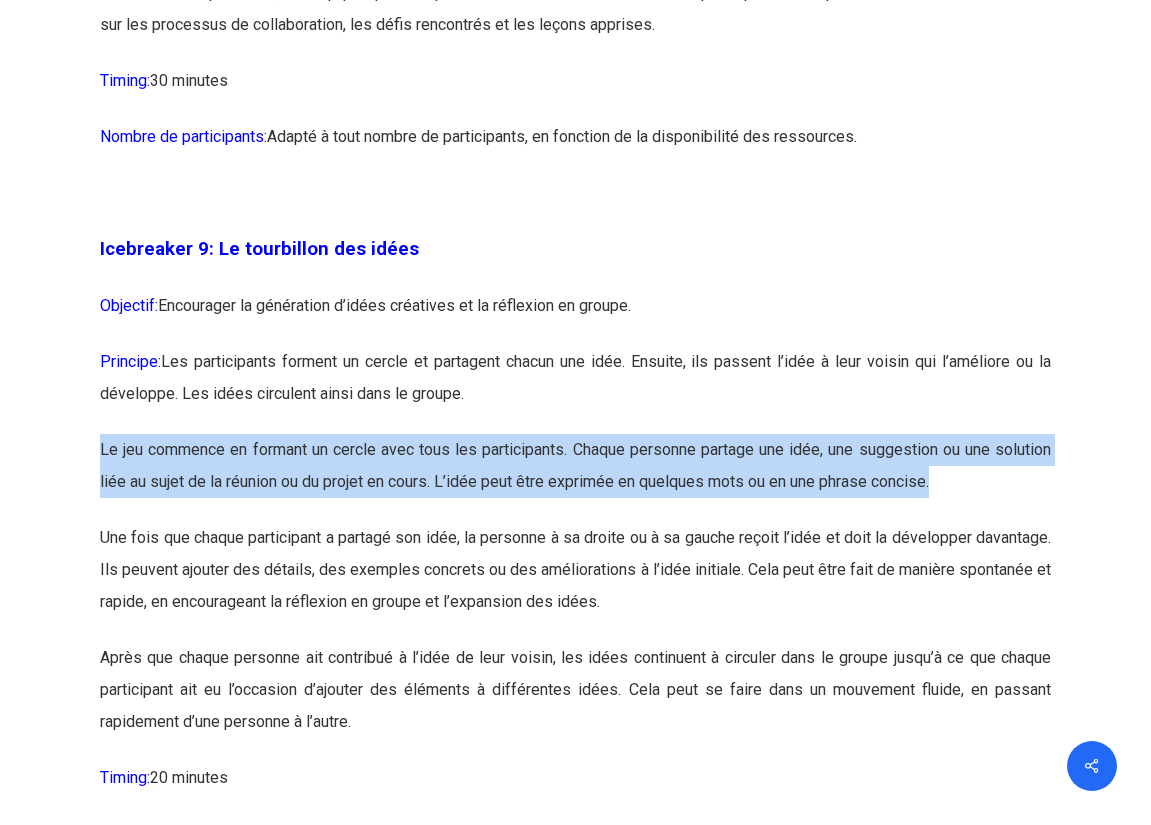 drag, startPoint x: 463, startPoint y: 432, endPoint x: 164, endPoint y: 384, distance: 302.82834 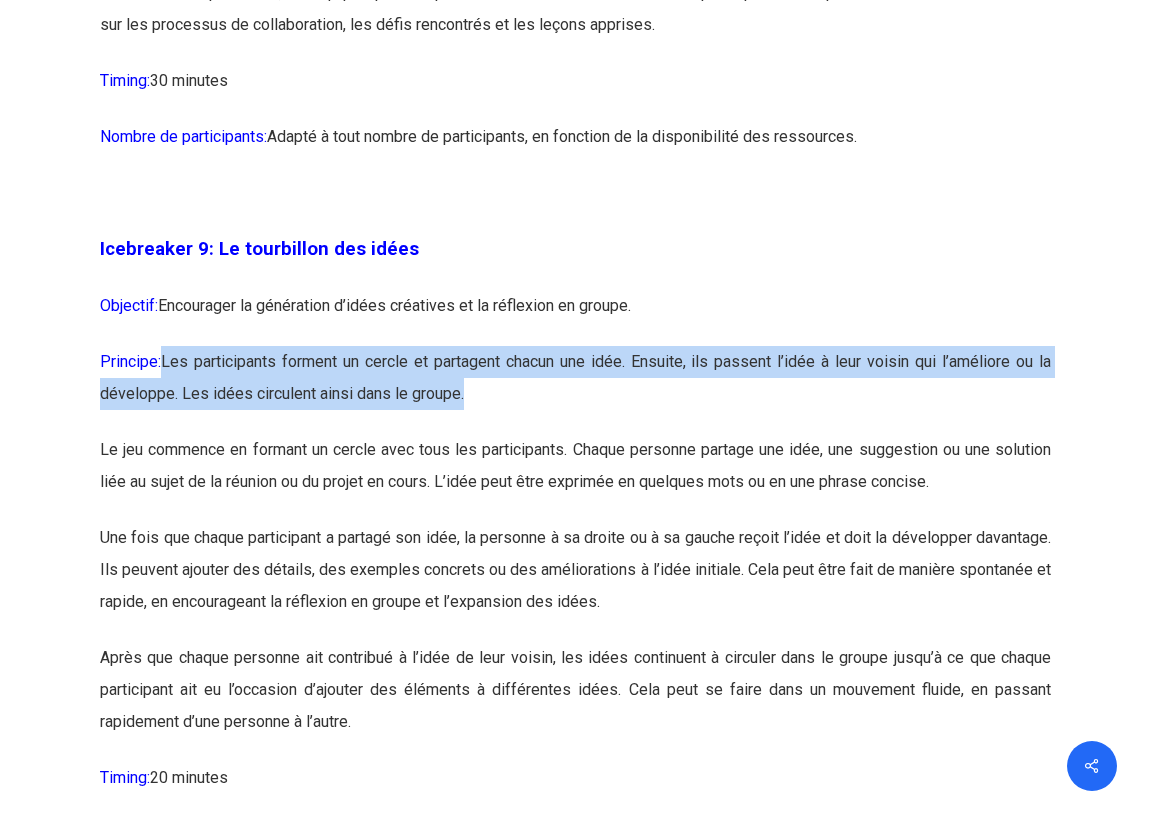 click on "Principe:  Les participants forment un cercle et partagent chacun une idée. Ensuite, ils passent l’idée à leur voisin qui l’améliore ou la développe. Les idées circulent ainsi dans le groupe." at bounding box center [575, 390] 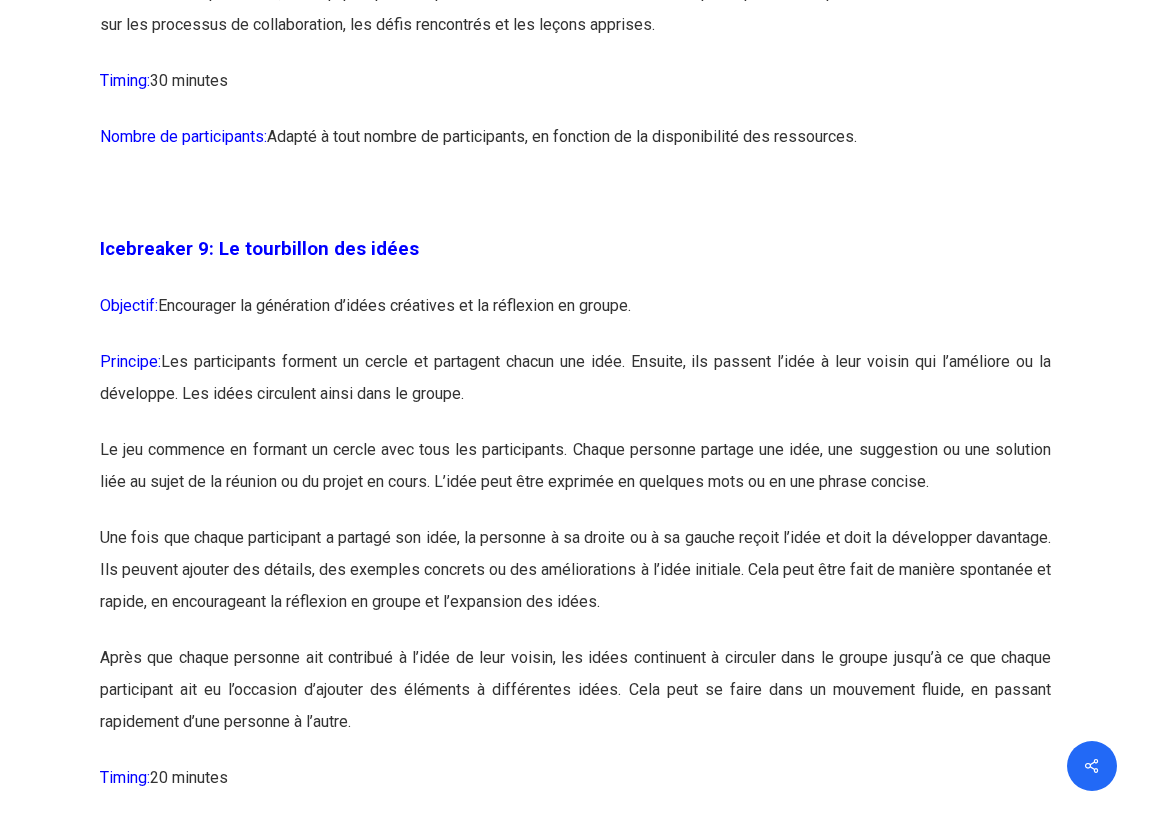 drag, startPoint x: 99, startPoint y: 483, endPoint x: 1020, endPoint y: 512, distance: 921.4565 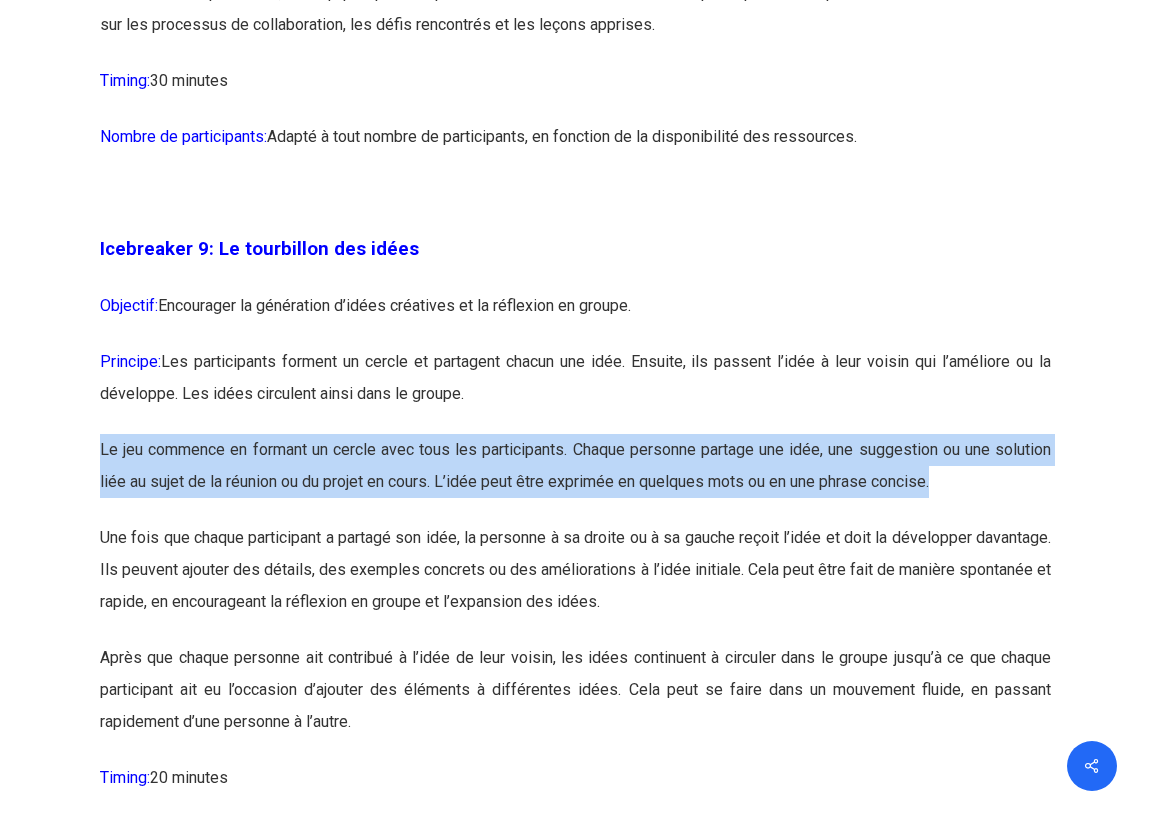 click on "Principe:  Les participants forment un cercle et partagent chacun une idée. Ensuite, ils passent l’idée à leur voisin qui l’améliore ou la développe. Les idées circulent ainsi dans le groupe." at bounding box center [575, 390] 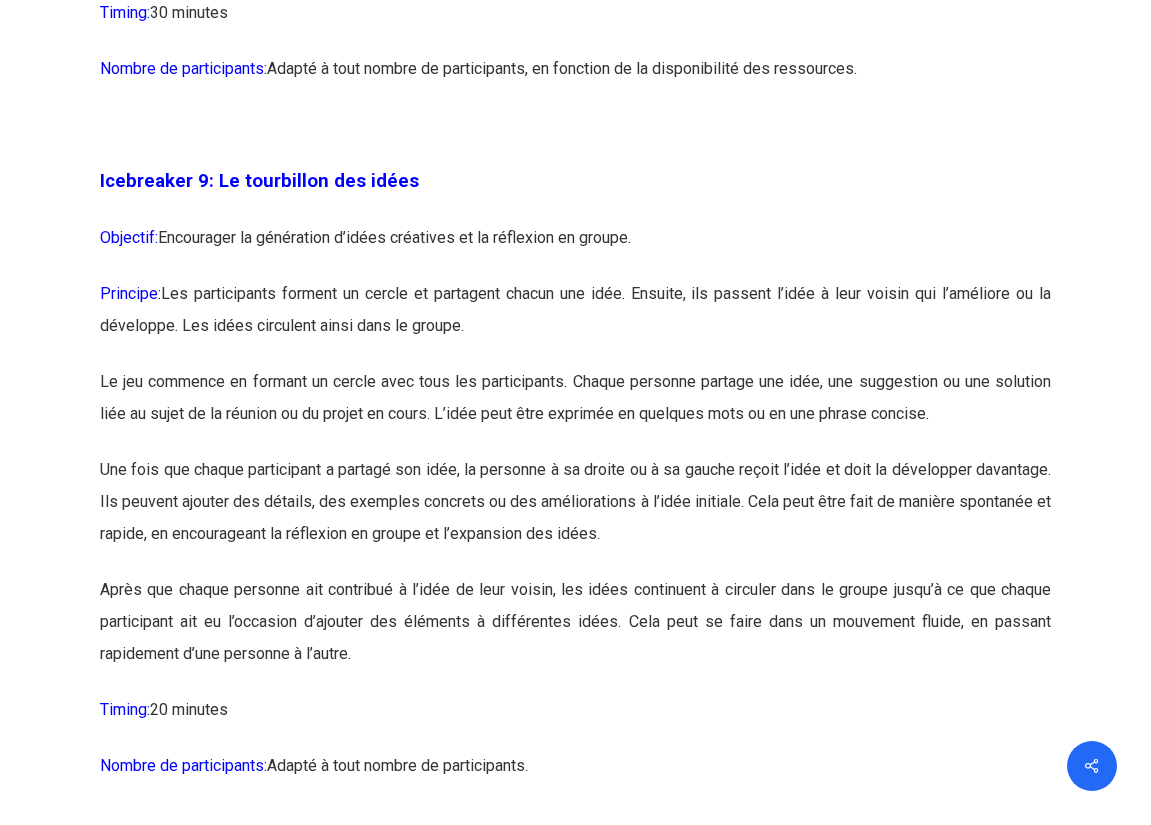 scroll, scrollTop: 6483, scrollLeft: 0, axis: vertical 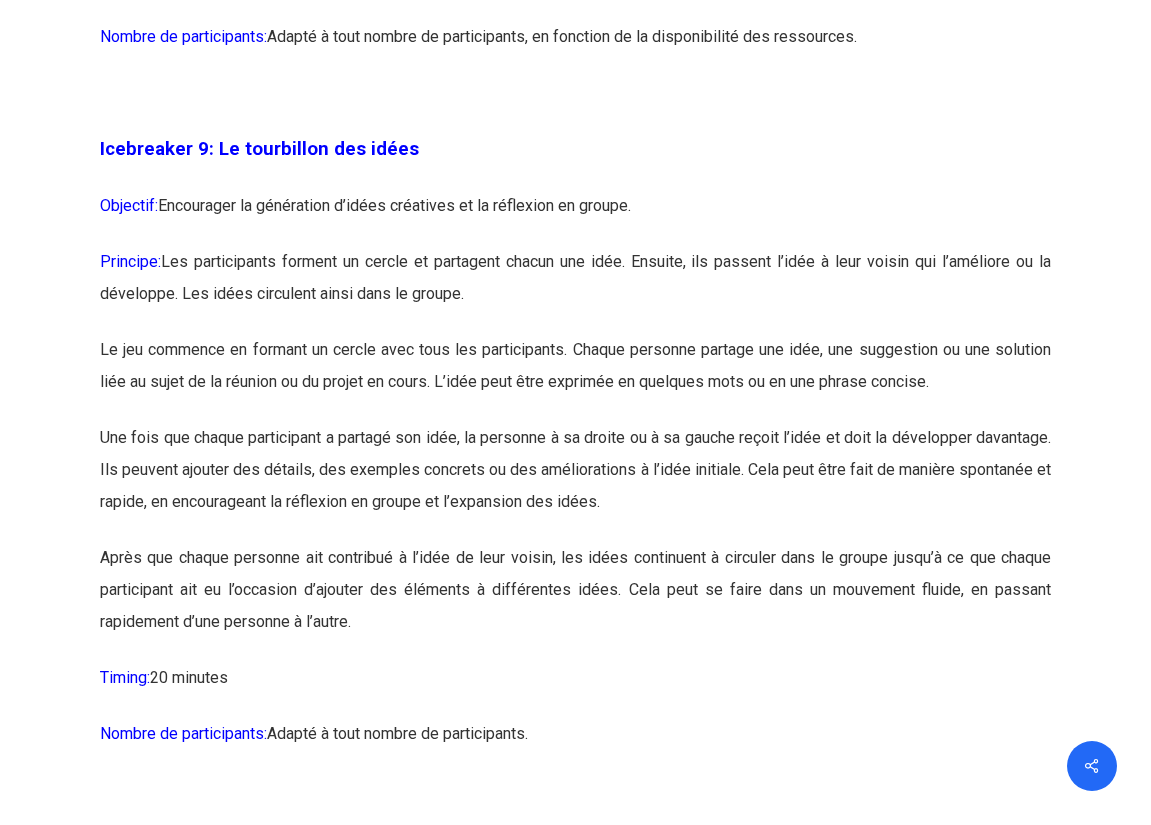 drag, startPoint x: 136, startPoint y: 468, endPoint x: 690, endPoint y: 480, distance: 554.12994 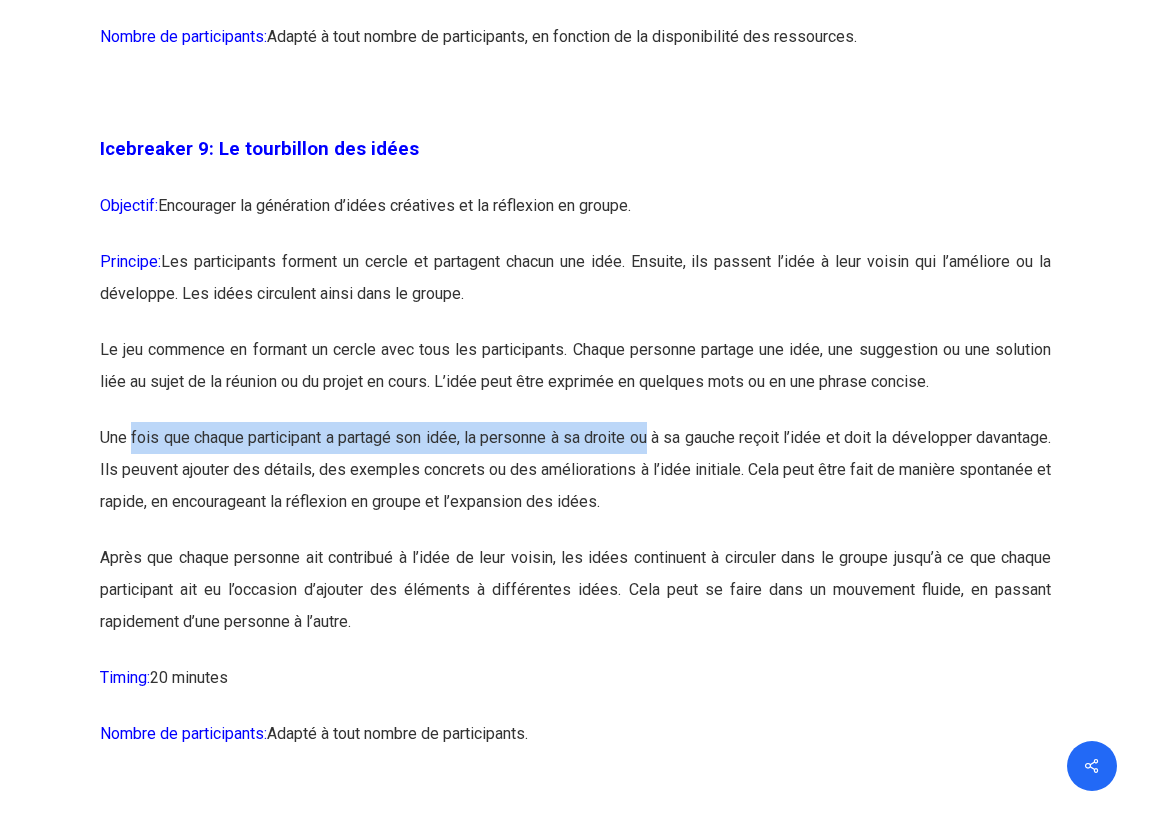 drag, startPoint x: 736, startPoint y: 485, endPoint x: 855, endPoint y: 485, distance: 119 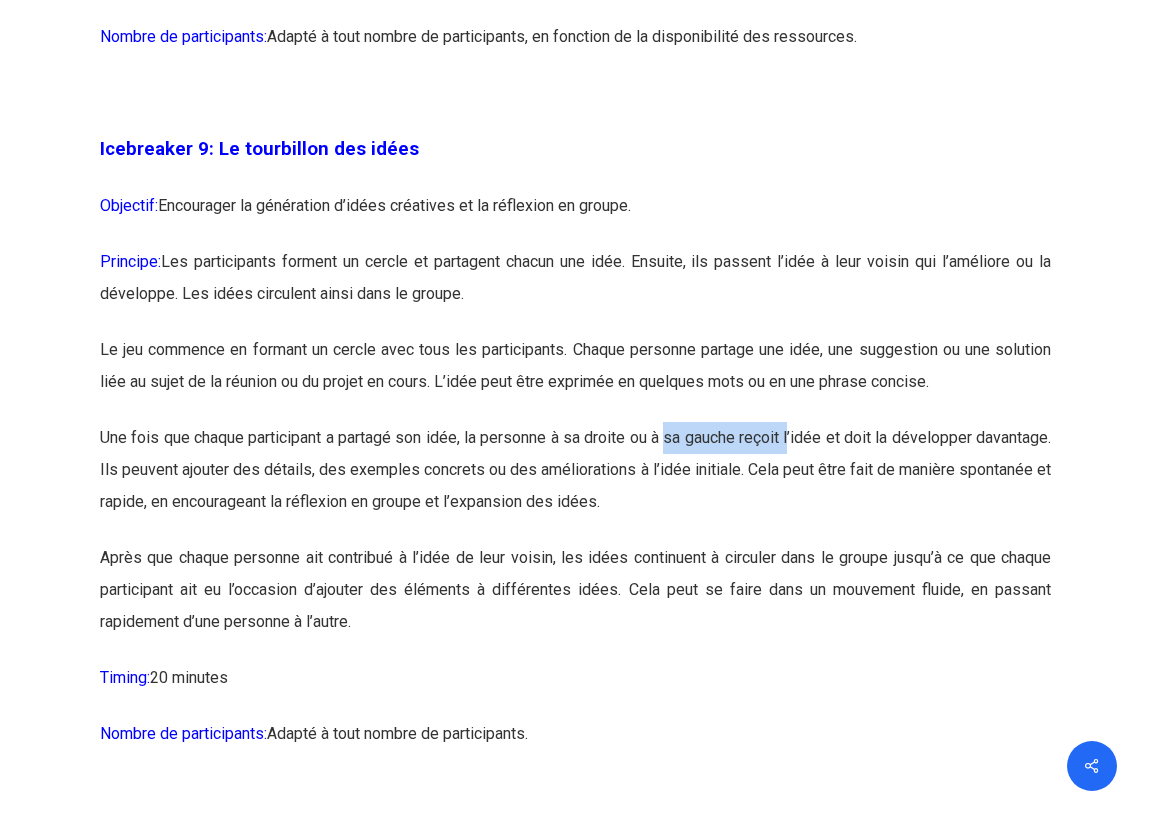 drag, startPoint x: 319, startPoint y: 239, endPoint x: 426, endPoint y: 241, distance: 107.01869 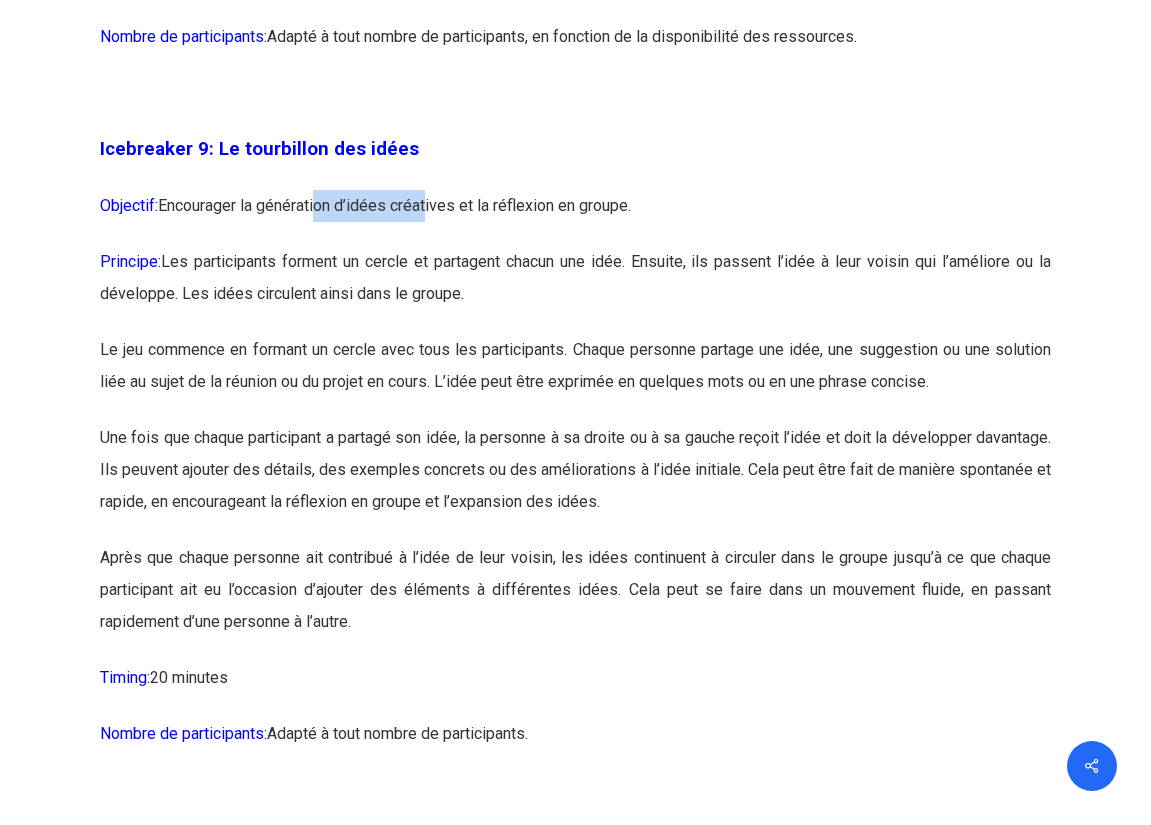 drag, startPoint x: 299, startPoint y: 296, endPoint x: 925, endPoint y: 271, distance: 626.499 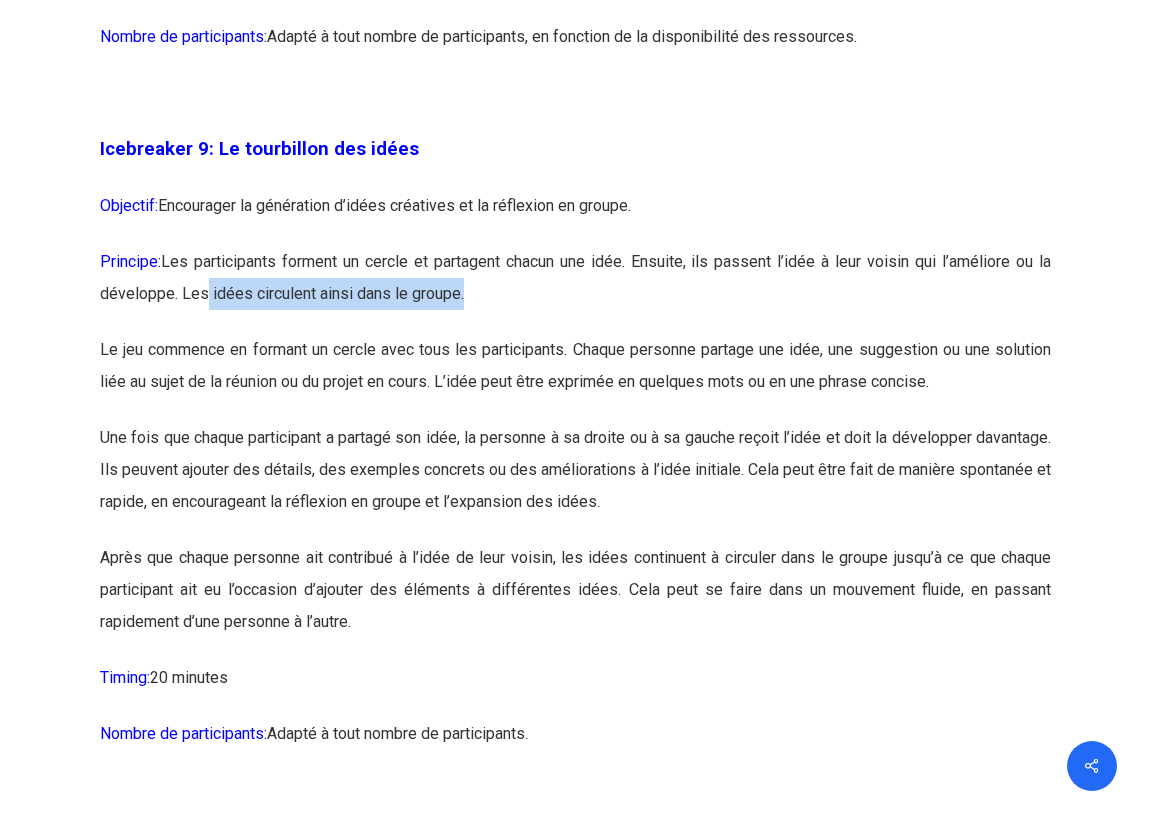 drag, startPoint x: 231, startPoint y: 382, endPoint x: 978, endPoint y: 379, distance: 747.00604 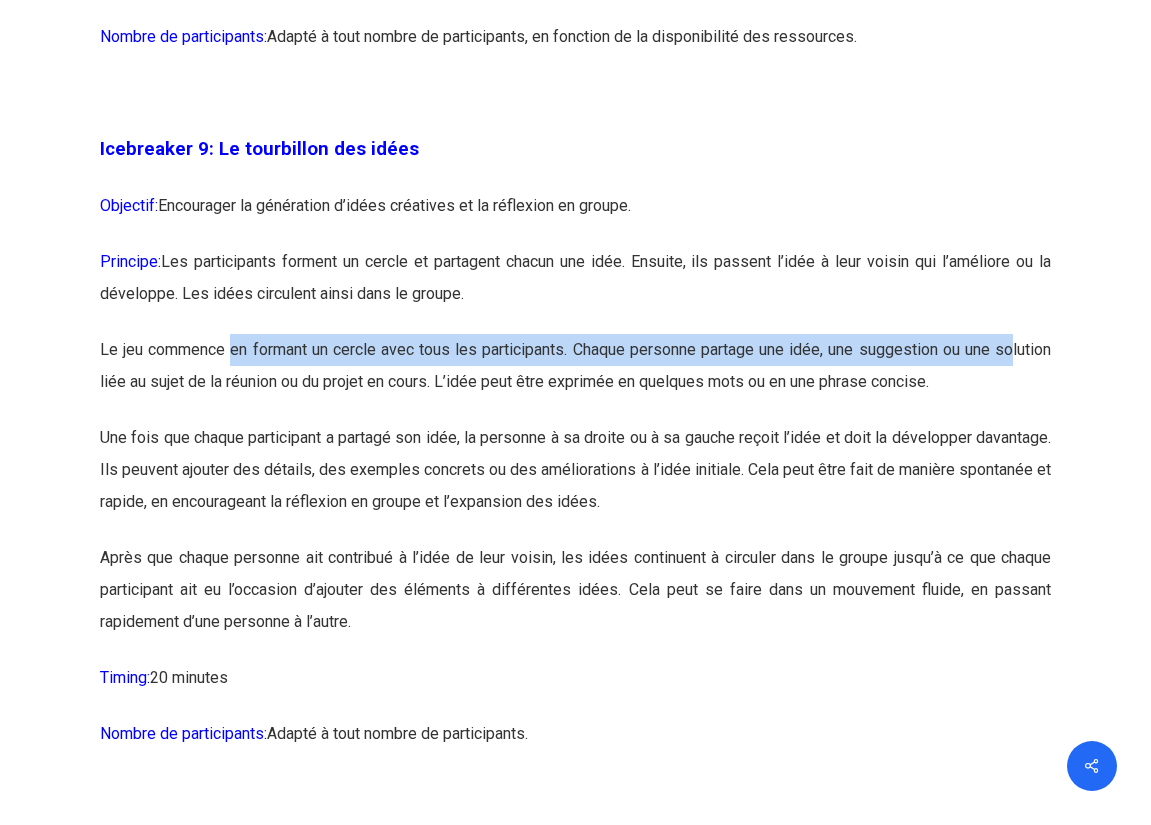drag, startPoint x: 126, startPoint y: 419, endPoint x: 456, endPoint y: 415, distance: 330.02423 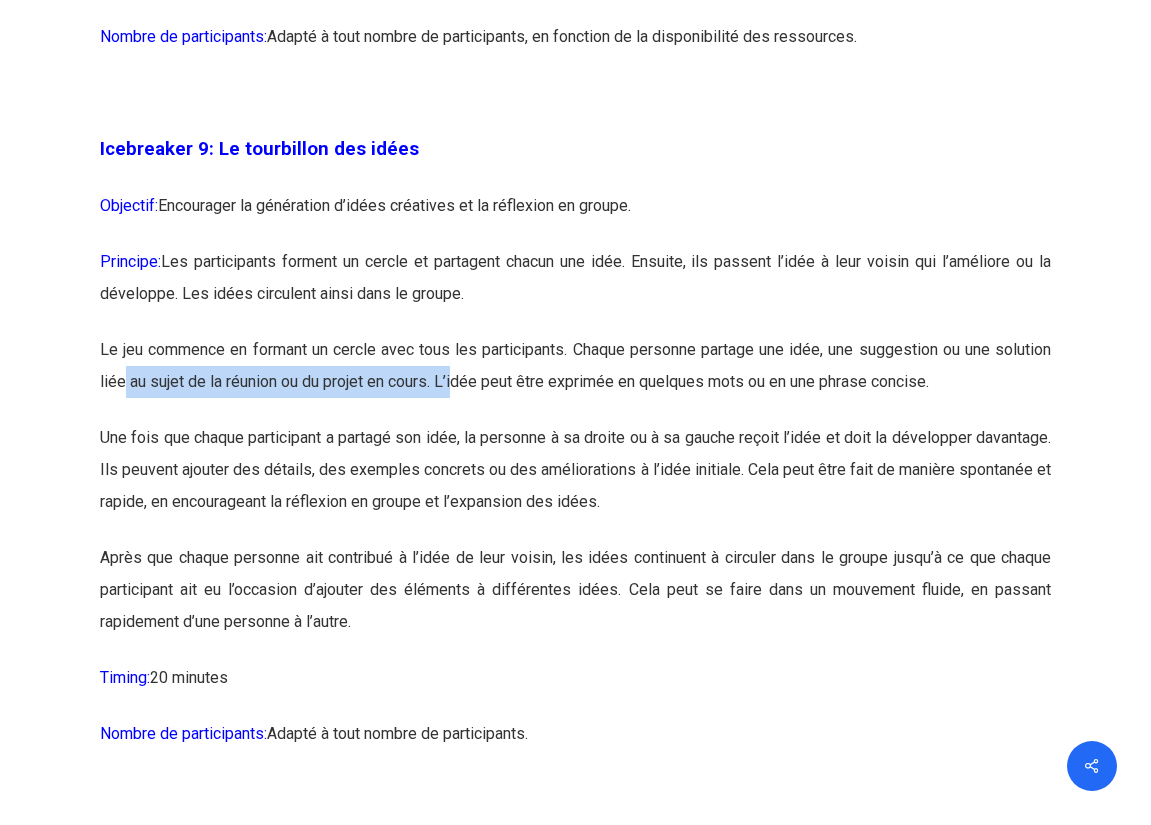 drag, startPoint x: 268, startPoint y: 471, endPoint x: 664, endPoint y: 468, distance: 396.01135 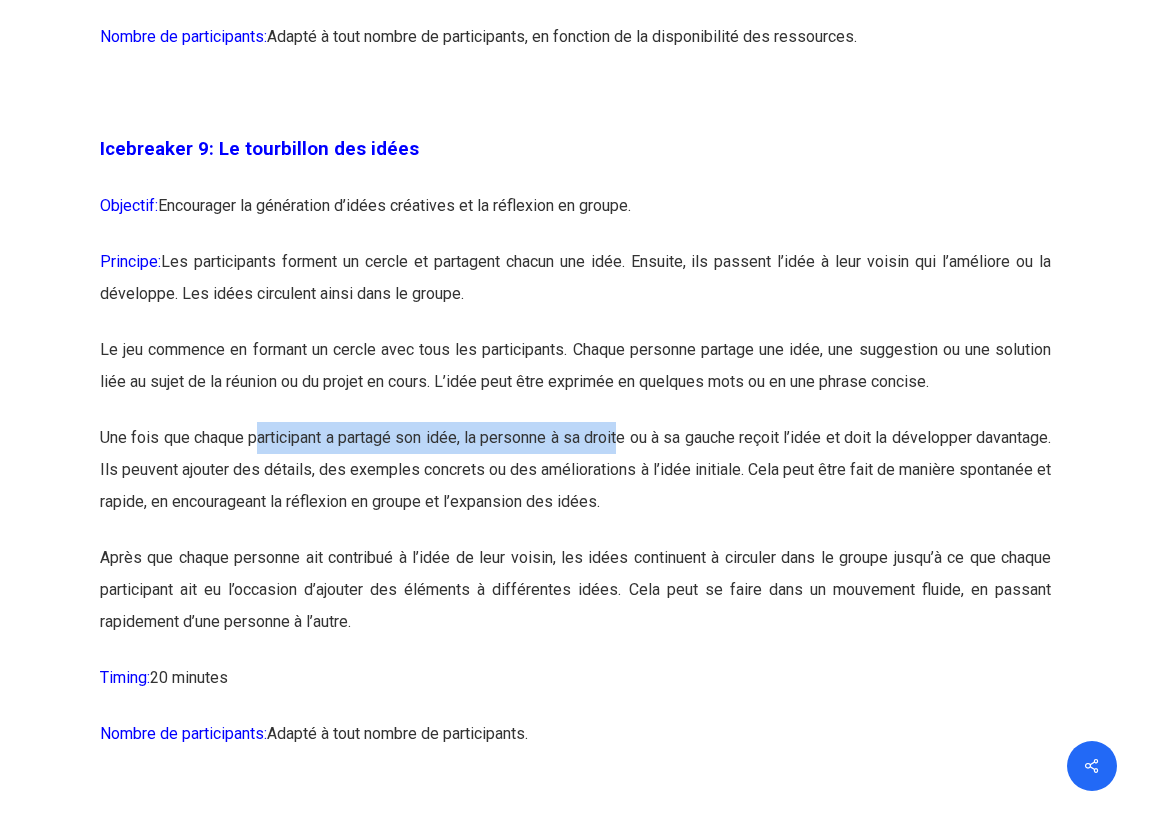 drag, startPoint x: 226, startPoint y: 583, endPoint x: 511, endPoint y: 594, distance: 285.2122 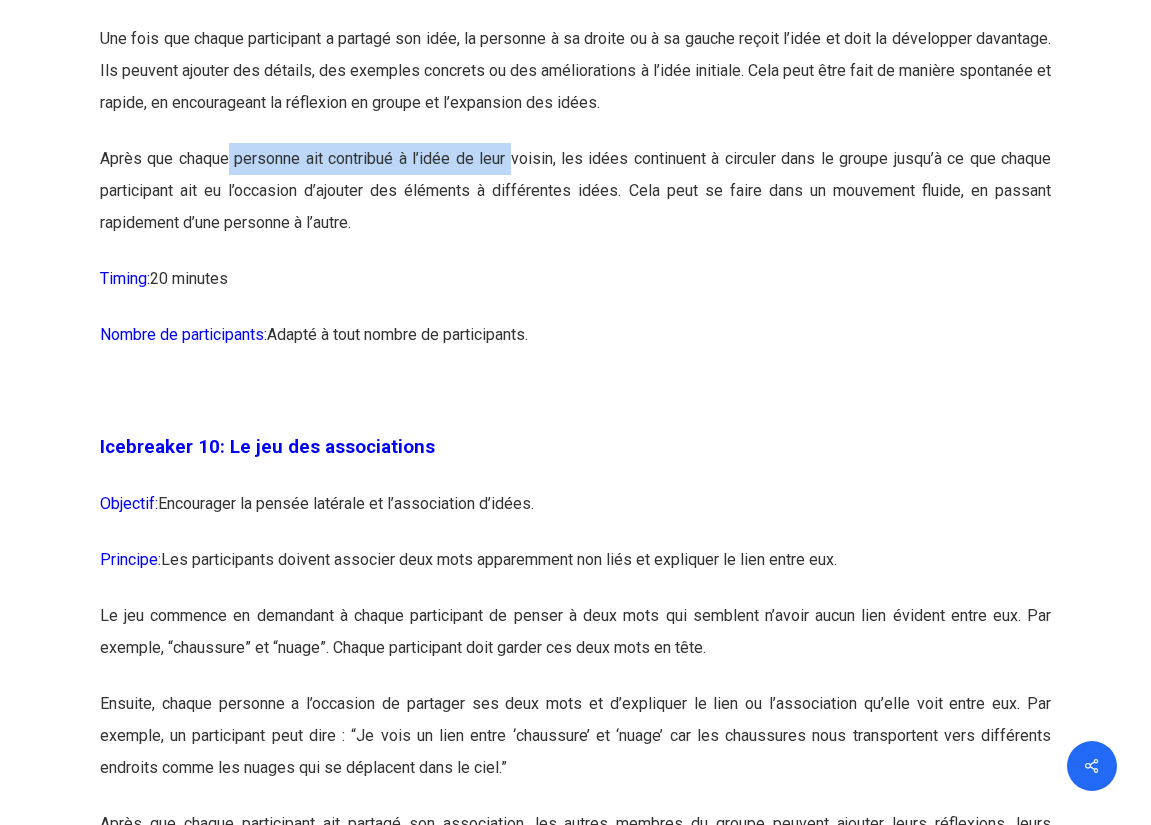 scroll, scrollTop: 6883, scrollLeft: 0, axis: vertical 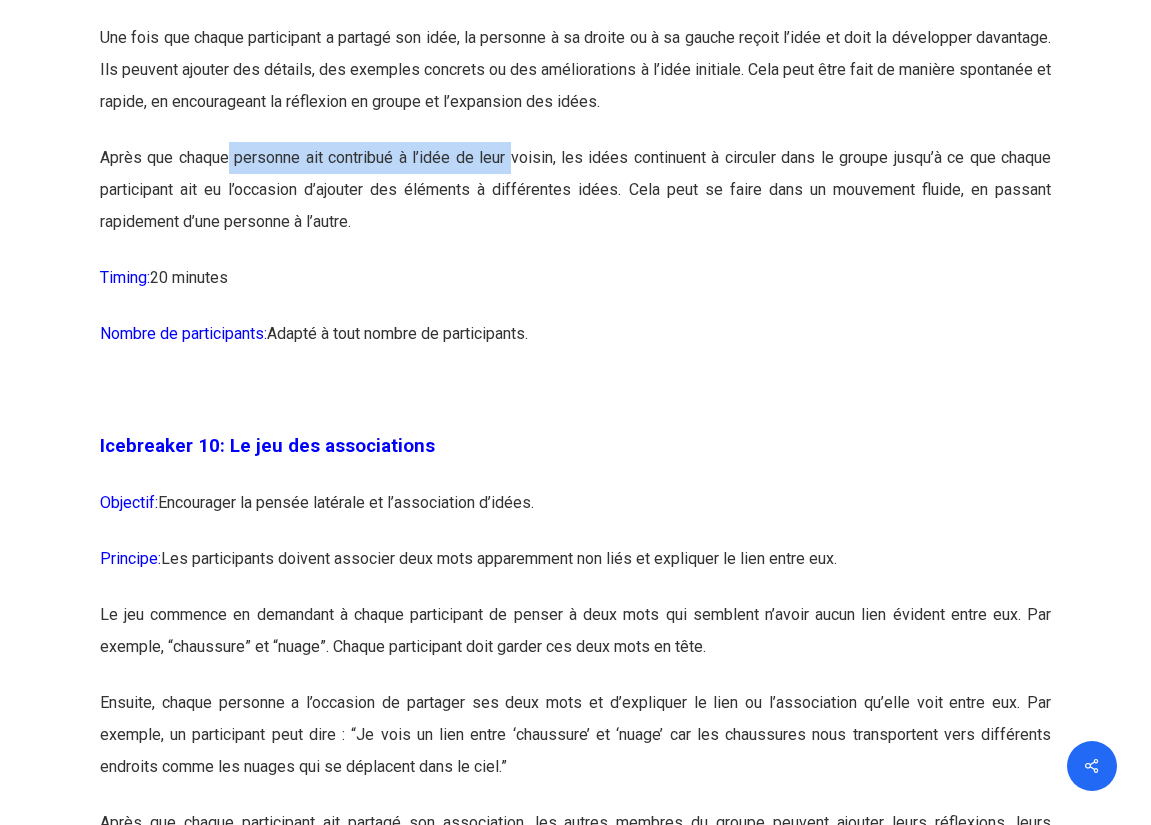 drag, startPoint x: 346, startPoint y: 585, endPoint x: 854, endPoint y: 586, distance: 508.00098 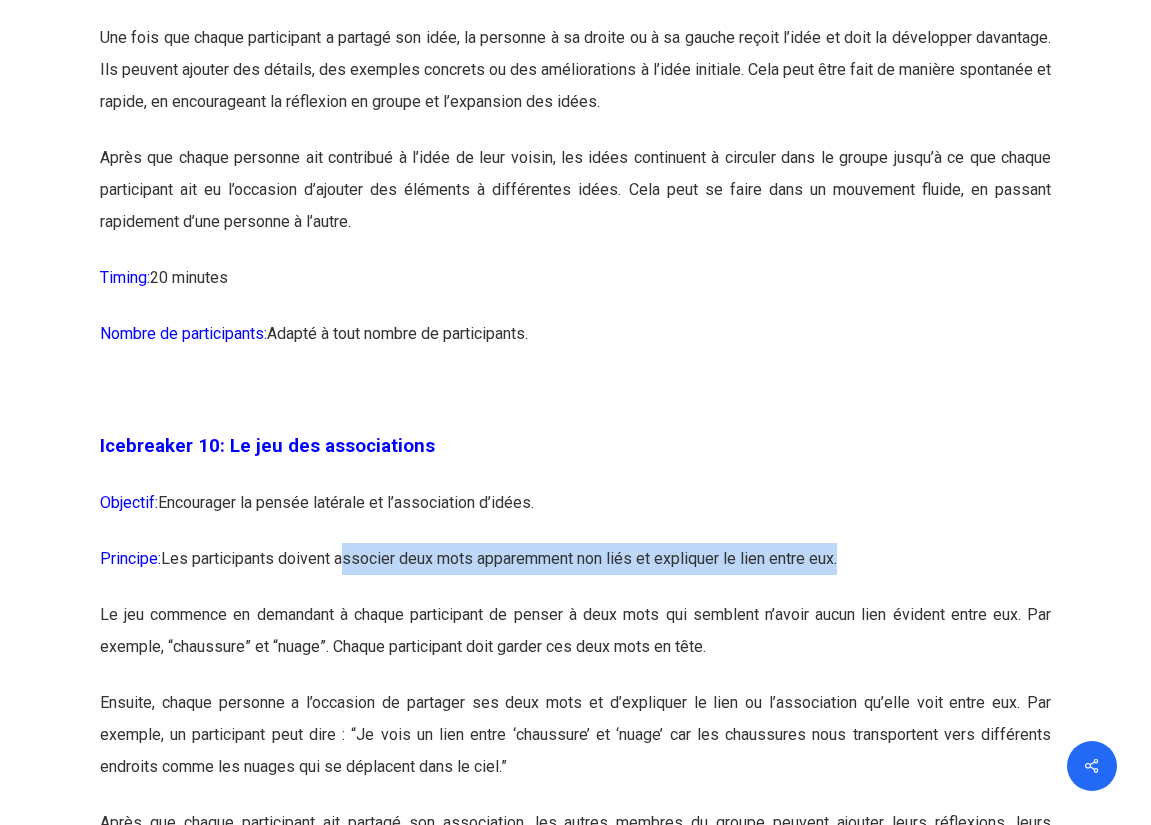 drag, startPoint x: 236, startPoint y: 644, endPoint x: 413, endPoint y: 665, distance: 178.24141 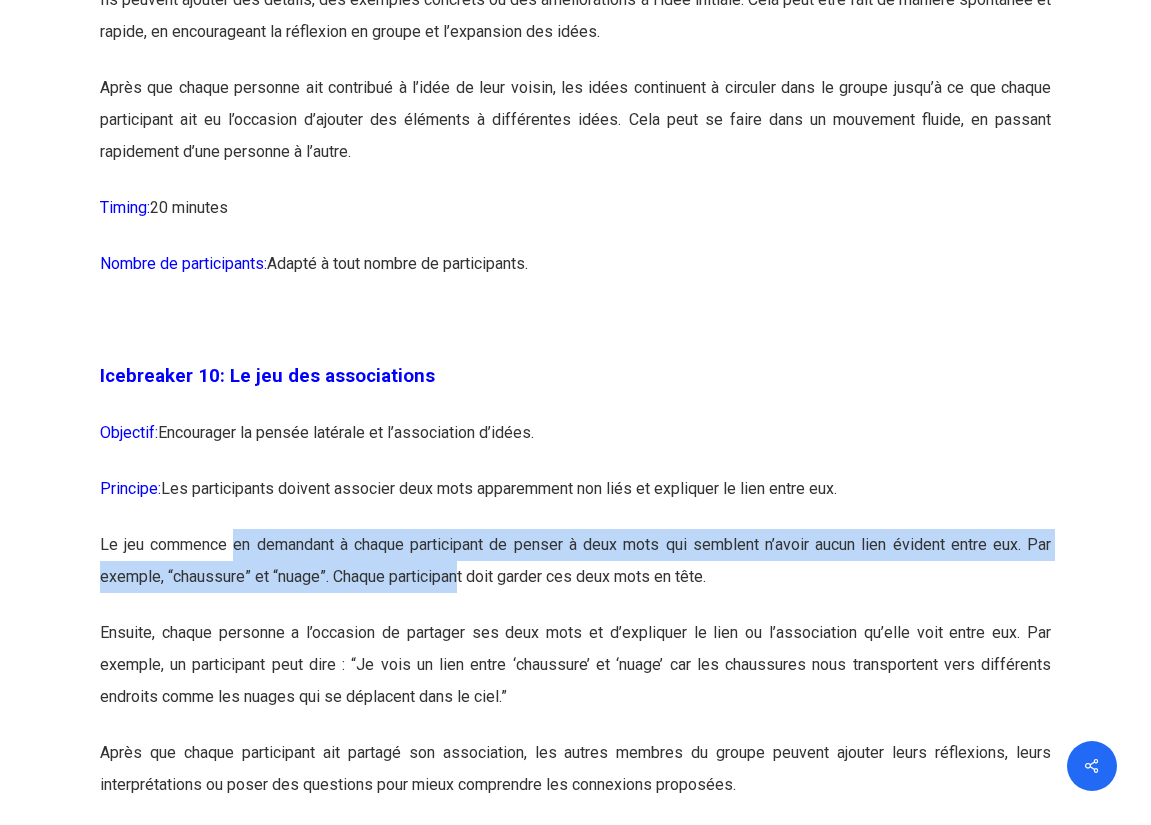 scroll, scrollTop: 6983, scrollLeft: 0, axis: vertical 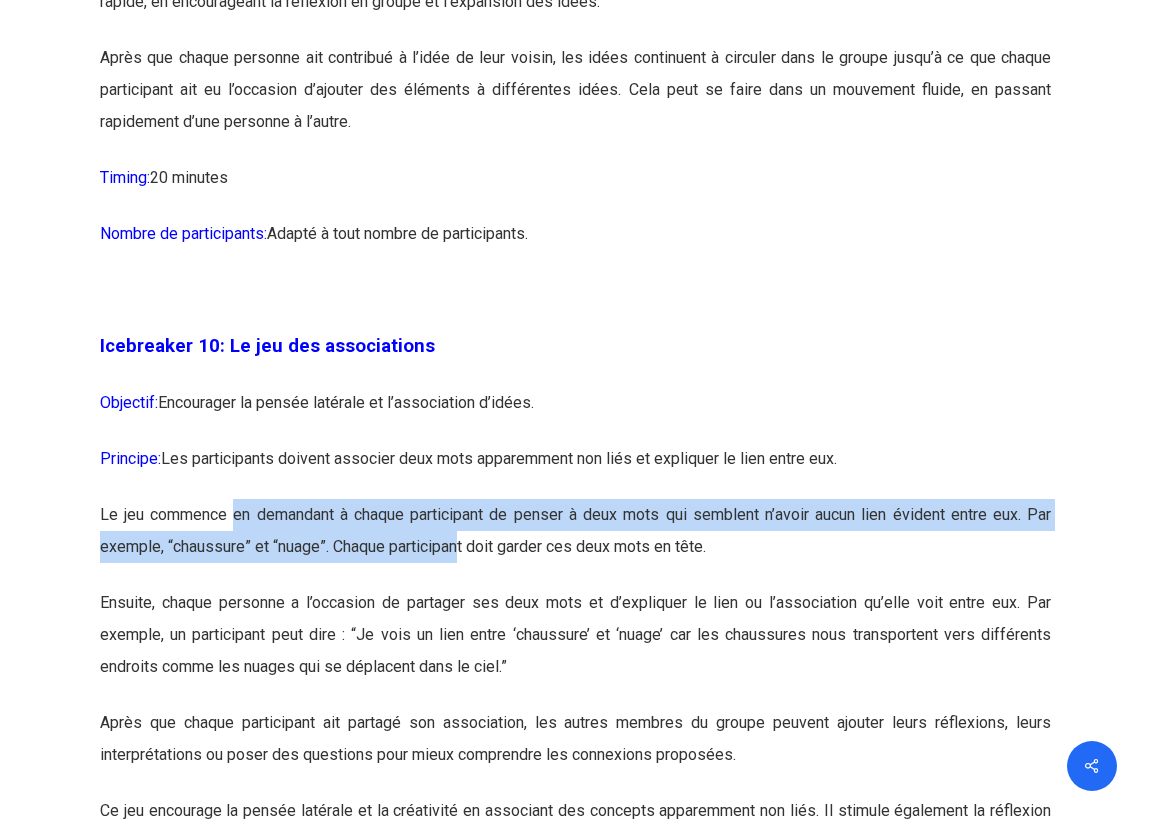 click on "Ensuite, chaque personne a l’occasion de partager ses deux mots et d’expliquer le lien ou l’association qu’elle voit entre eux. Par exemple, un participant peut dire : “Je vois un lien entre ‘chaussure’ et ‘nuage’ car les chaussures nous transportent vers différents endroits comme les nuages qui se déplacent dans le ciel.”" at bounding box center [575, 647] 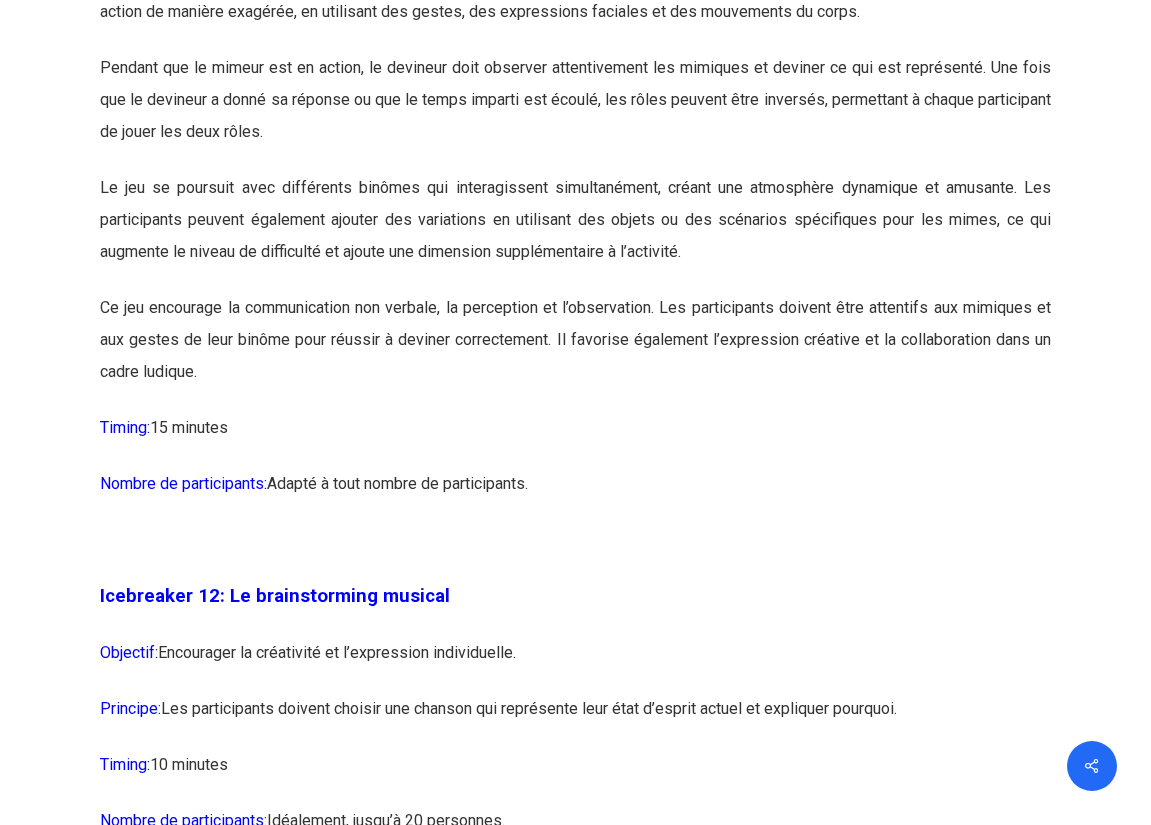 scroll, scrollTop: 8483, scrollLeft: 0, axis: vertical 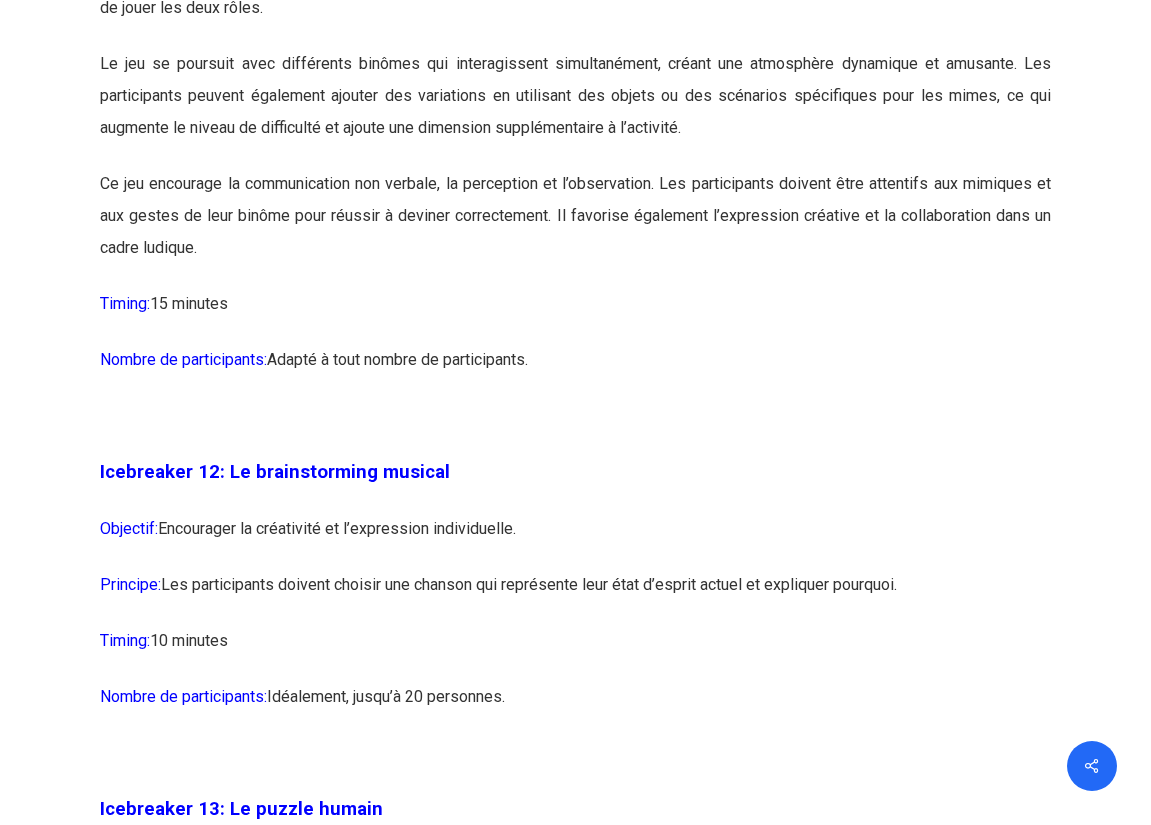 drag, startPoint x: 372, startPoint y: 628, endPoint x: 714, endPoint y: 605, distance: 342.77252 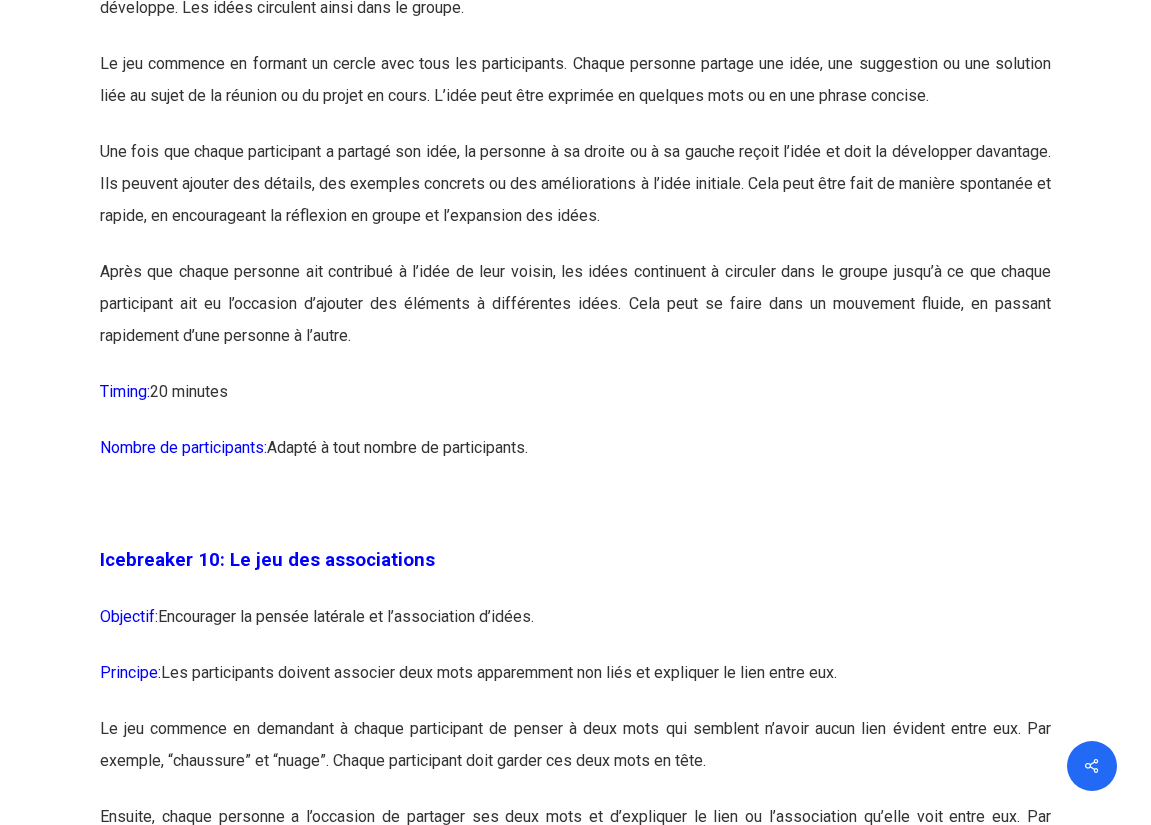 scroll, scrollTop: 6883, scrollLeft: 0, axis: vertical 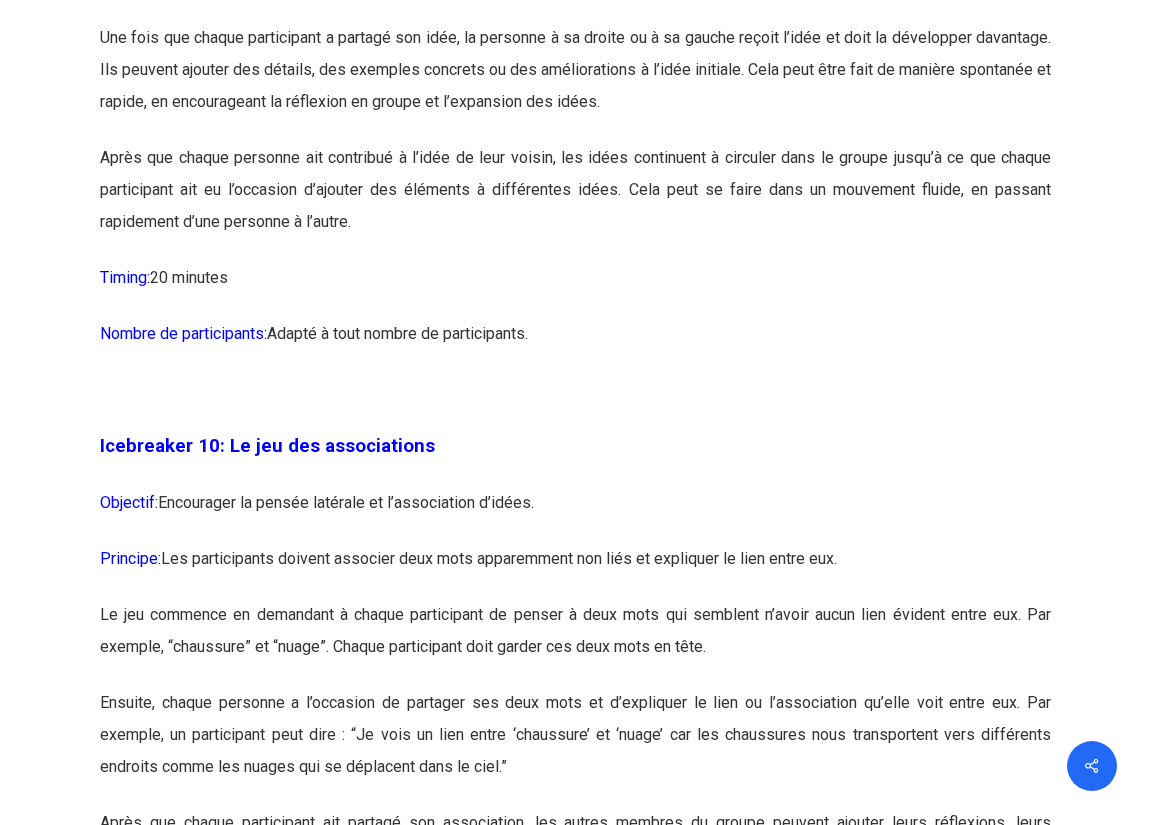 drag, startPoint x: 433, startPoint y: 468, endPoint x: 265, endPoint y: 465, distance: 168.02678 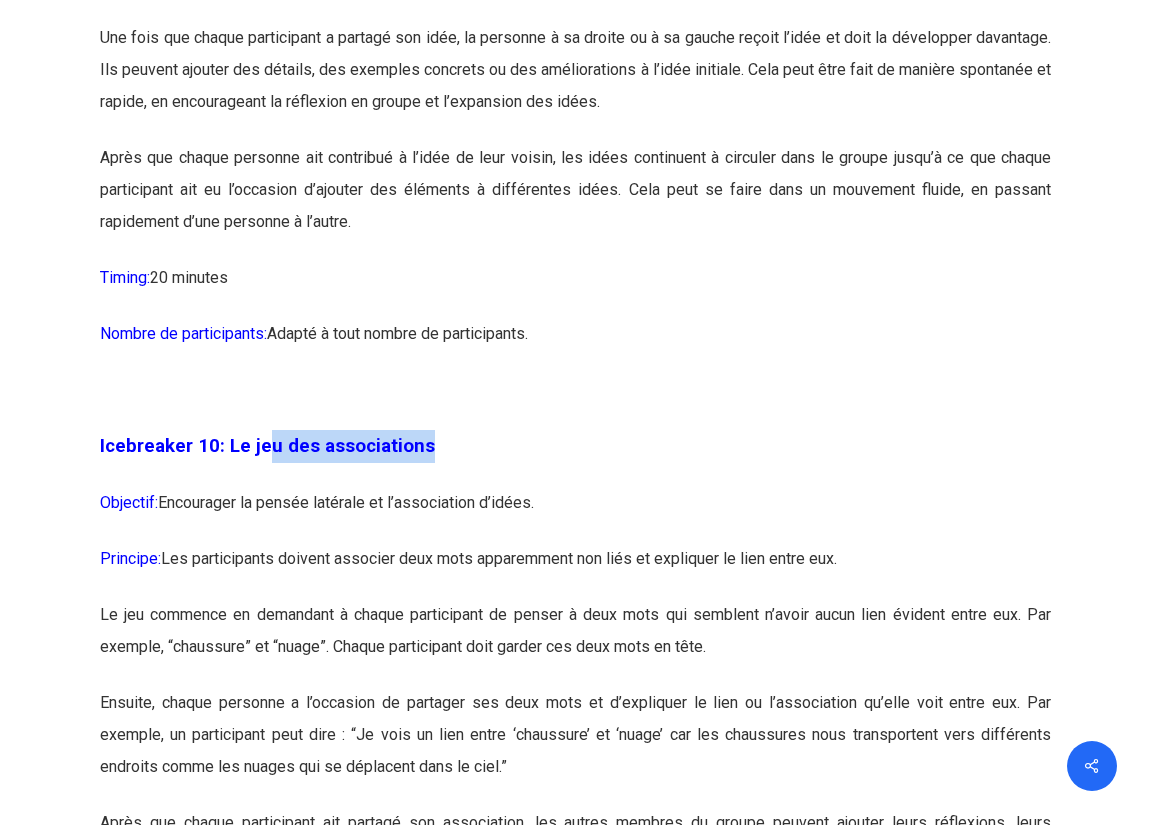 click on "Icebreaker 10: Le jeu des associations" at bounding box center [267, 446] 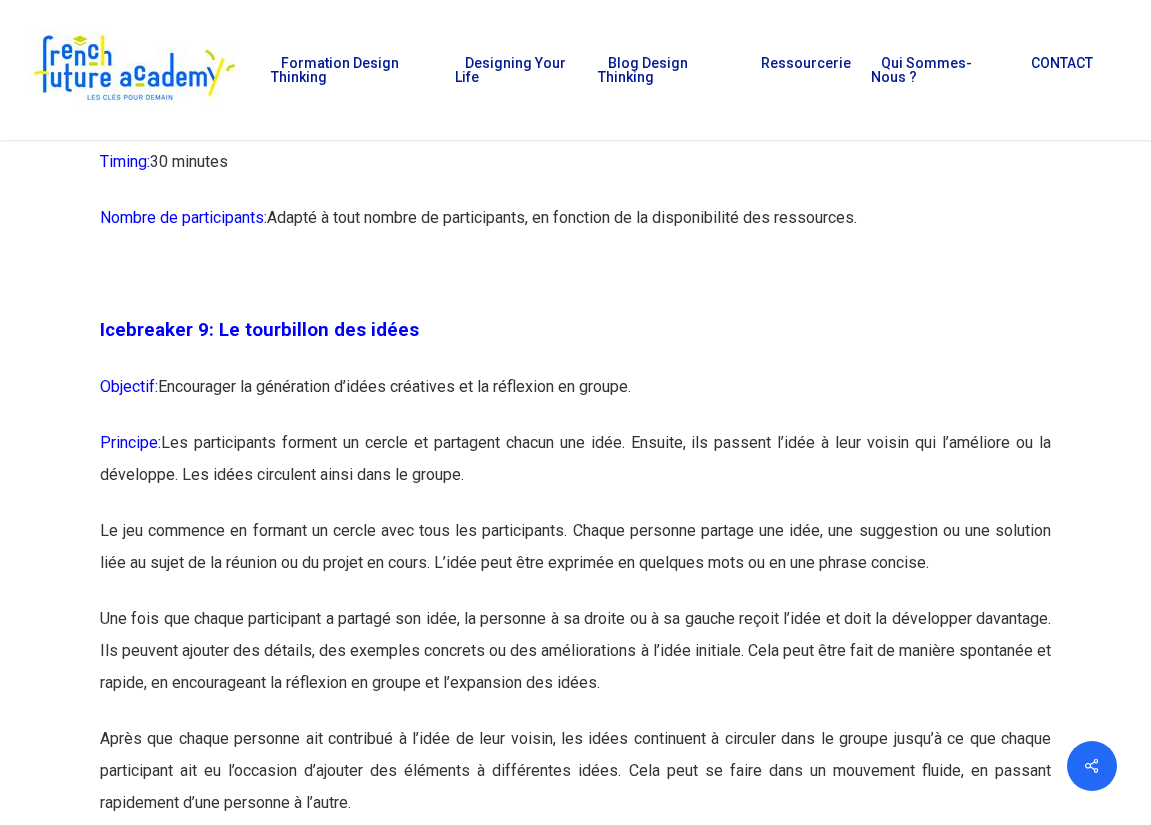 scroll, scrollTop: 6283, scrollLeft: 0, axis: vertical 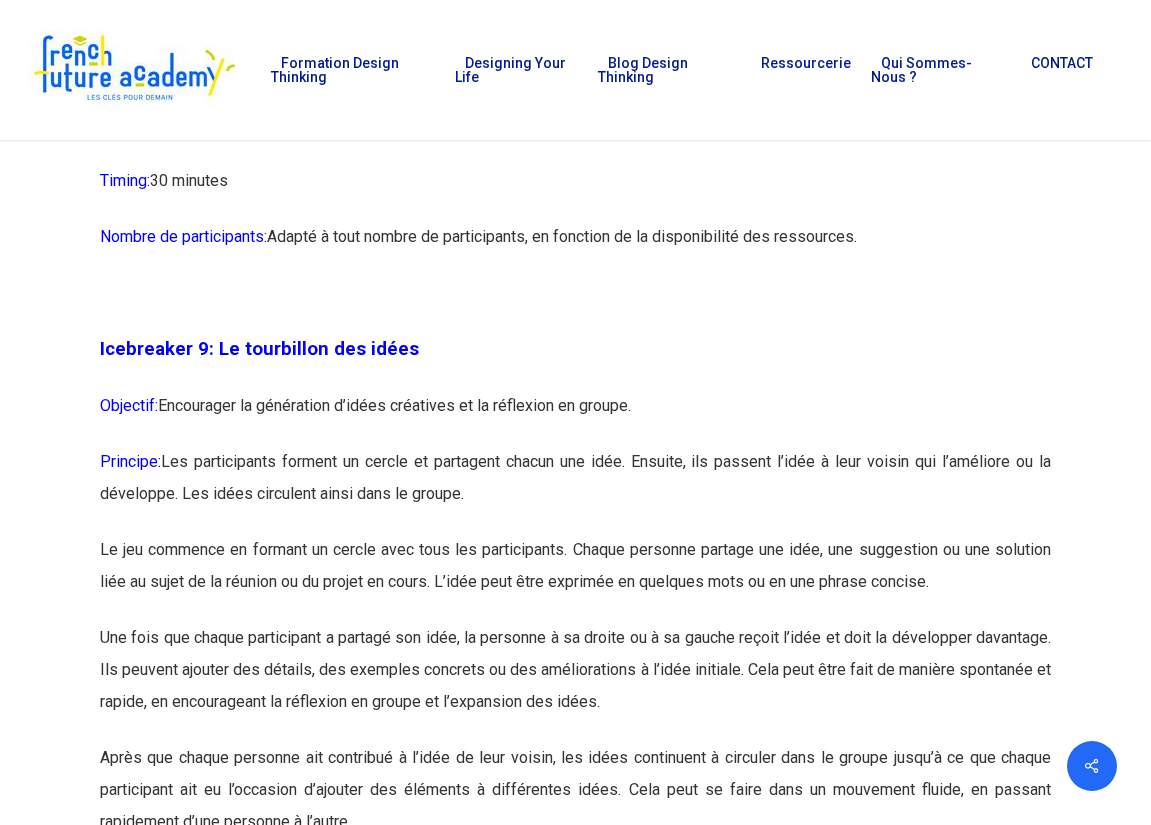 drag, startPoint x: 235, startPoint y: 215, endPoint x: 158, endPoint y: 215, distance: 77 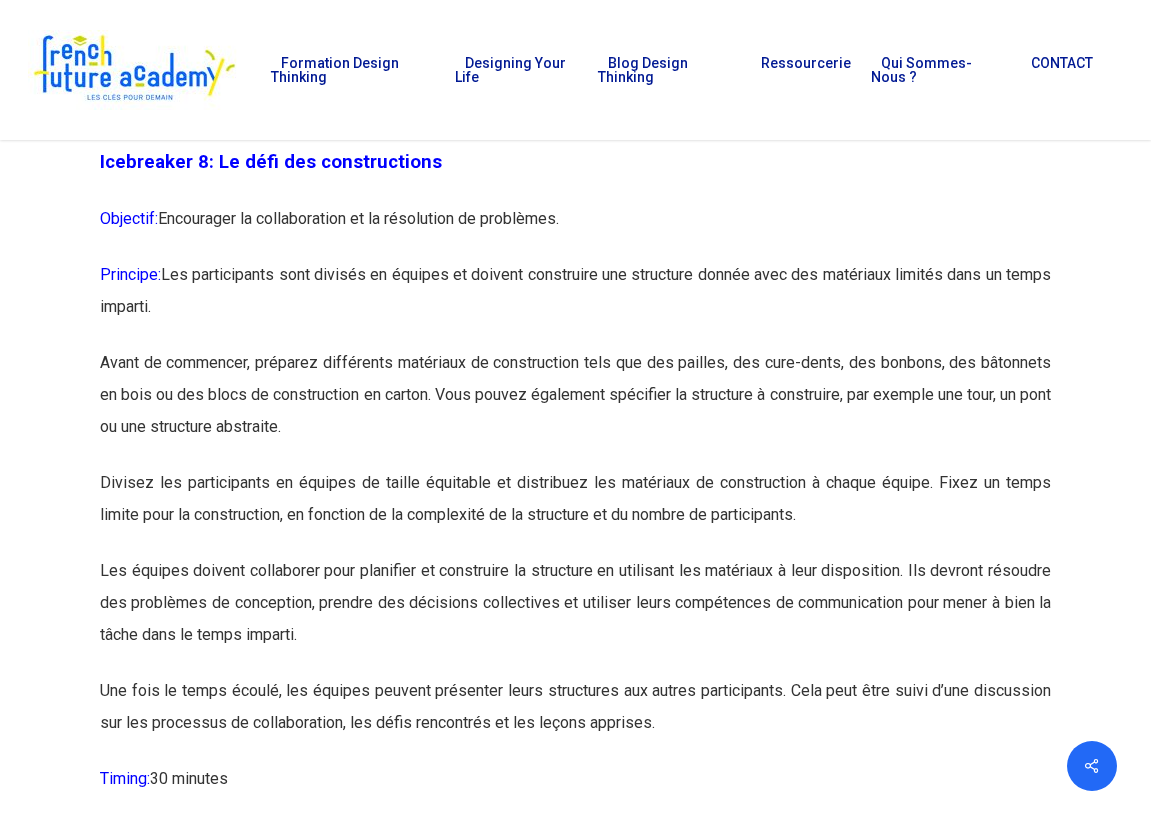 scroll, scrollTop: 5683, scrollLeft: 0, axis: vertical 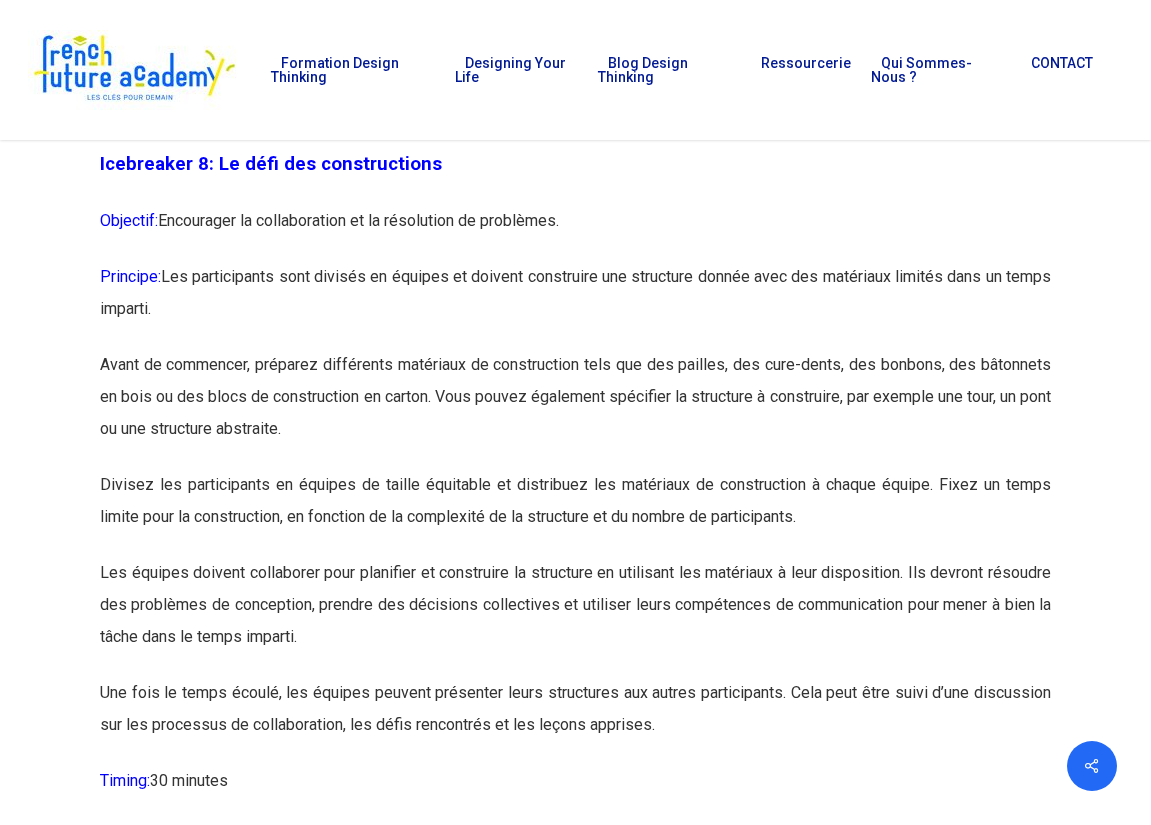 drag, startPoint x: 96, startPoint y: 196, endPoint x: 435, endPoint y: 199, distance: 339.01328 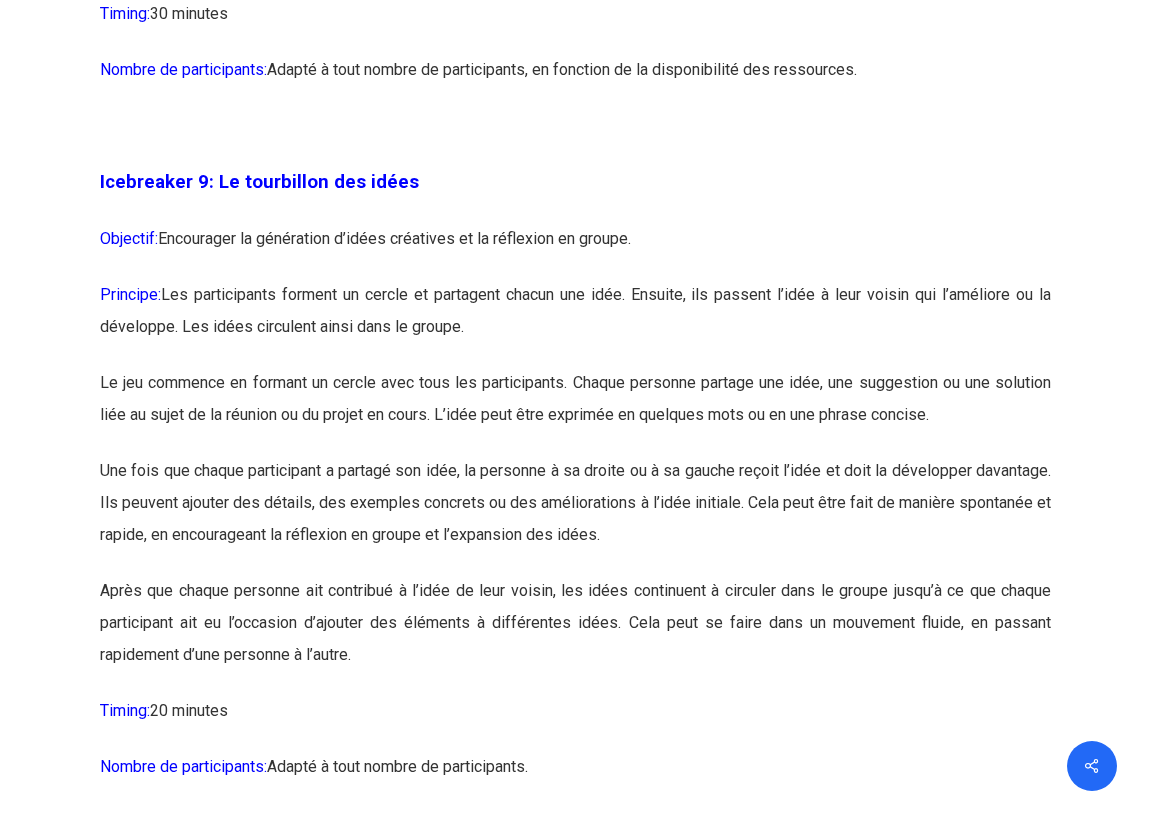 scroll, scrollTop: 6483, scrollLeft: 0, axis: vertical 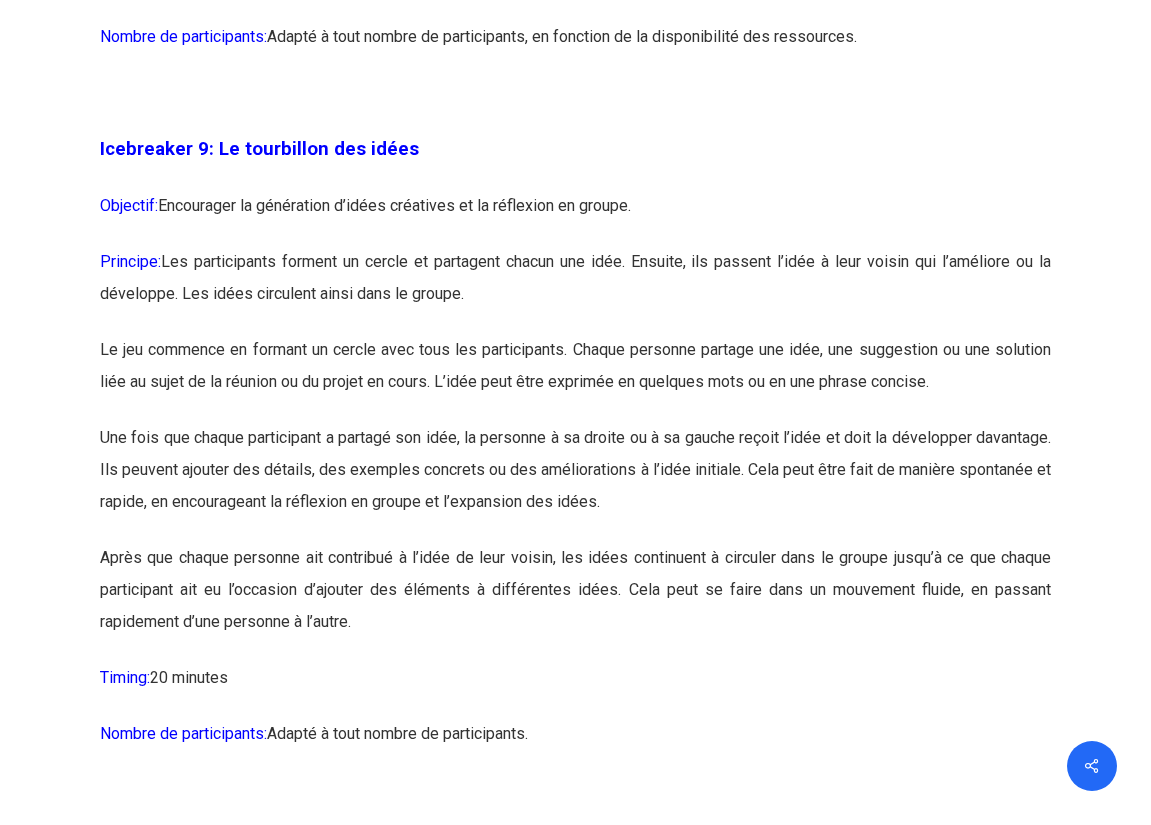 drag, startPoint x: 164, startPoint y: 294, endPoint x: 970, endPoint y: 329, distance: 806.7596 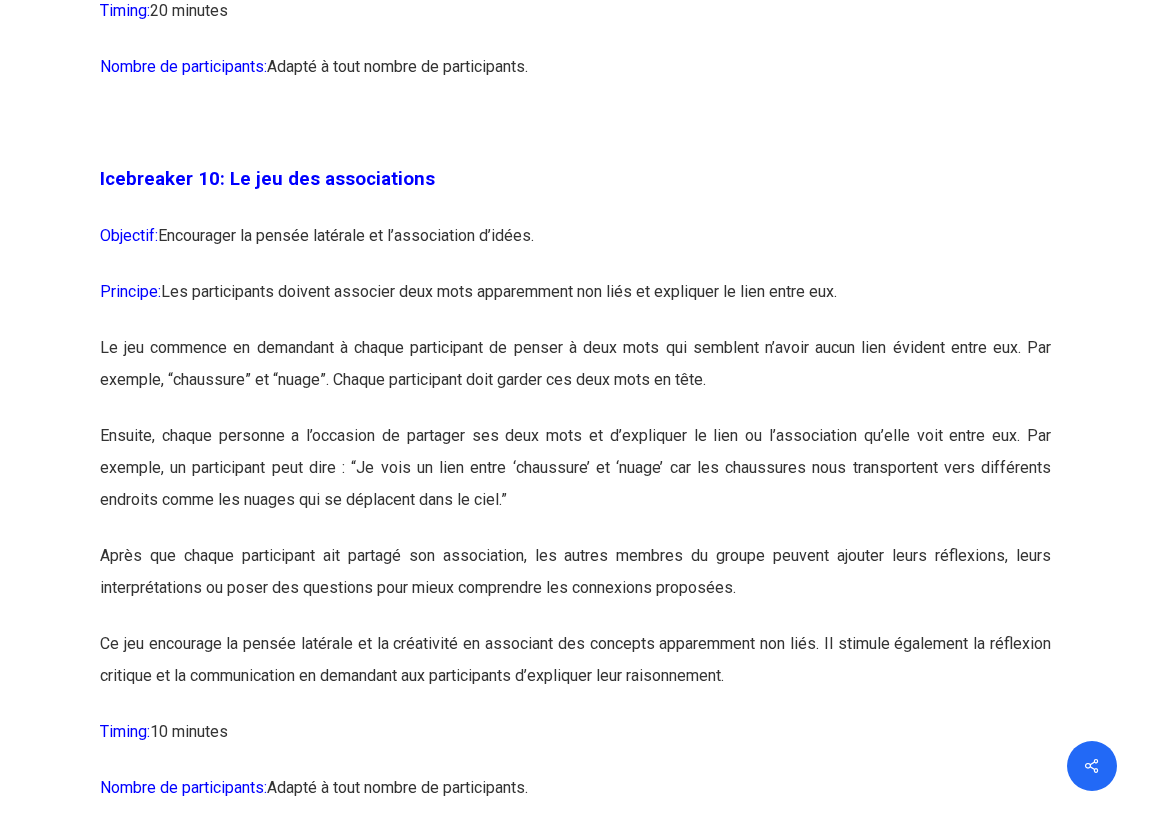 scroll, scrollTop: 7183, scrollLeft: 0, axis: vertical 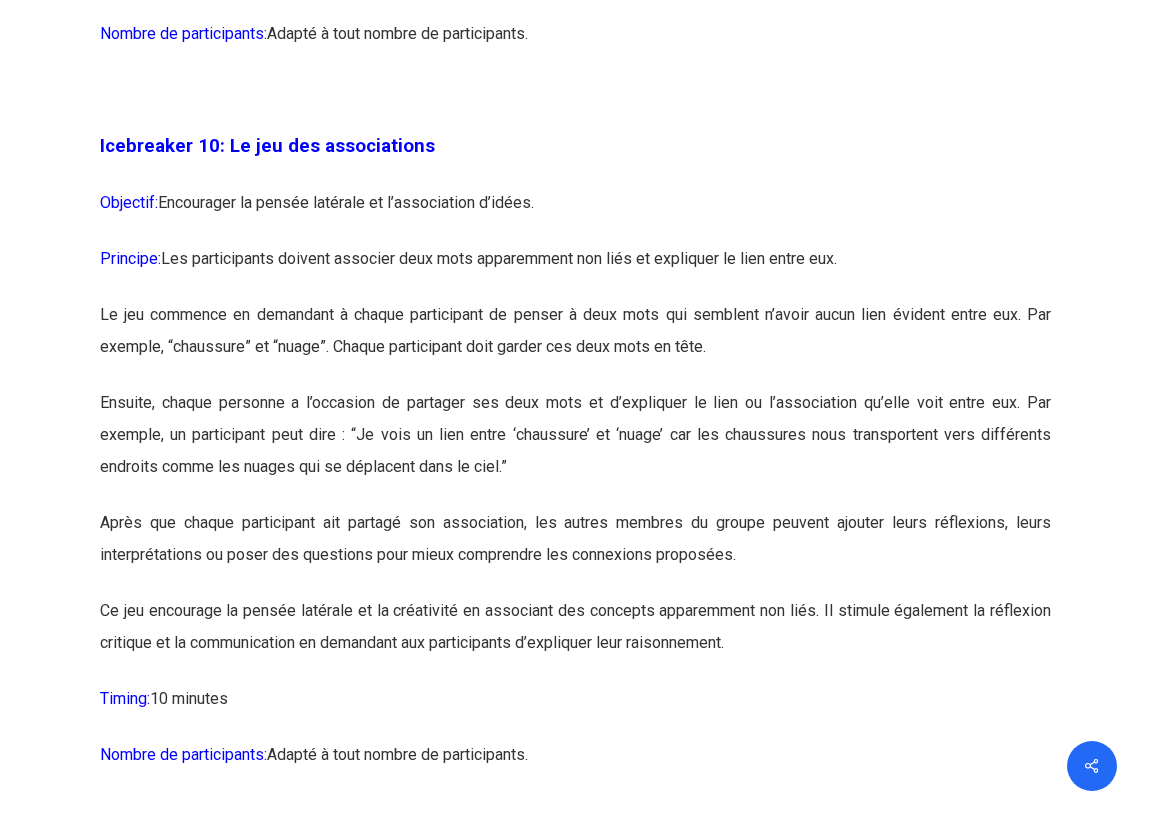 drag, startPoint x: 218, startPoint y: 295, endPoint x: 820, endPoint y: 297, distance: 602.0033 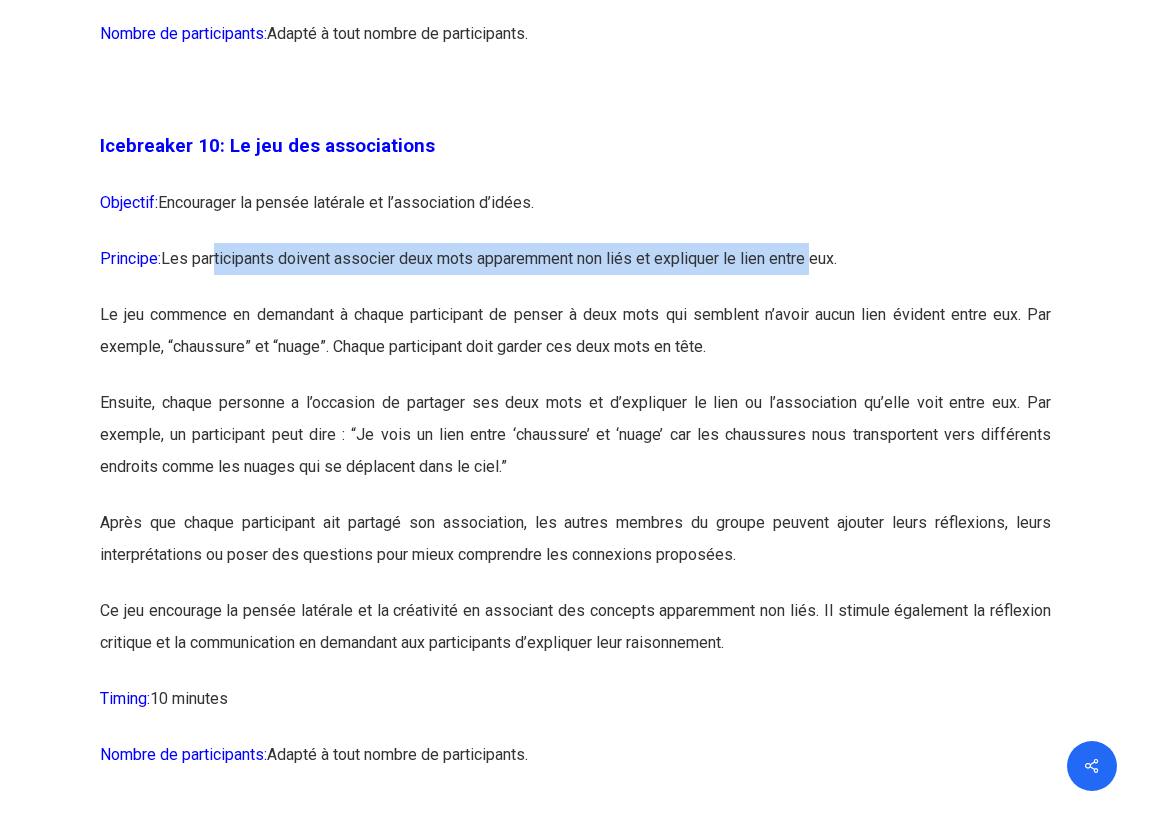 drag, startPoint x: 253, startPoint y: 340, endPoint x: 571, endPoint y: 363, distance: 318.8307 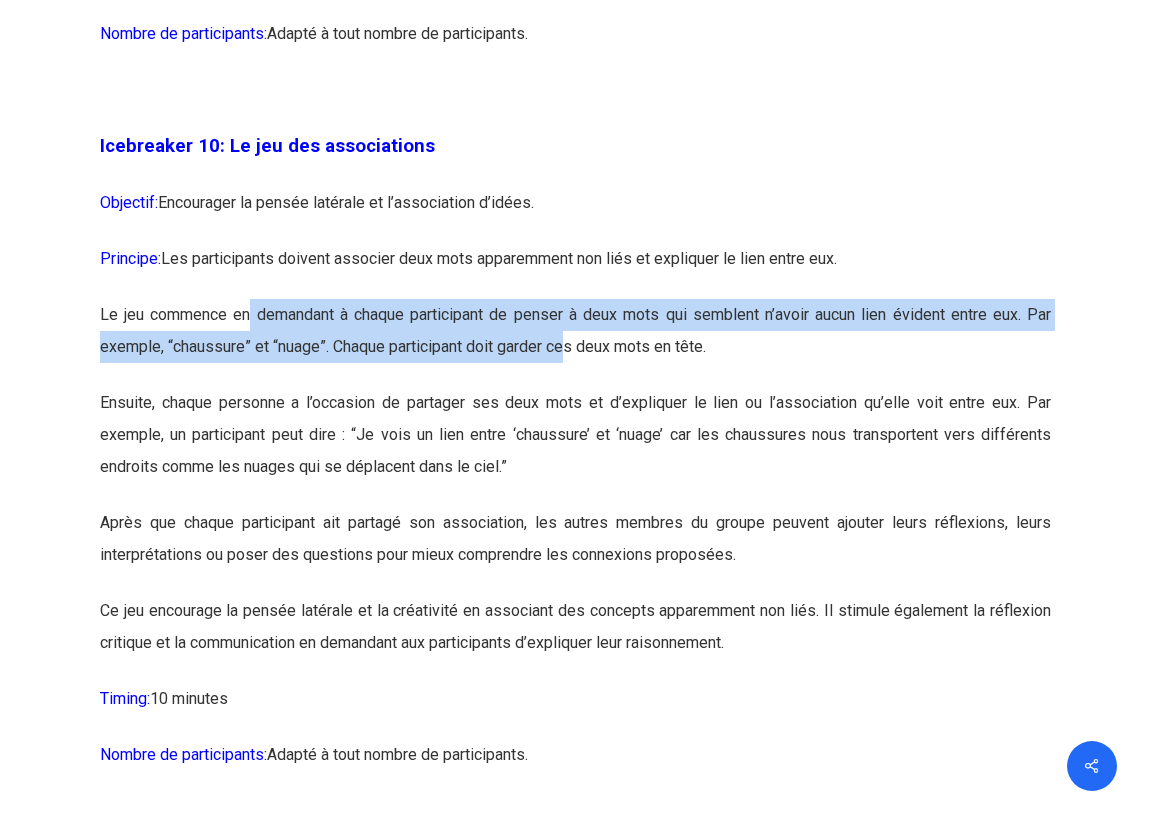 drag, startPoint x: 189, startPoint y: 434, endPoint x: 452, endPoint y: 464, distance: 264.7055 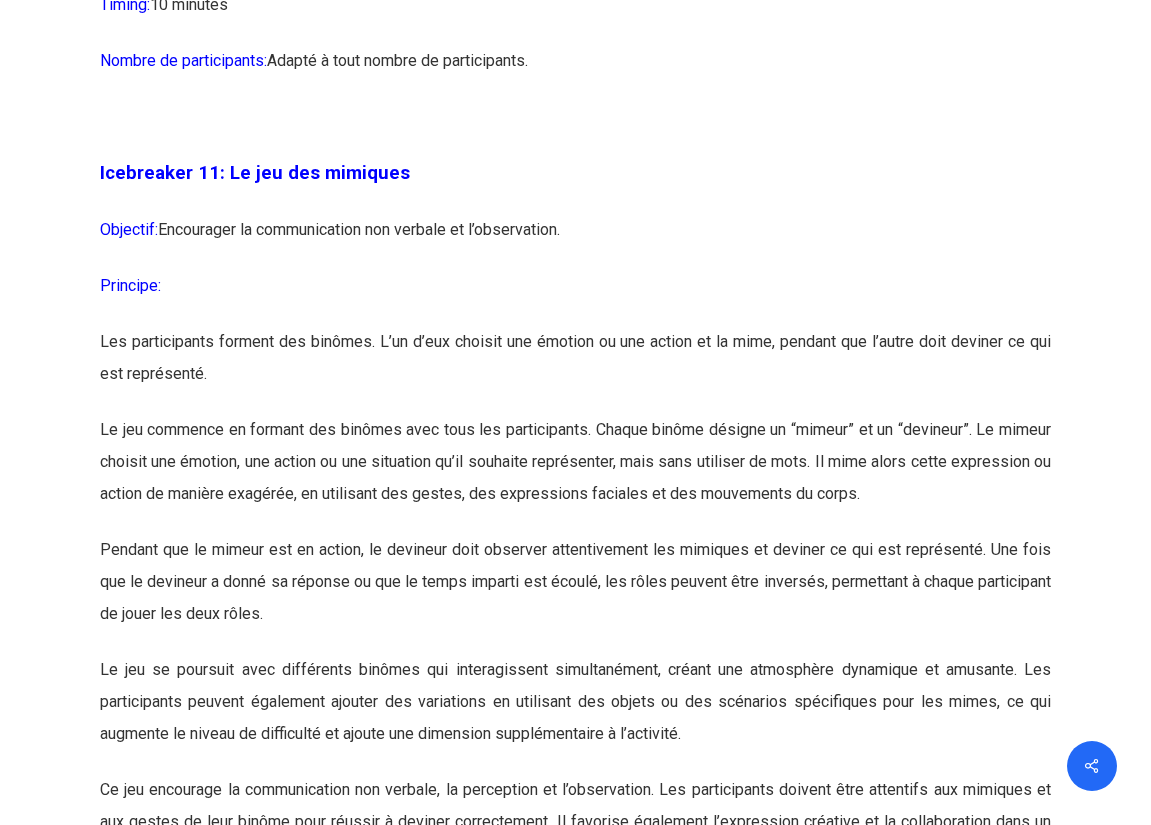 scroll, scrollTop: 7883, scrollLeft: 0, axis: vertical 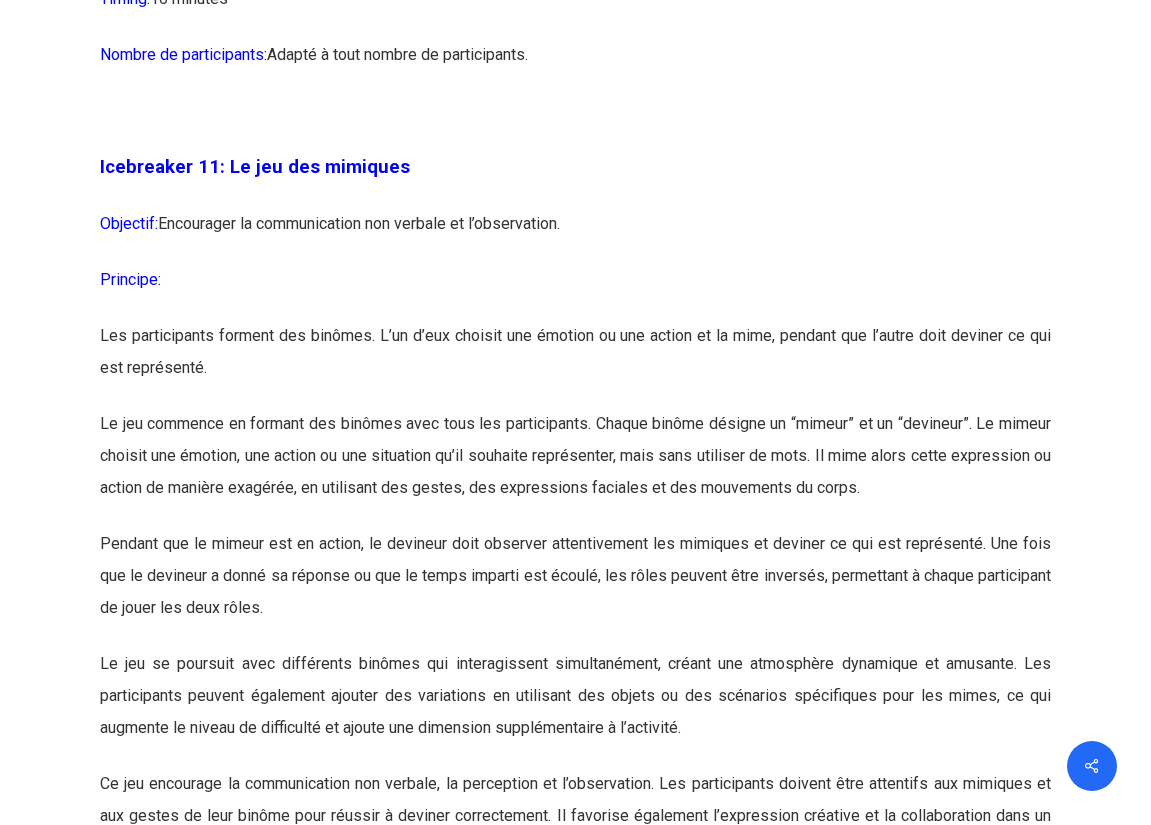 drag, startPoint x: 191, startPoint y: 256, endPoint x: 583, endPoint y: 260, distance: 392.02042 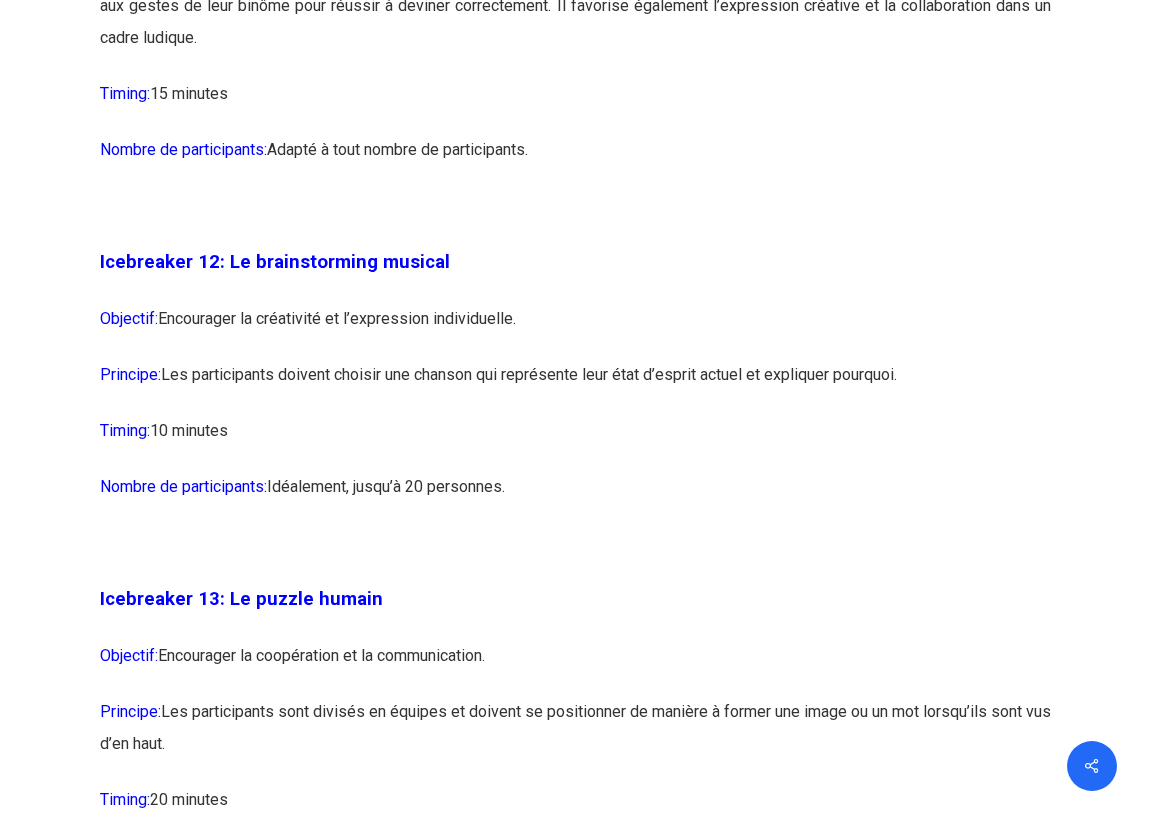scroll, scrollTop: 8783, scrollLeft: 0, axis: vertical 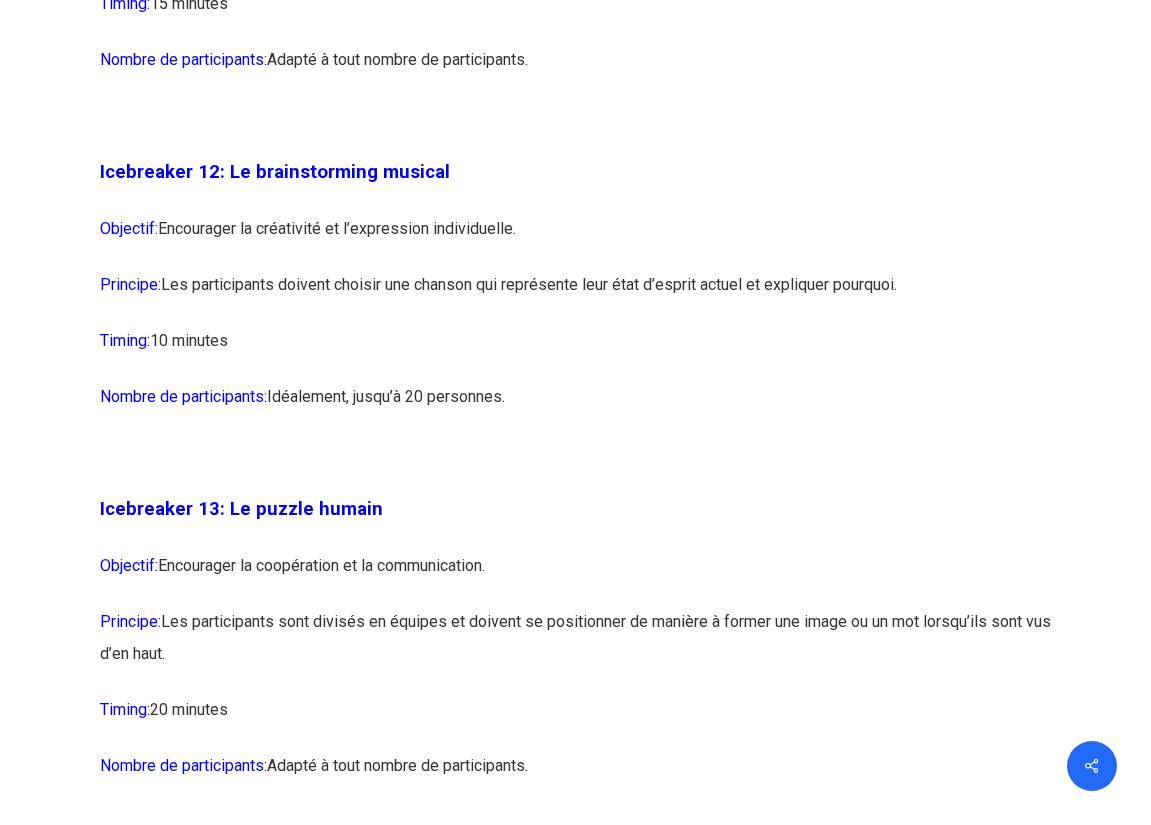 drag, startPoint x: 164, startPoint y: 314, endPoint x: 917, endPoint y: 322, distance: 753.0425 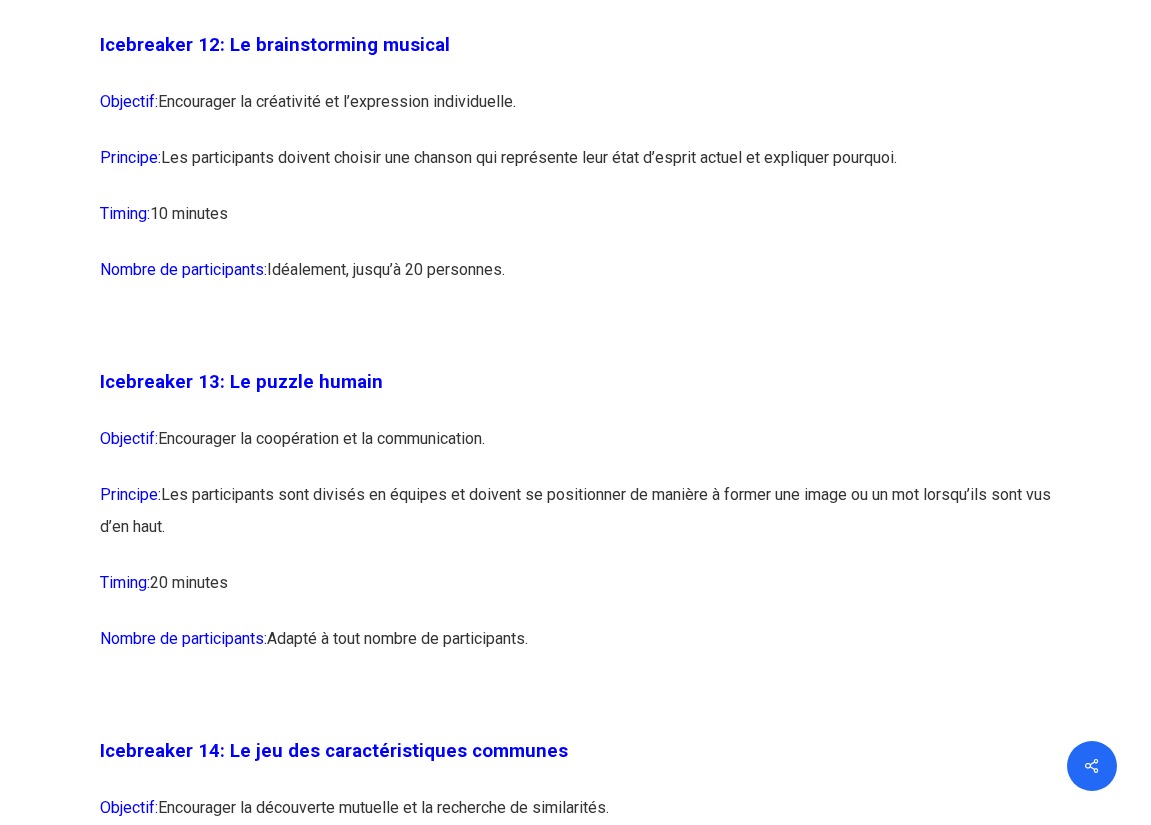 scroll, scrollTop: 8983, scrollLeft: 0, axis: vertical 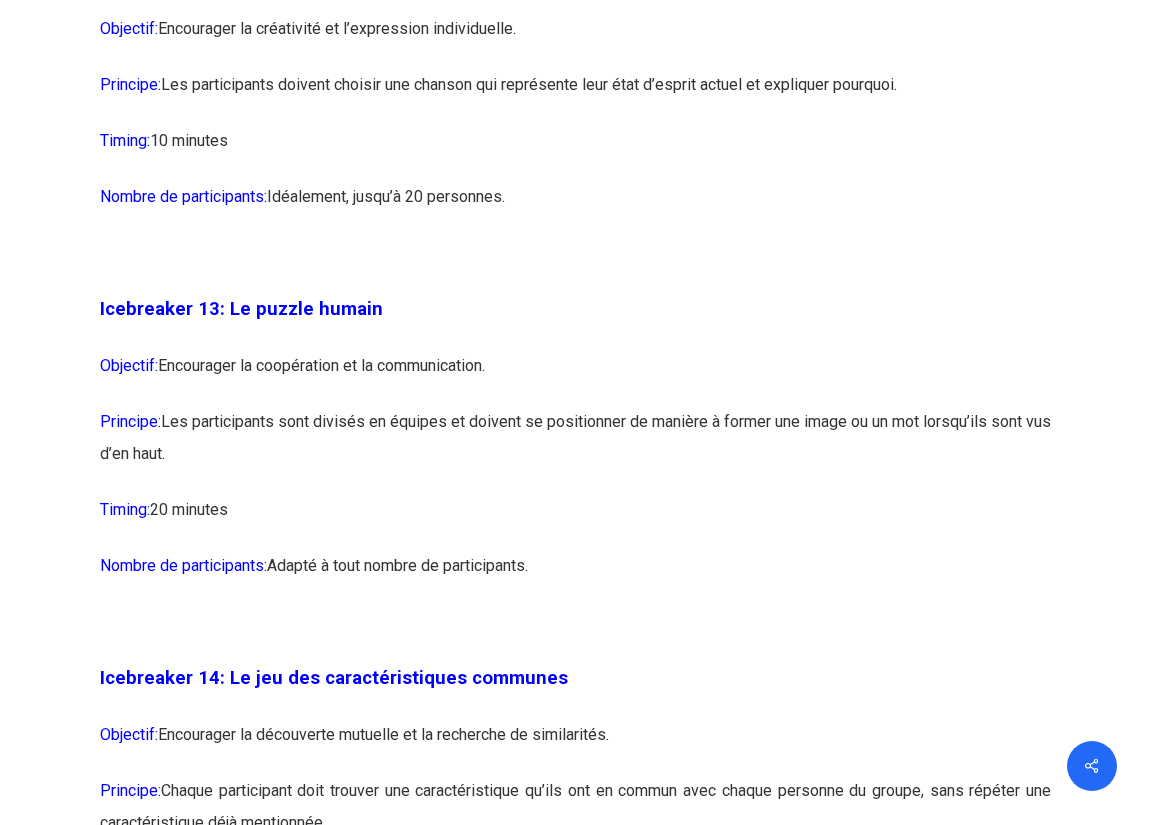 drag, startPoint x: 163, startPoint y: 448, endPoint x: 208, endPoint y: 491, distance: 62.241467 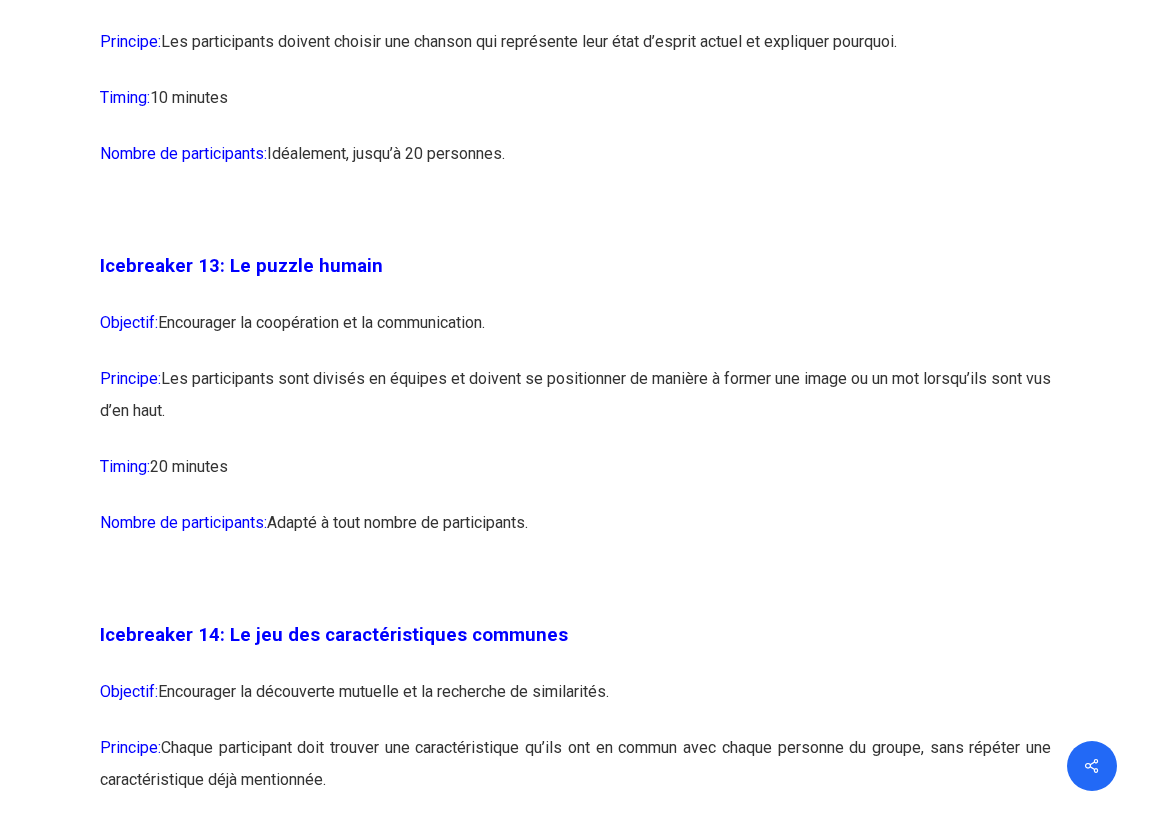 scroll, scrollTop: 9383, scrollLeft: 0, axis: vertical 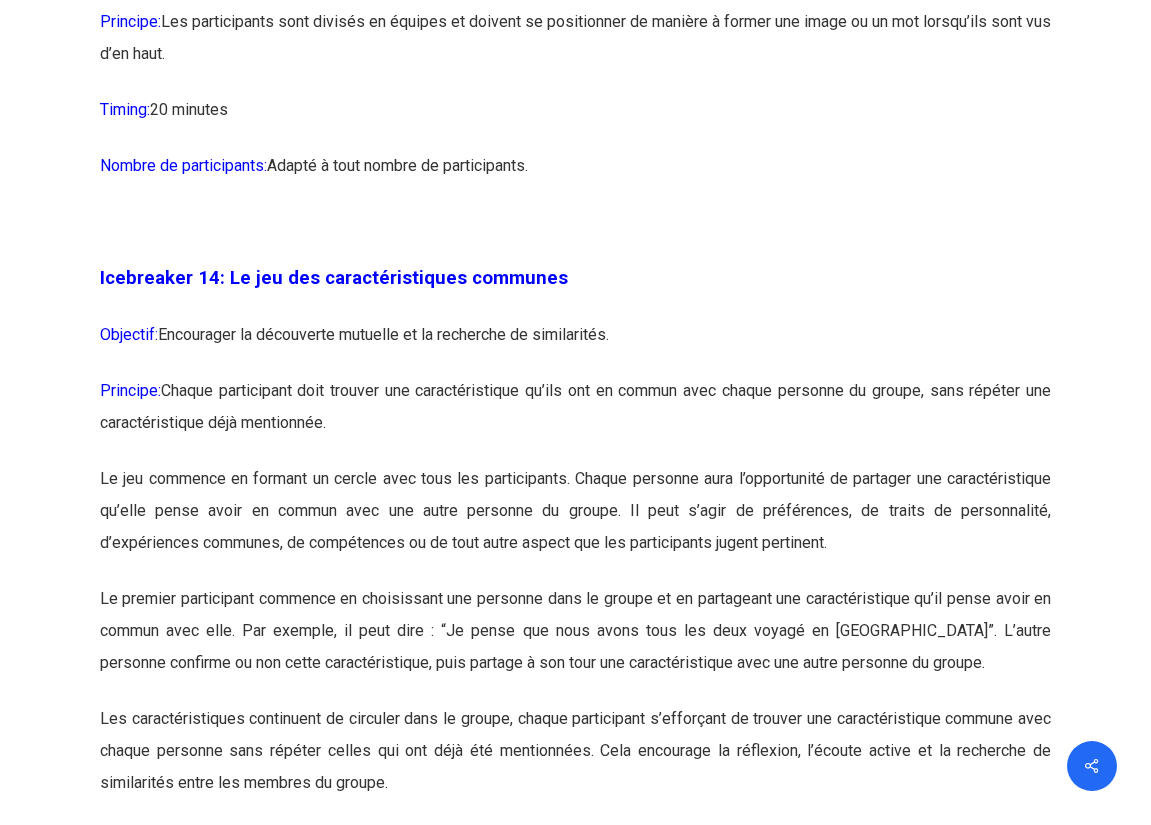drag, startPoint x: 221, startPoint y: 308, endPoint x: 583, endPoint y: 329, distance: 362.6086 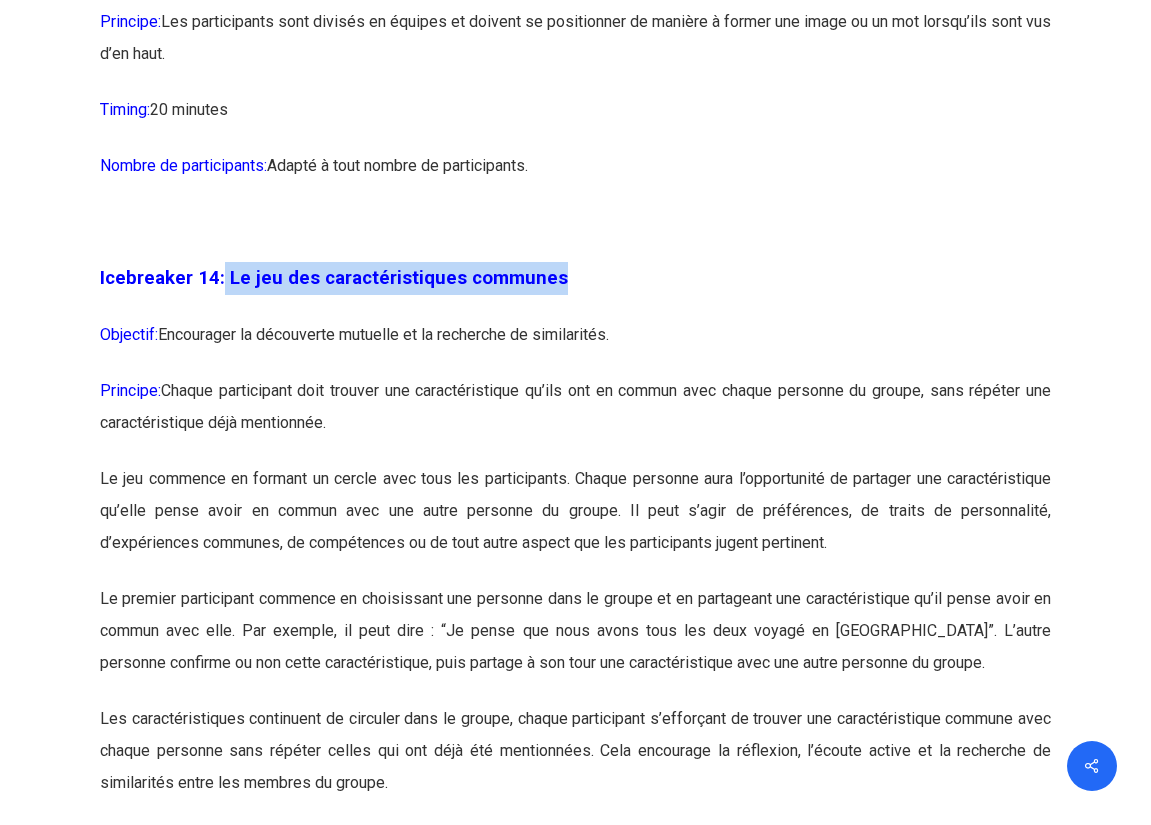 drag, startPoint x: 159, startPoint y: 368, endPoint x: 655, endPoint y: 367, distance: 496.001 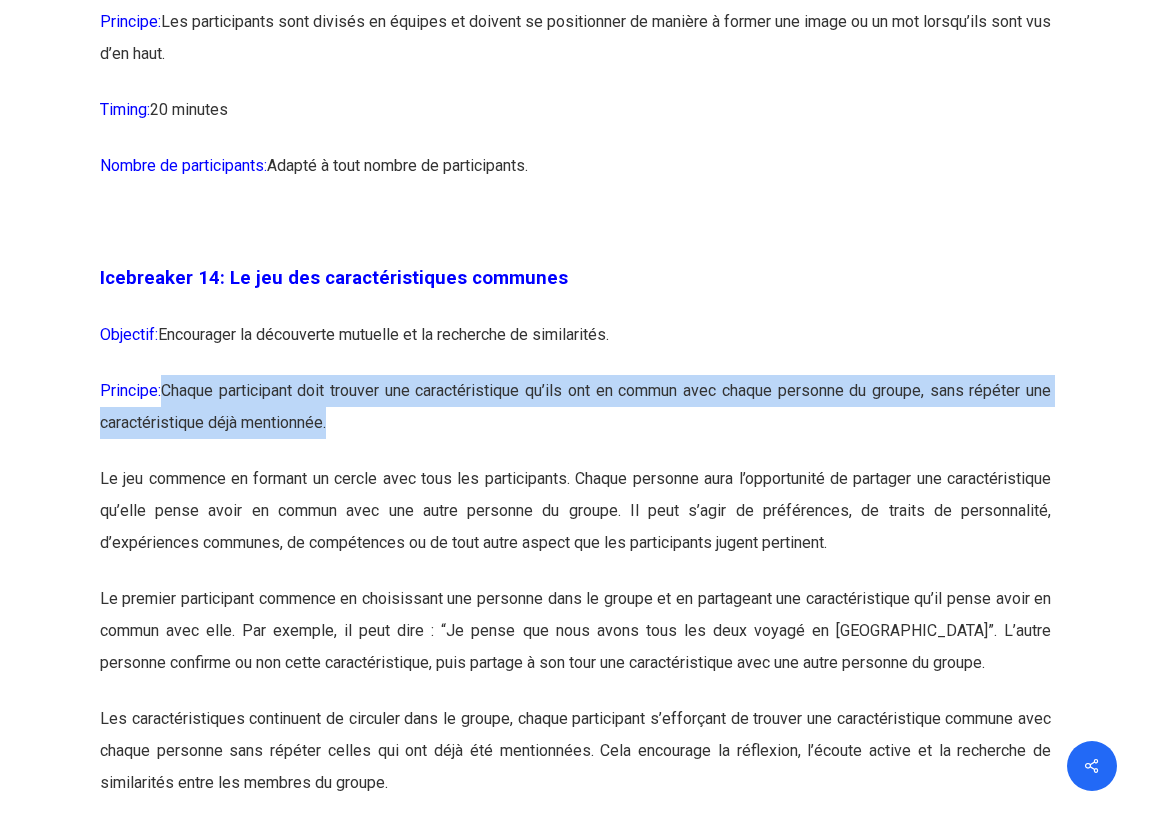 click on "Principe:  Chaque participant doit trouver une caractéristique qu’ils ont en commun avec chaque personne du groupe, sans répéter une caractéristique déjà mentionnée." at bounding box center (575, 419) 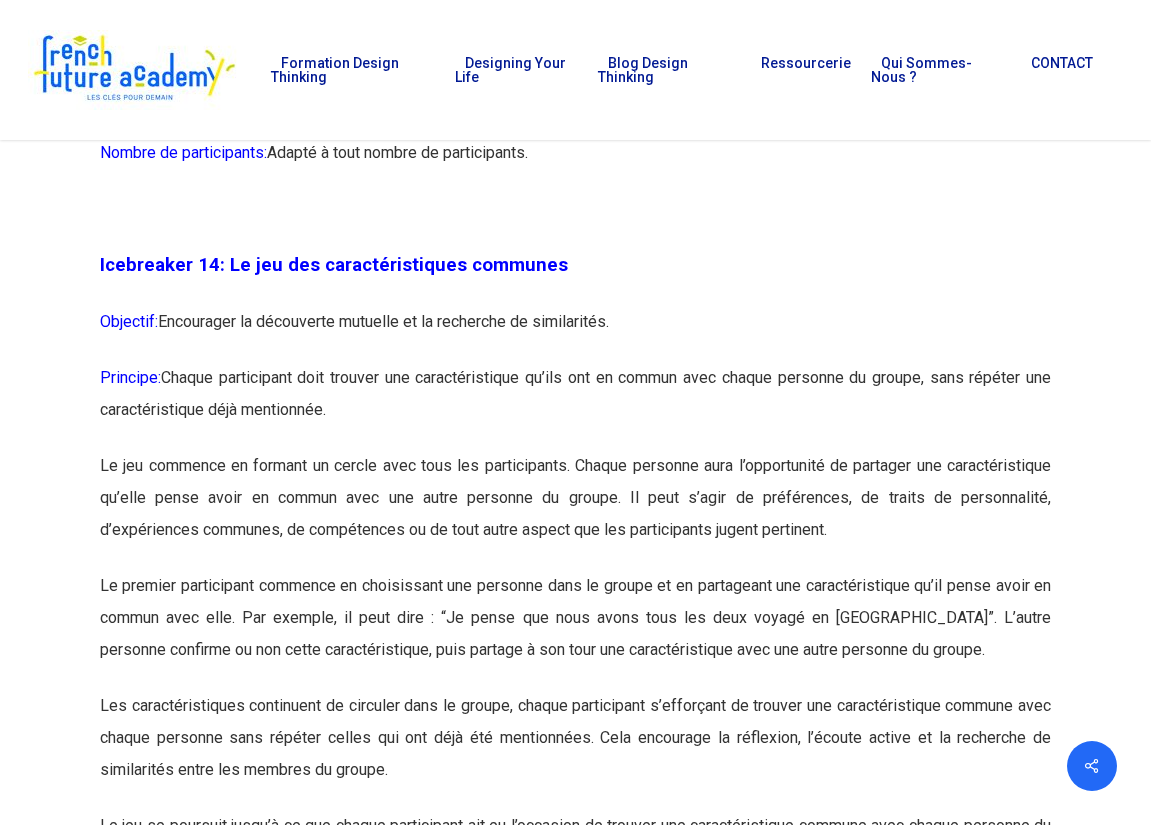 scroll, scrollTop: 9383, scrollLeft: 0, axis: vertical 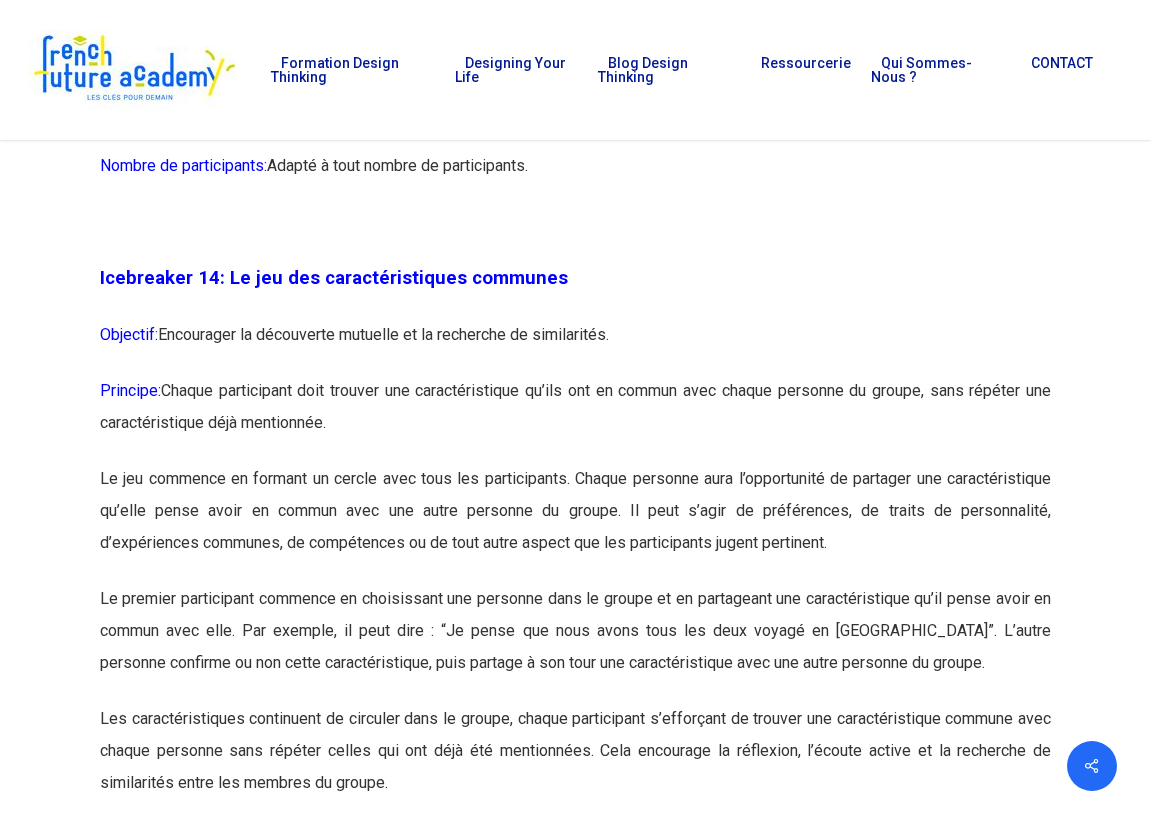 drag, startPoint x: 163, startPoint y: 423, endPoint x: 352, endPoint y: 474, distance: 195.76006 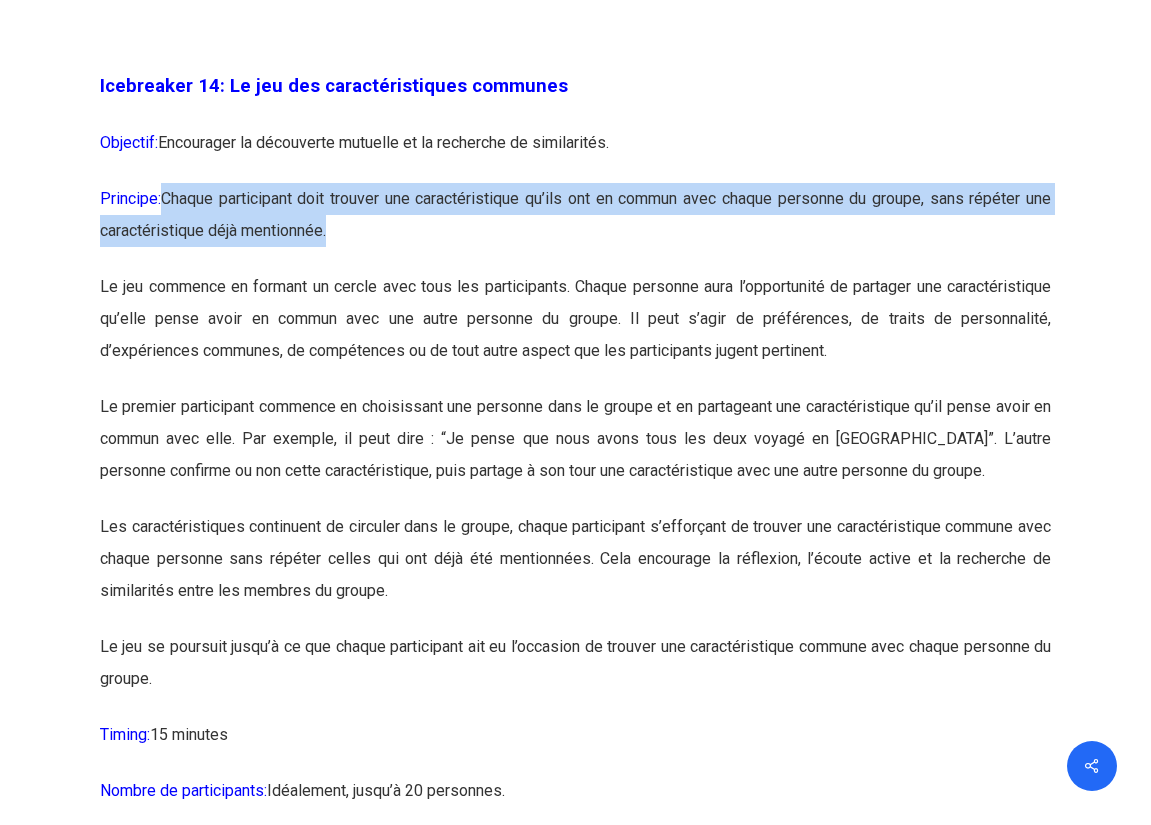 scroll, scrollTop: 9583, scrollLeft: 0, axis: vertical 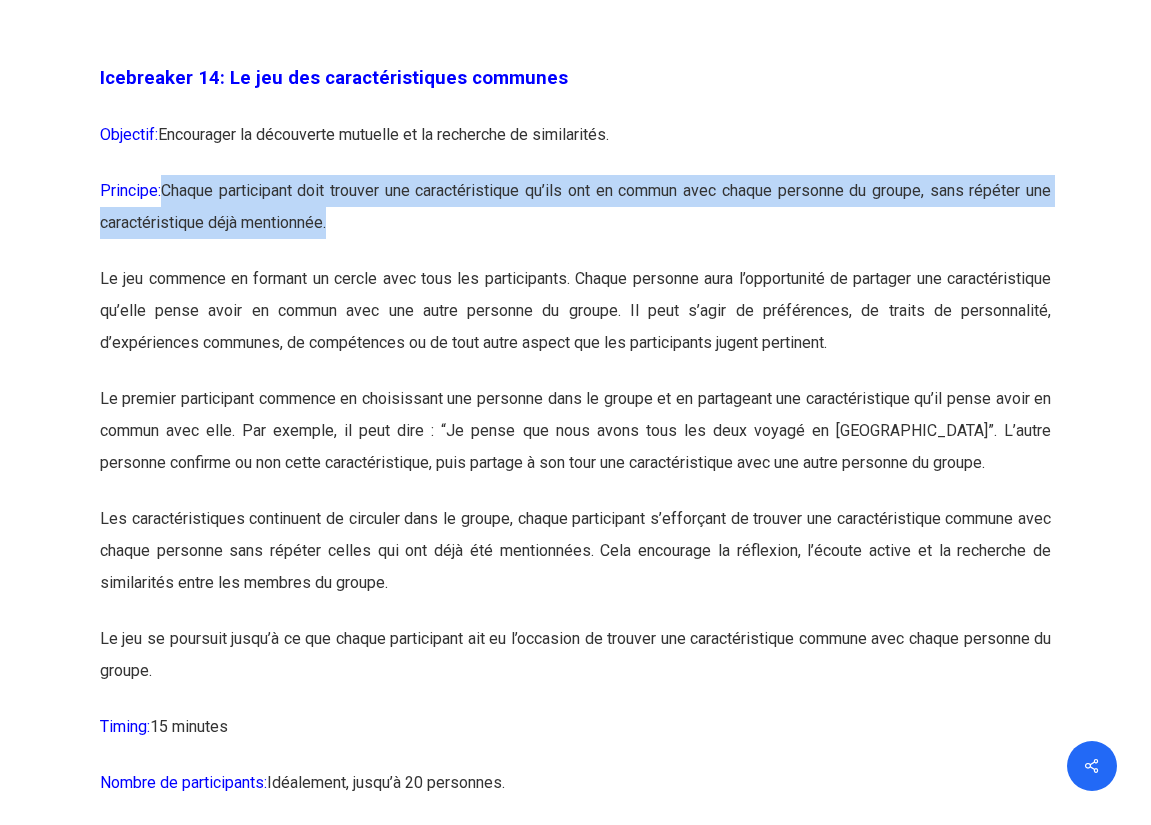 drag, startPoint x: 215, startPoint y: 310, endPoint x: 838, endPoint y: 366, distance: 625.5118 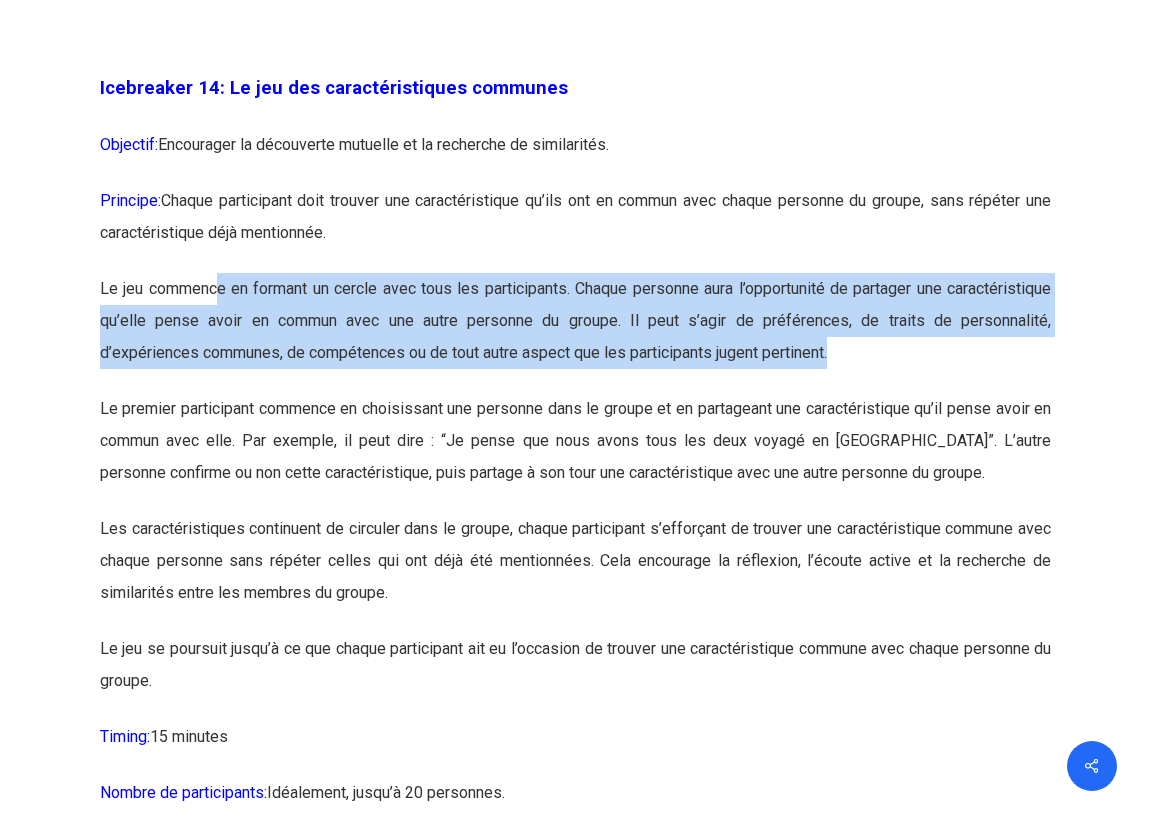 scroll, scrollTop: 9604, scrollLeft: 0, axis: vertical 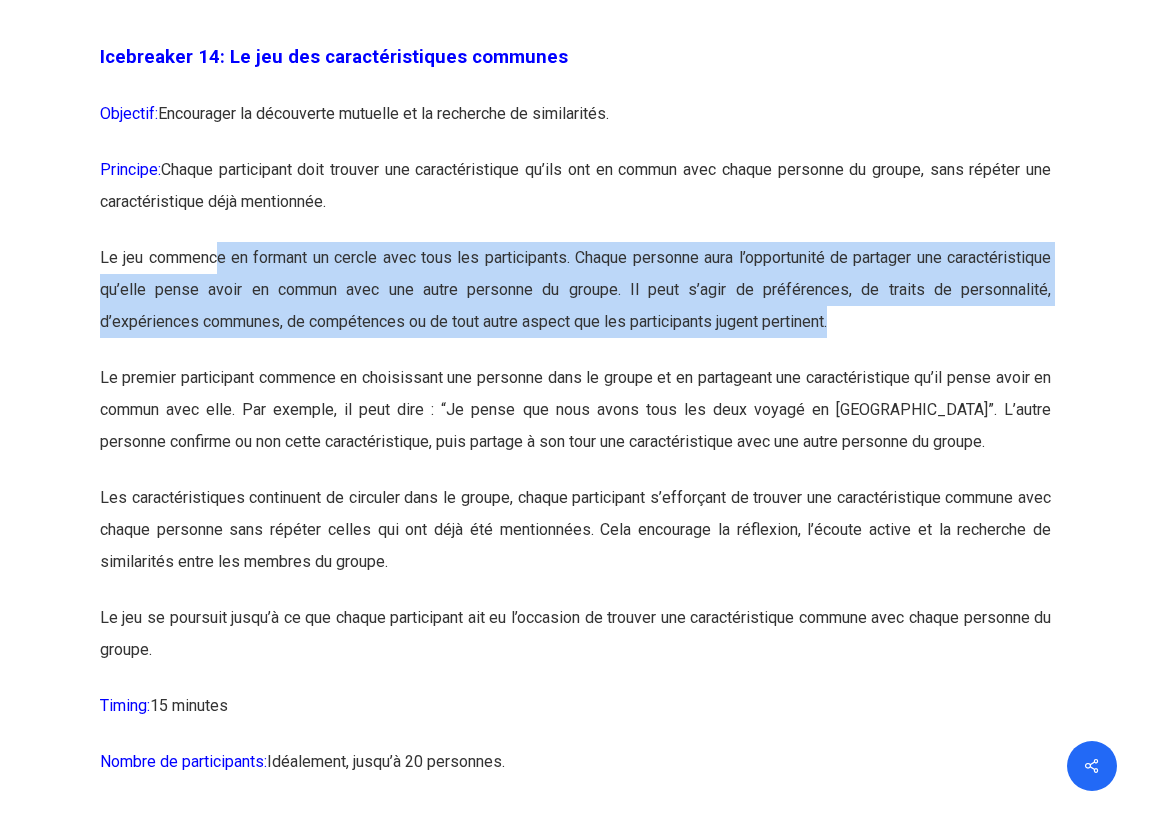 drag, startPoint x: 429, startPoint y: 538, endPoint x: 476, endPoint y: 580, distance: 63.03174 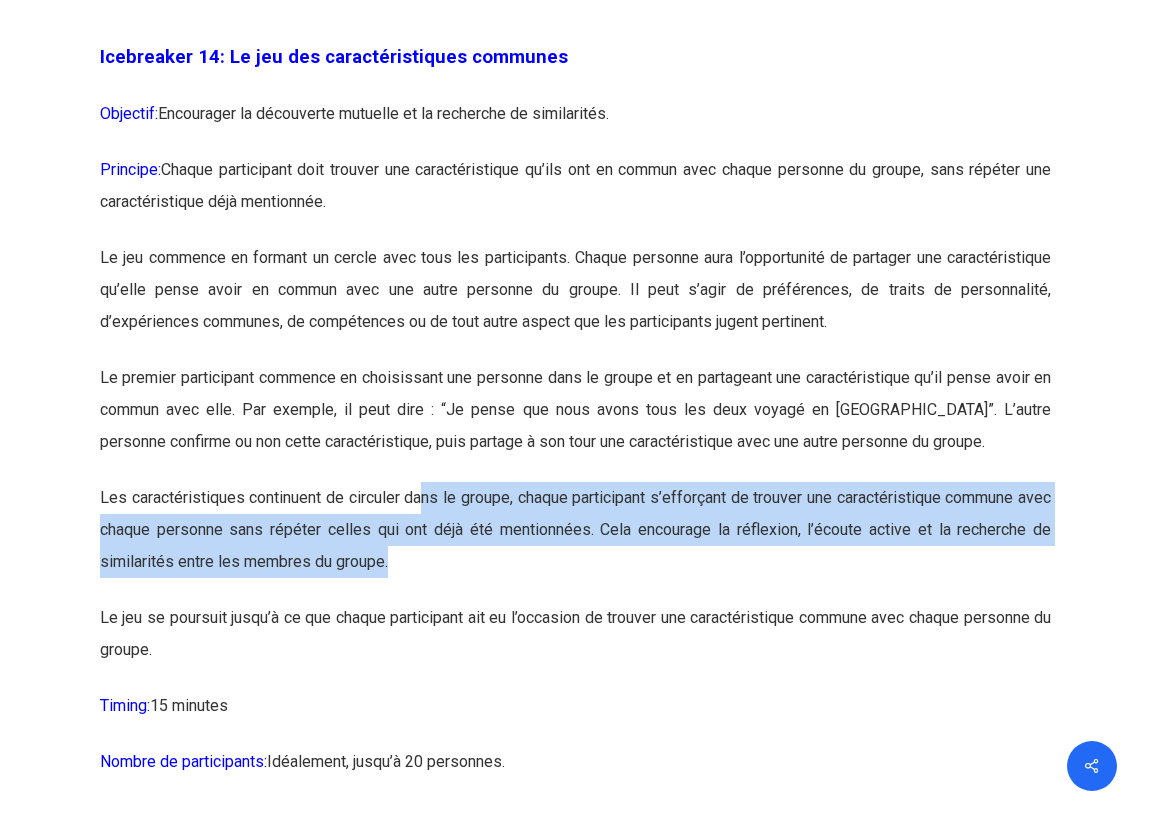 drag, startPoint x: 140, startPoint y: 407, endPoint x: 868, endPoint y: 462, distance: 730.07465 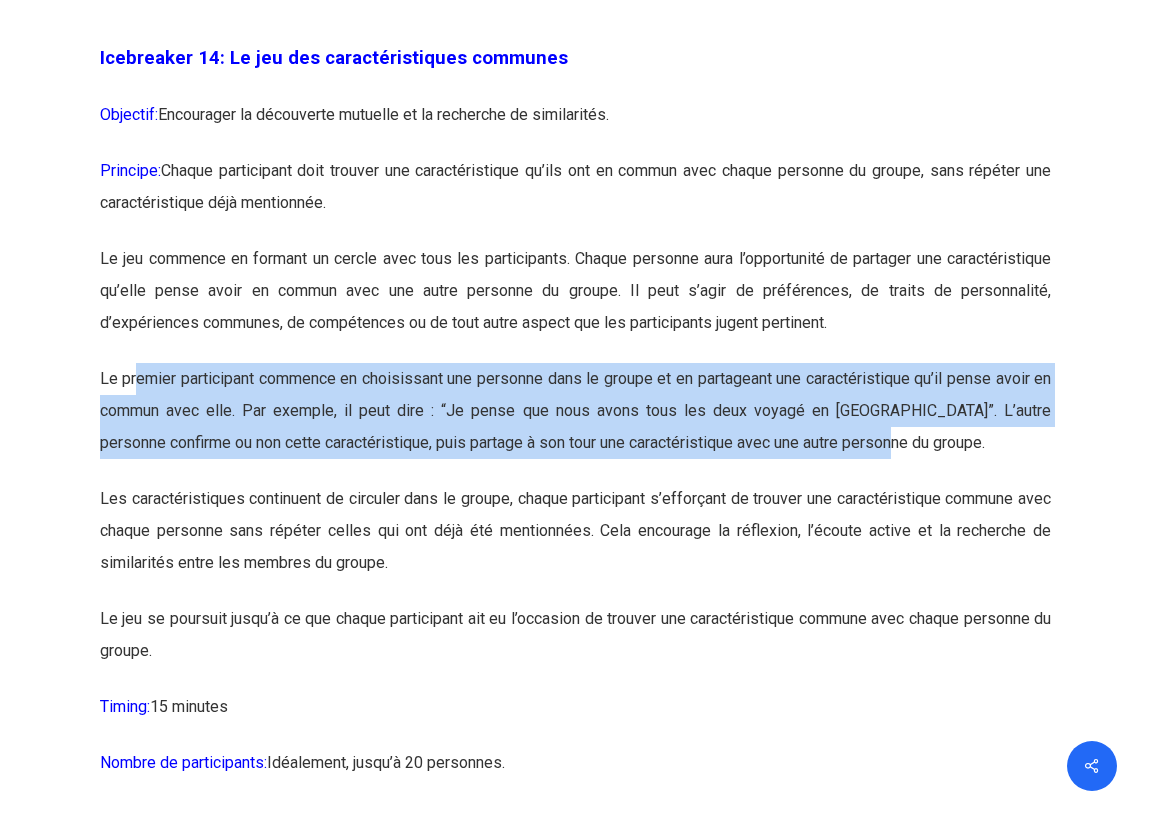 scroll, scrollTop: 10203, scrollLeft: 0, axis: vertical 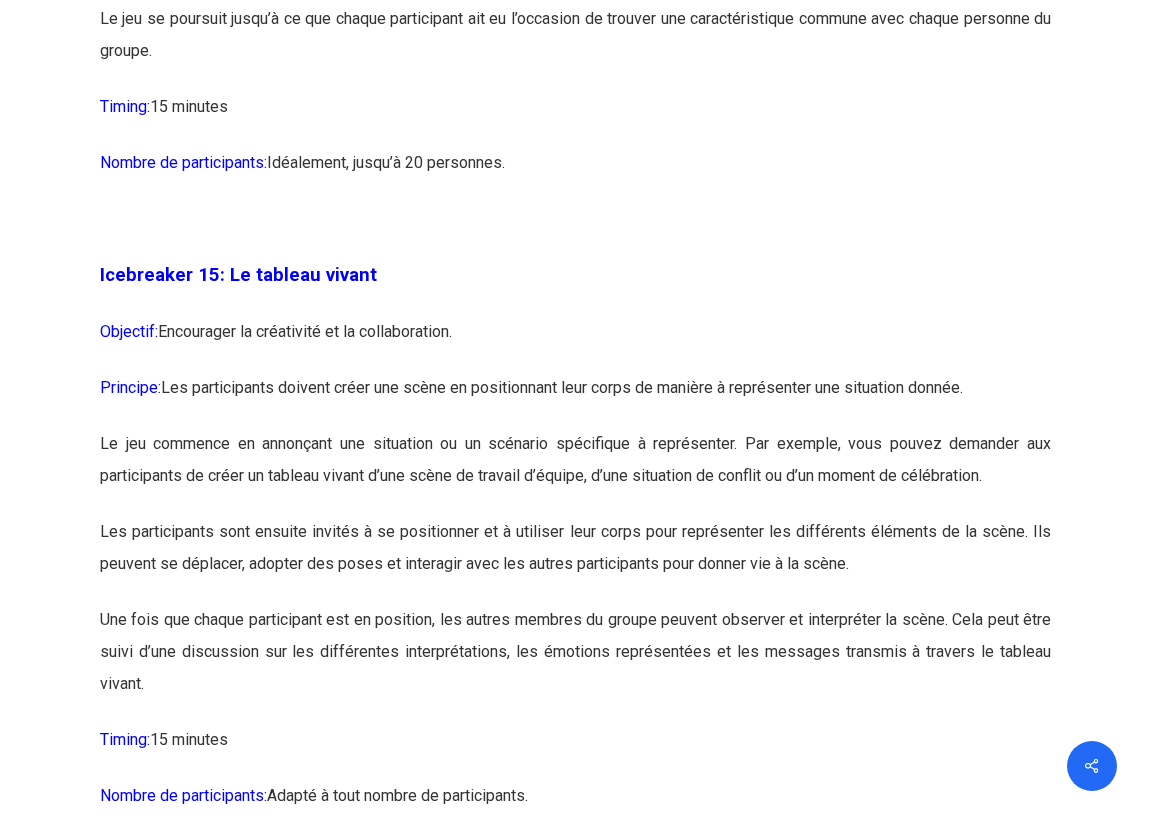 drag, startPoint x: 252, startPoint y: 421, endPoint x: 882, endPoint y: 426, distance: 630.01984 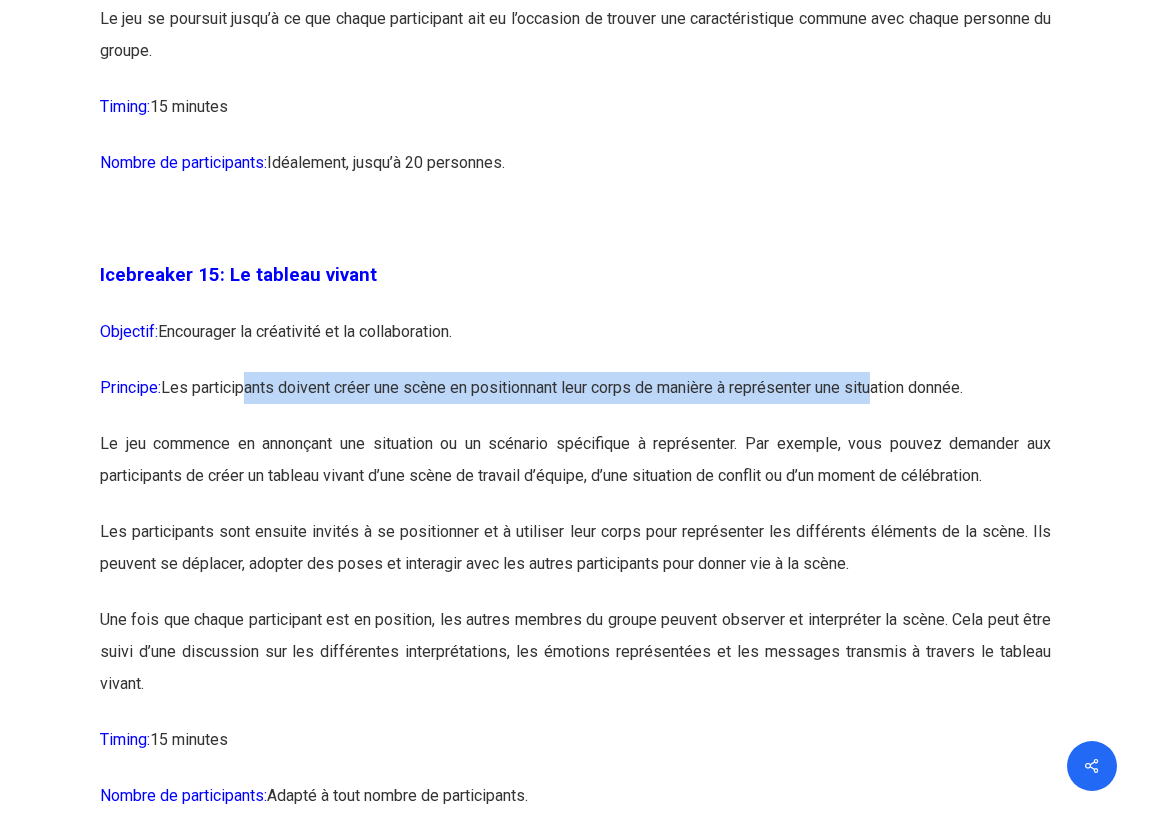 drag, startPoint x: 343, startPoint y: 467, endPoint x: 589, endPoint y: 490, distance: 247.07286 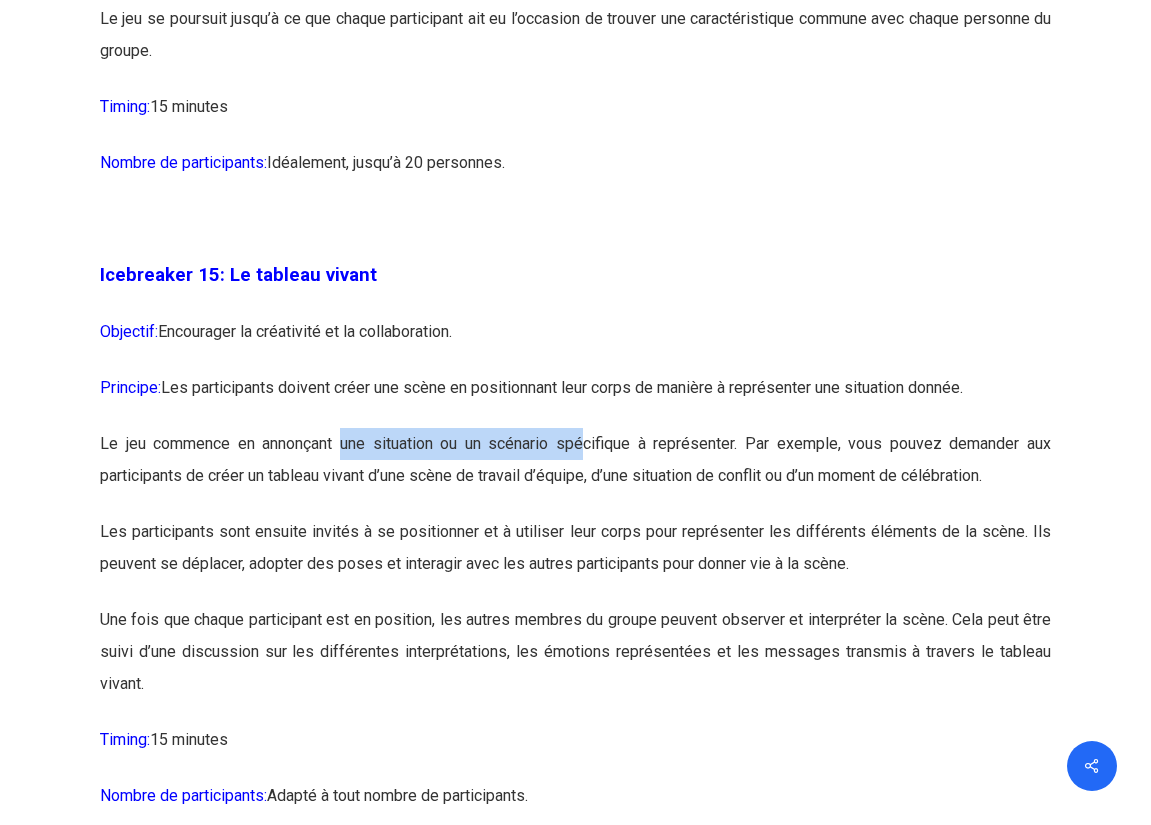 drag, startPoint x: 250, startPoint y: 566, endPoint x: 670, endPoint y: 579, distance: 420.20114 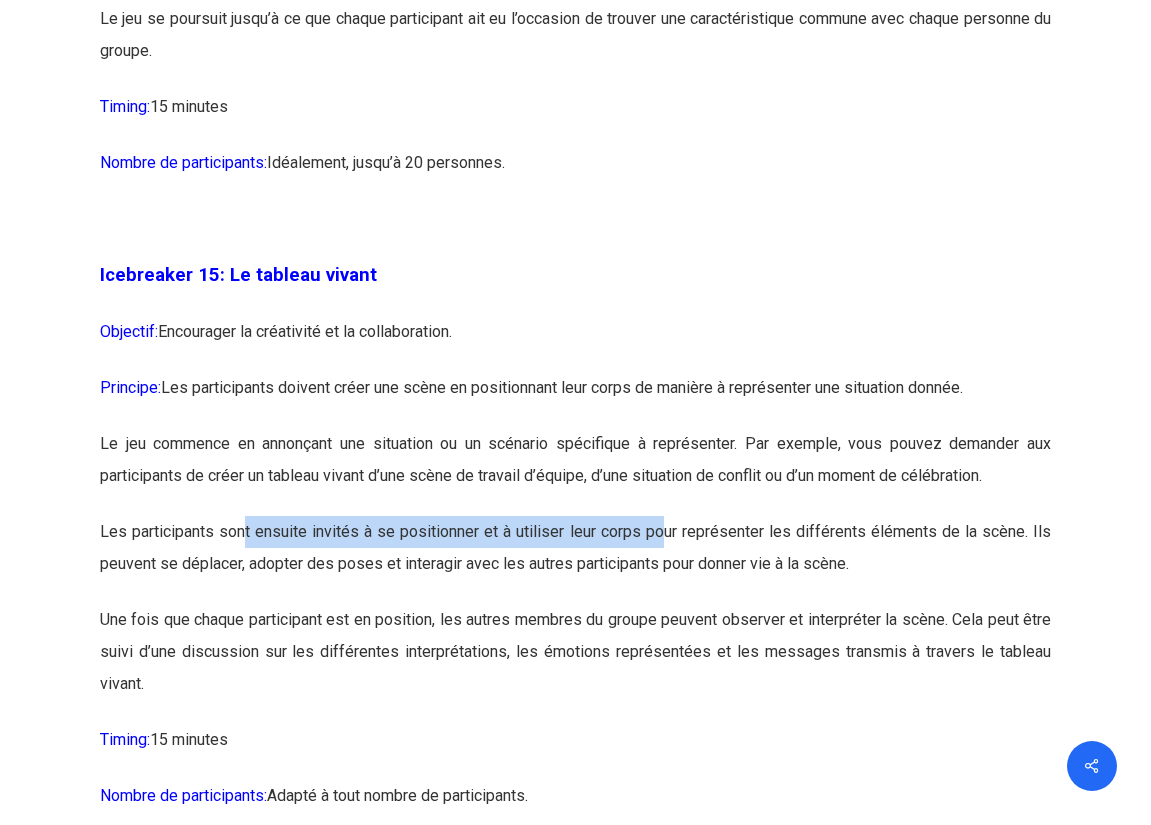 drag, startPoint x: 183, startPoint y: 642, endPoint x: 548, endPoint y: 692, distance: 368.40875 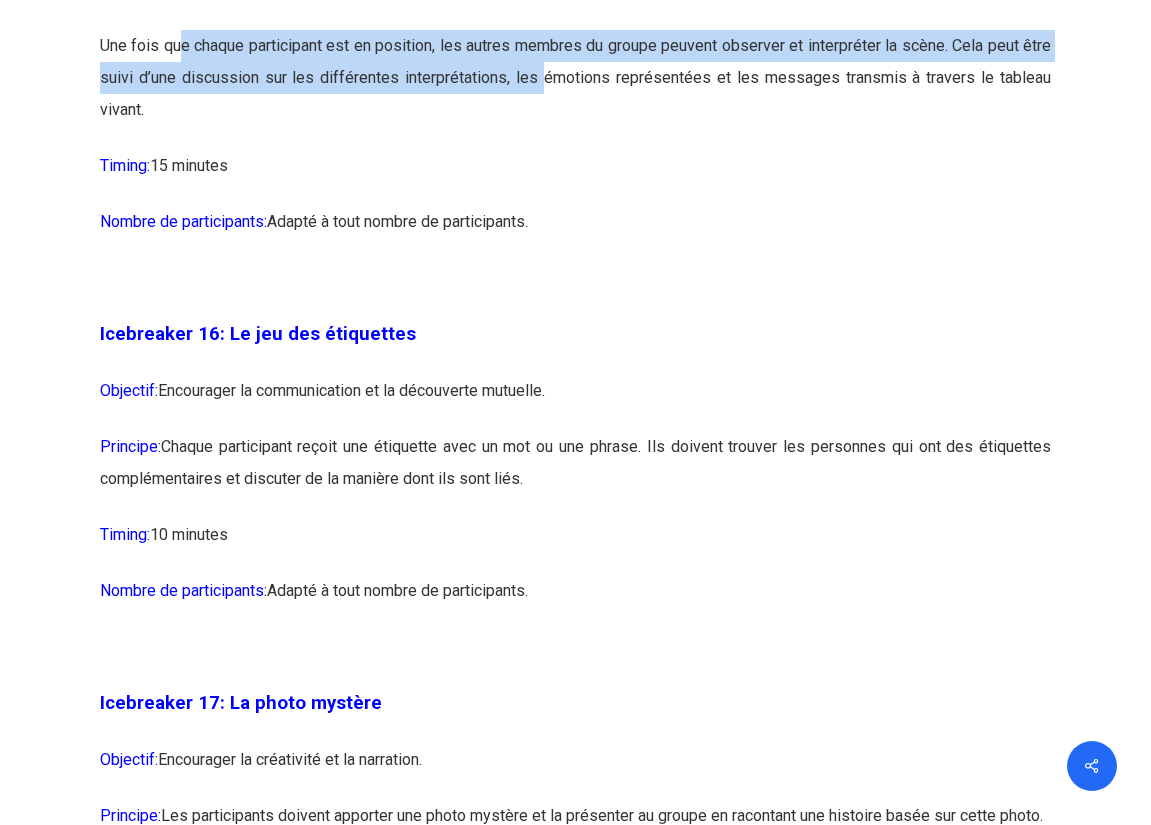 scroll, scrollTop: 10803, scrollLeft: 0, axis: vertical 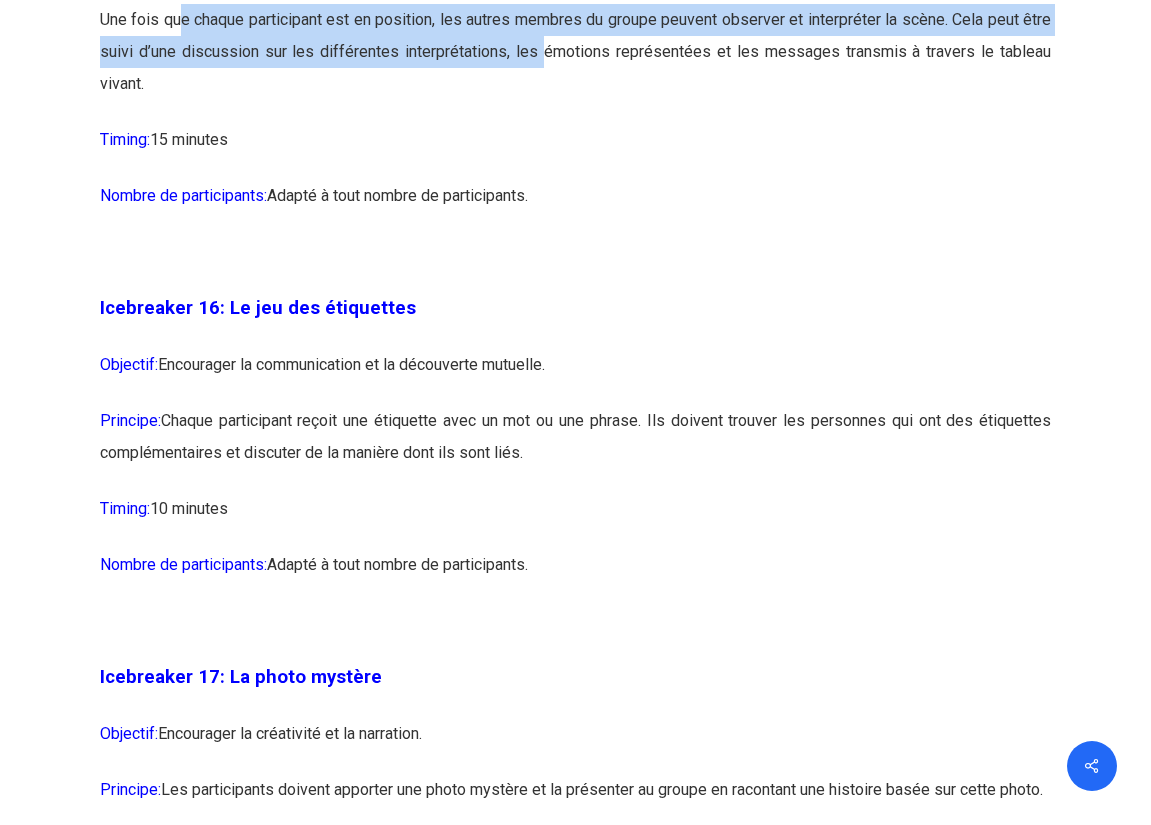 drag, startPoint x: 256, startPoint y: 394, endPoint x: 461, endPoint y: 410, distance: 205.62344 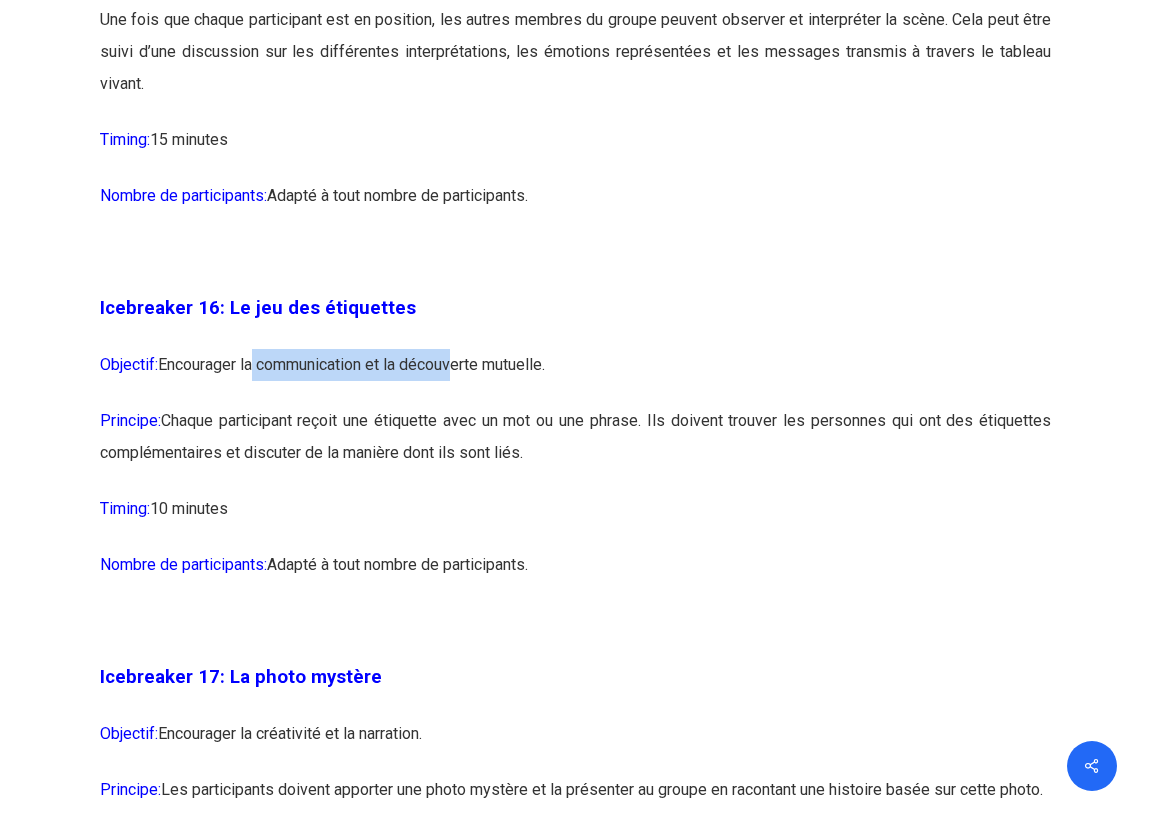 drag, startPoint x: 305, startPoint y: 461, endPoint x: 560, endPoint y: 479, distance: 255.6345 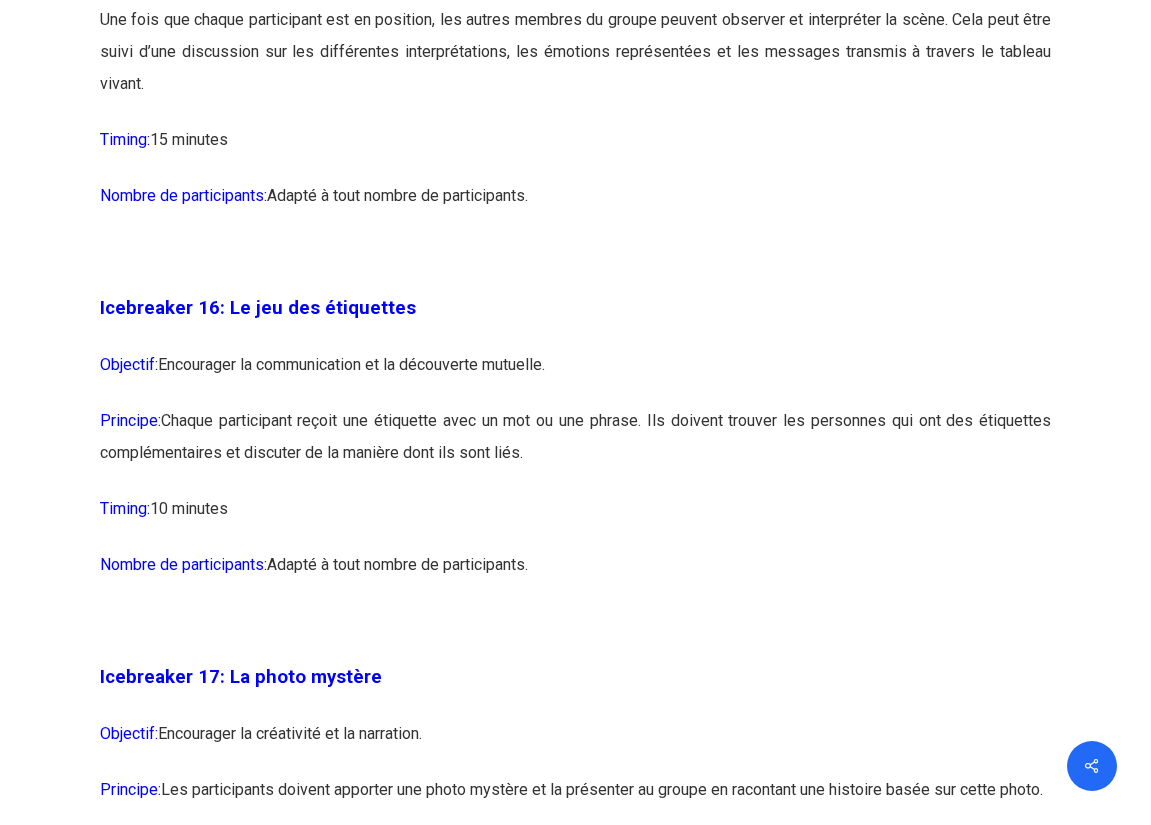 drag, startPoint x: 102, startPoint y: 339, endPoint x: 585, endPoint y: 595, distance: 546.64886 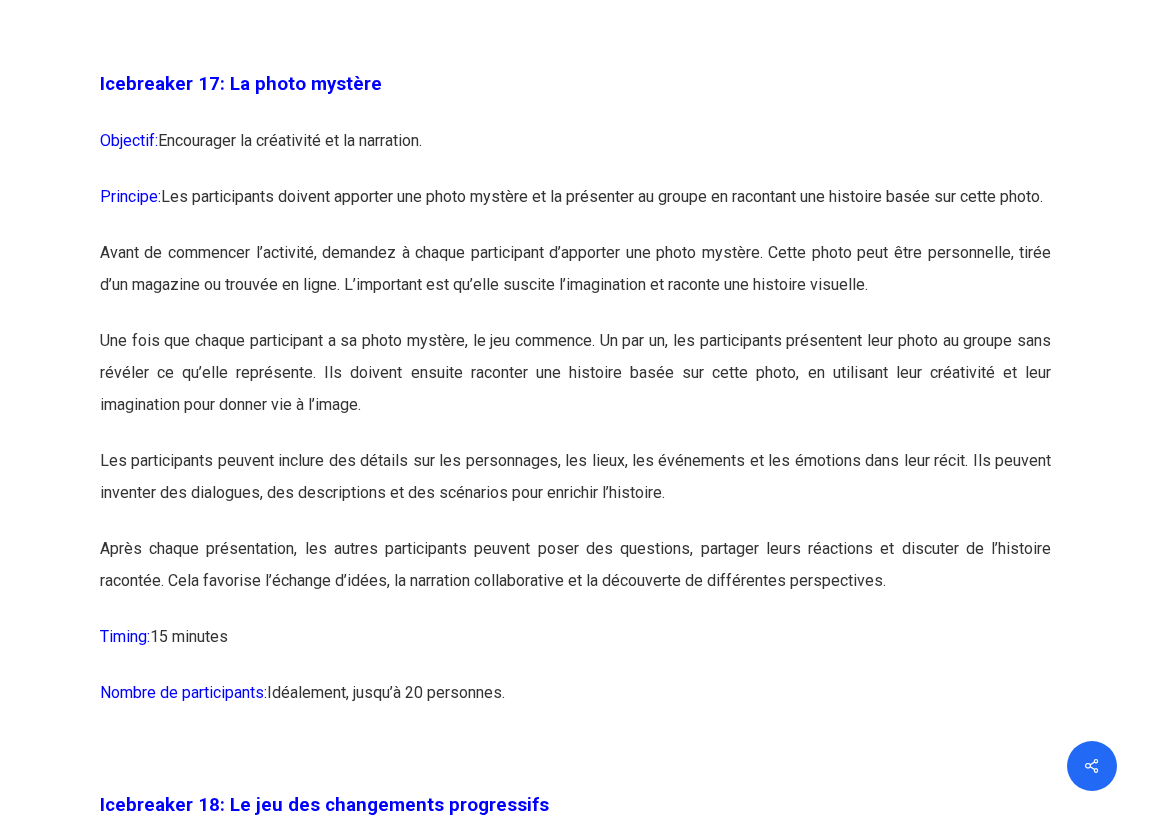 scroll, scrollTop: 11403, scrollLeft: 0, axis: vertical 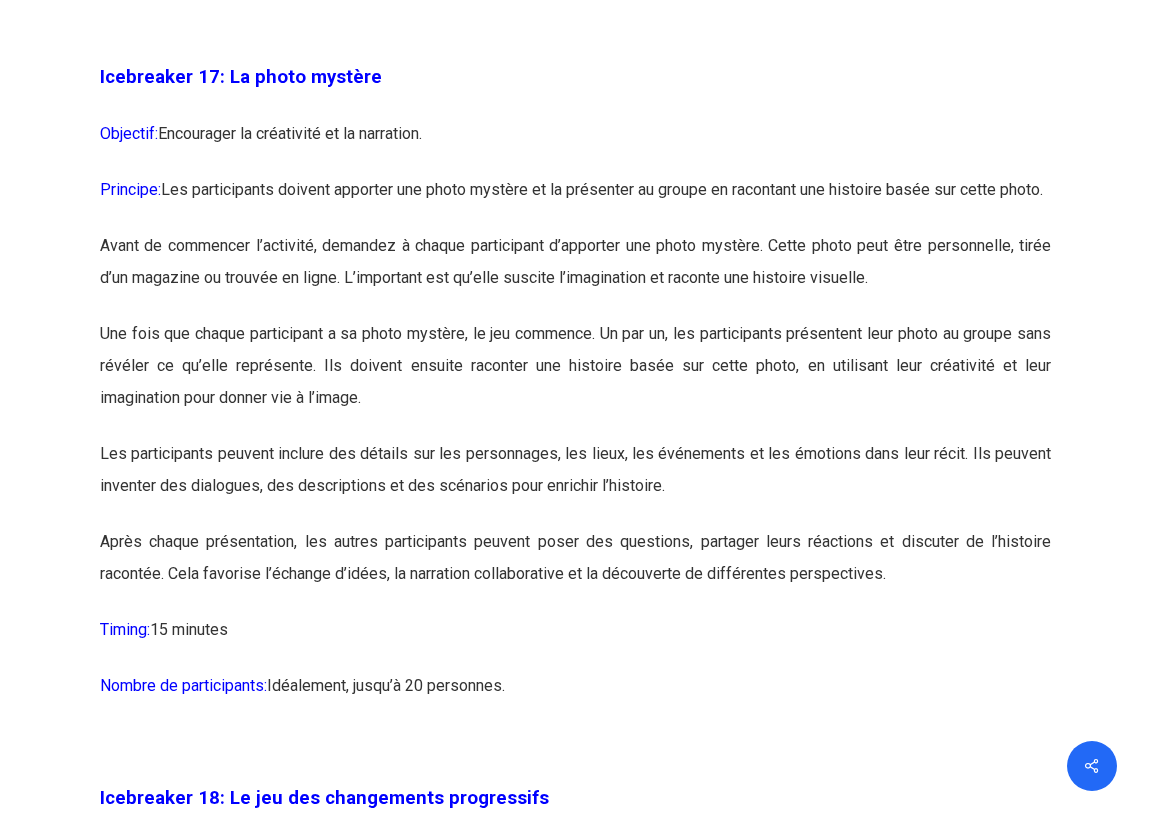 click on "Principe:  Les participants doivent apporter une photo mystère et la présenter au groupe en racontant une histoire basée sur cette photo." at bounding box center (575, 202) 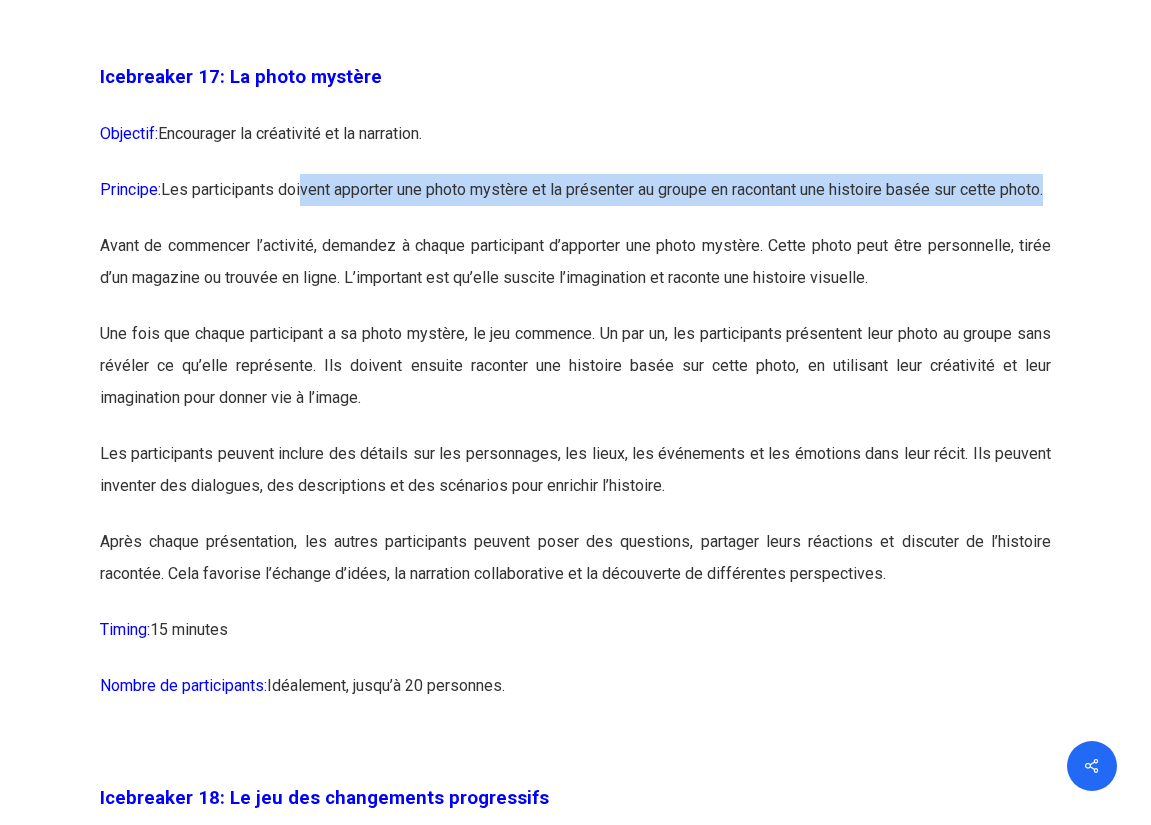 drag, startPoint x: 297, startPoint y: 294, endPoint x: 715, endPoint y: 363, distance: 423.6567 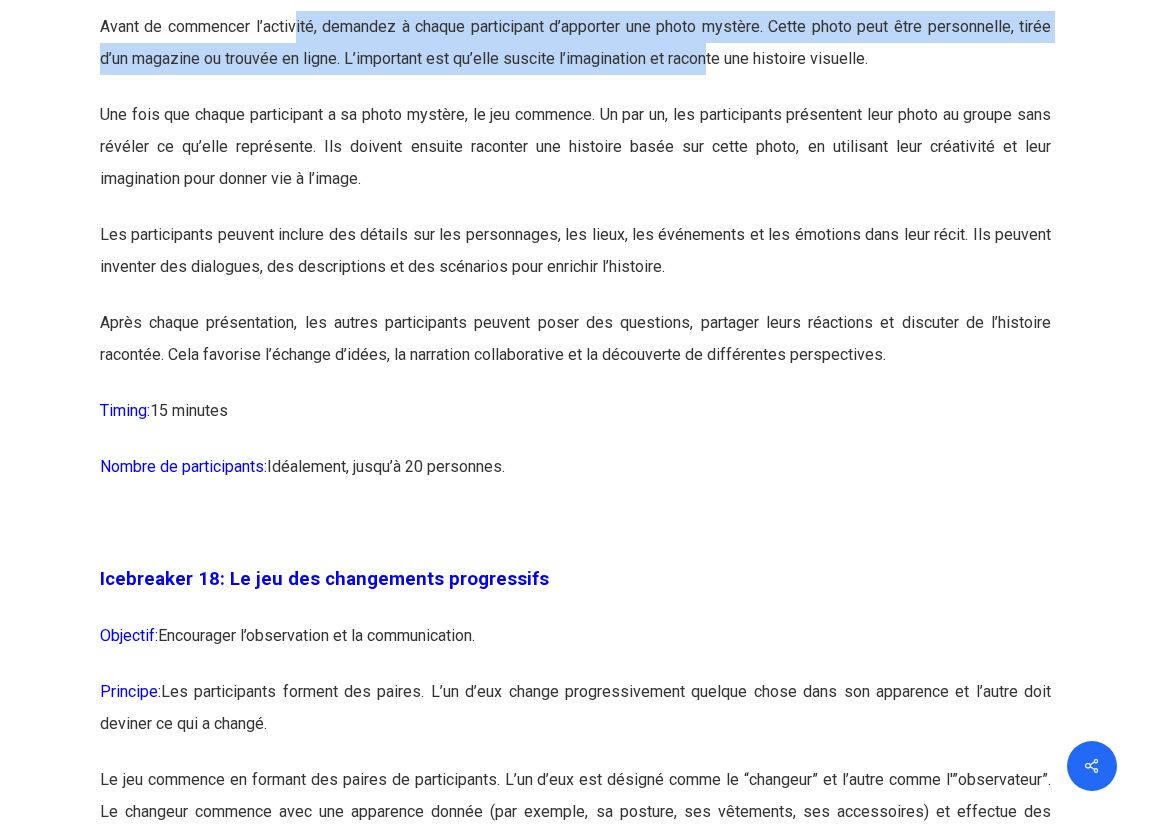 scroll, scrollTop: 12002, scrollLeft: 0, axis: vertical 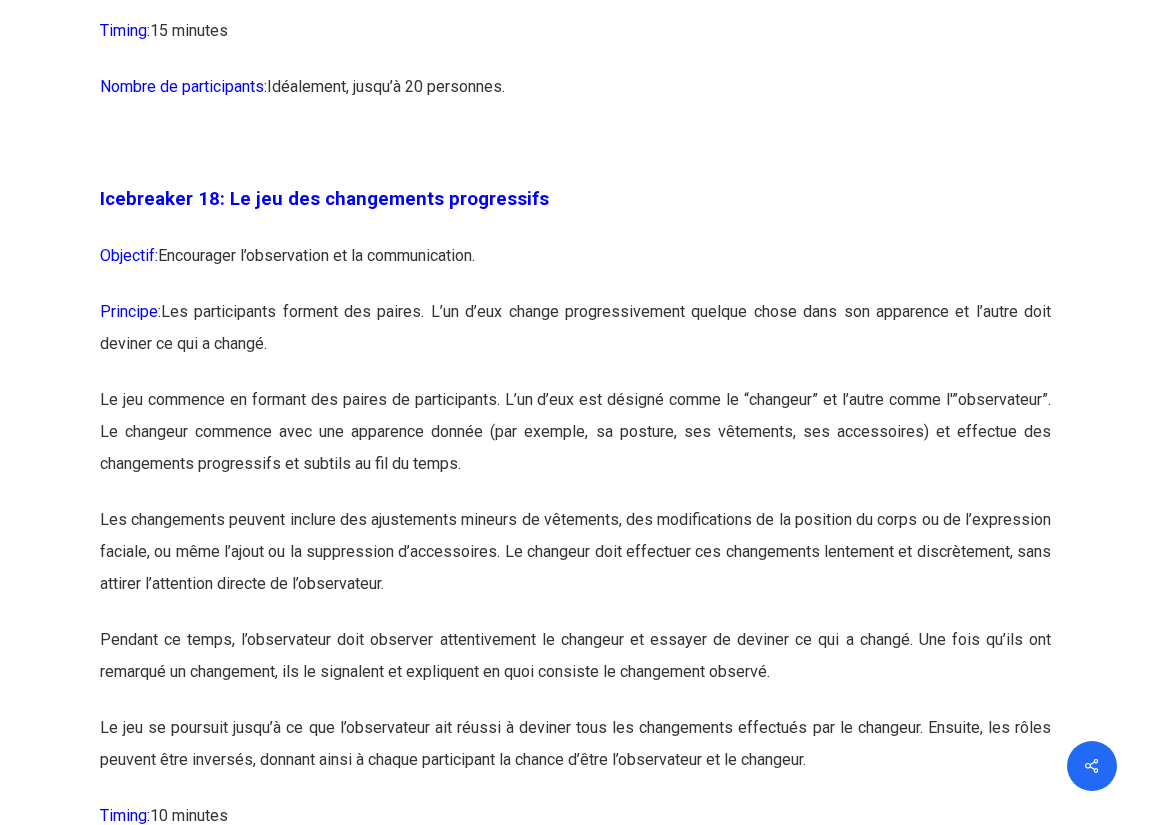 drag, startPoint x: 289, startPoint y: 317, endPoint x: 400, endPoint y: 336, distance: 112.61439 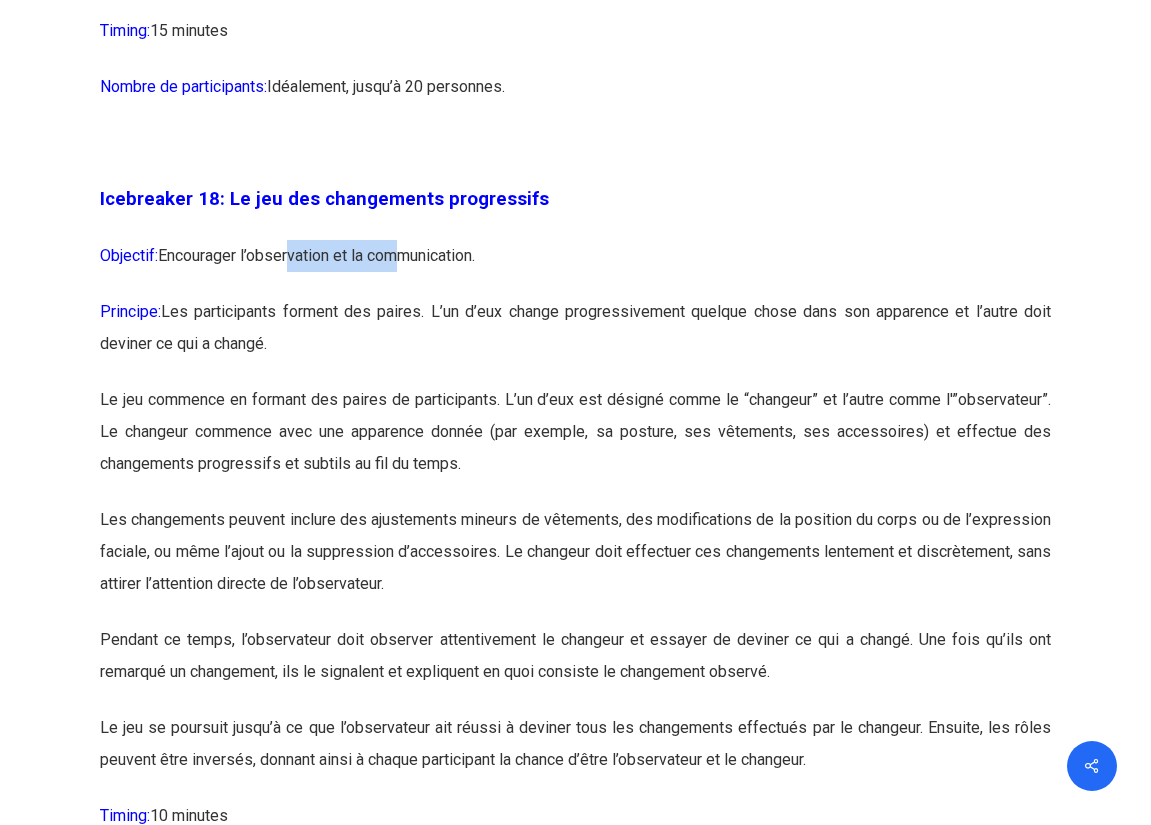 drag, startPoint x: 266, startPoint y: 367, endPoint x: 607, endPoint y: 399, distance: 342.49817 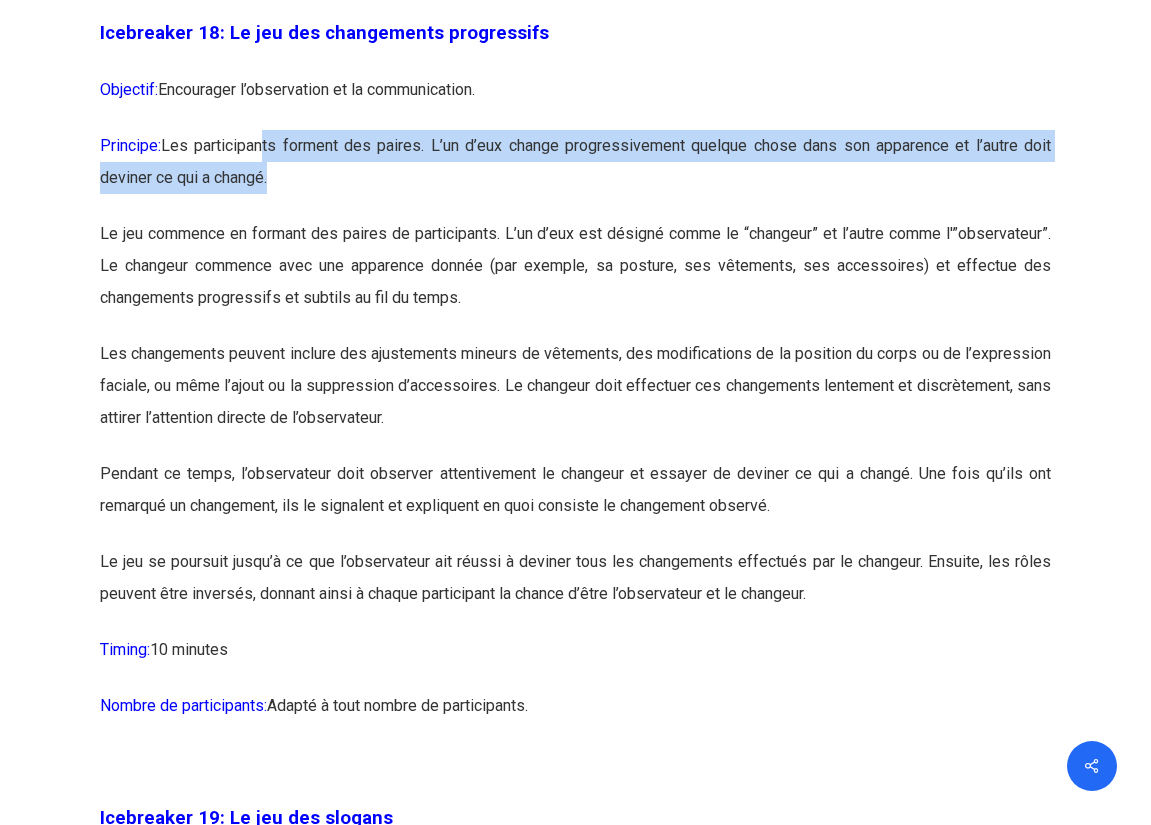 scroll, scrollTop: 12203, scrollLeft: 0, axis: vertical 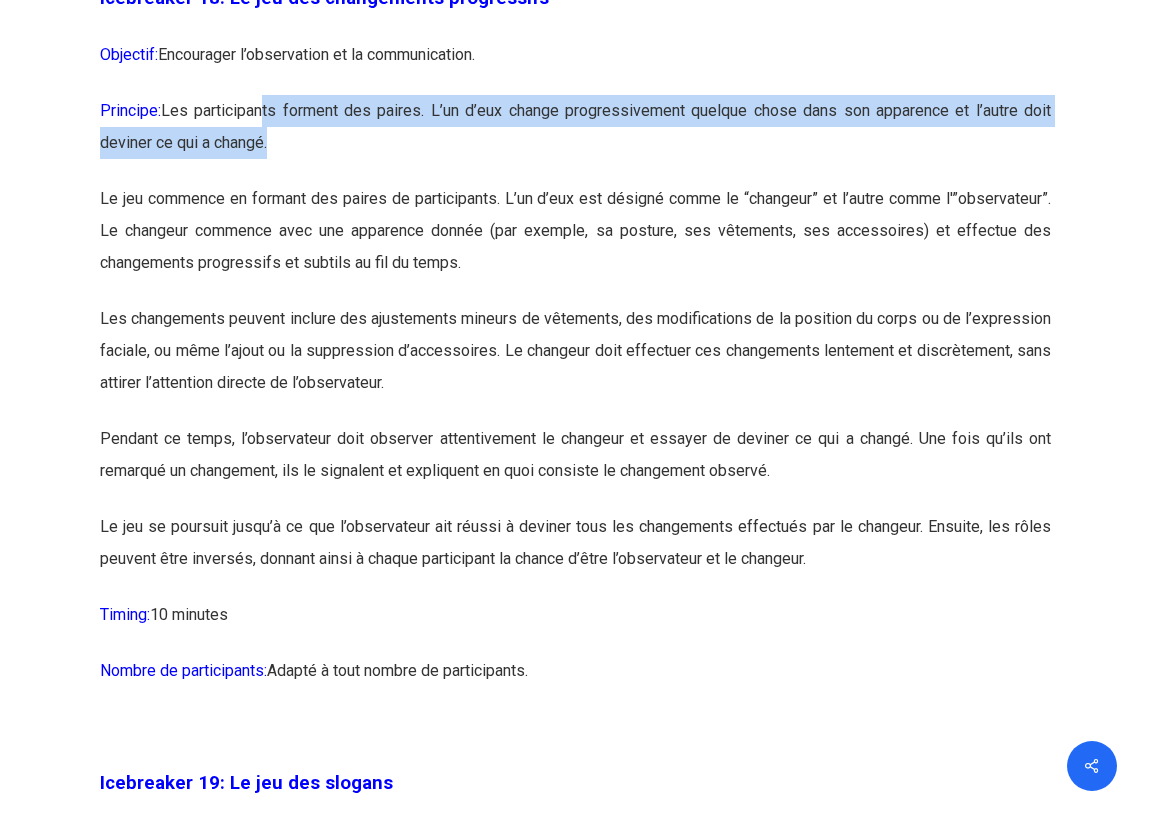 drag, startPoint x: 478, startPoint y: 265, endPoint x: 483, endPoint y: 303, distance: 38.327538 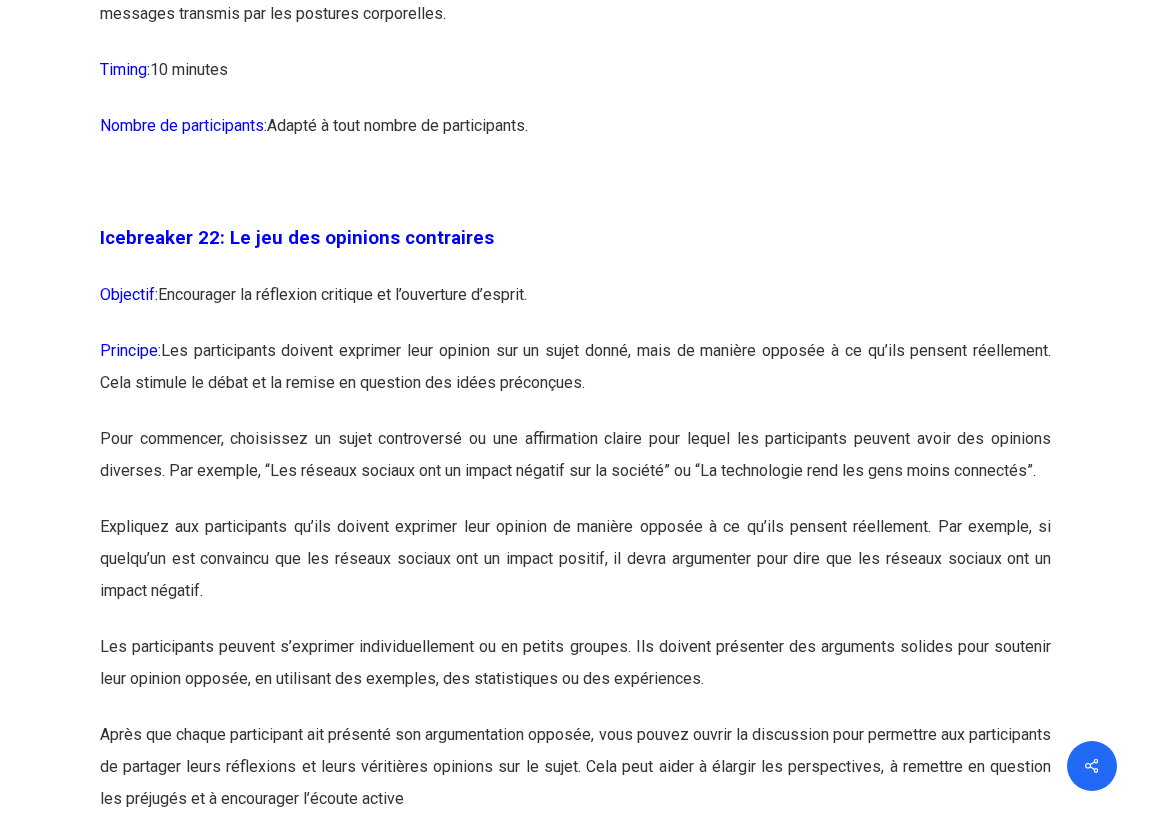 scroll, scrollTop: 15003, scrollLeft: 0, axis: vertical 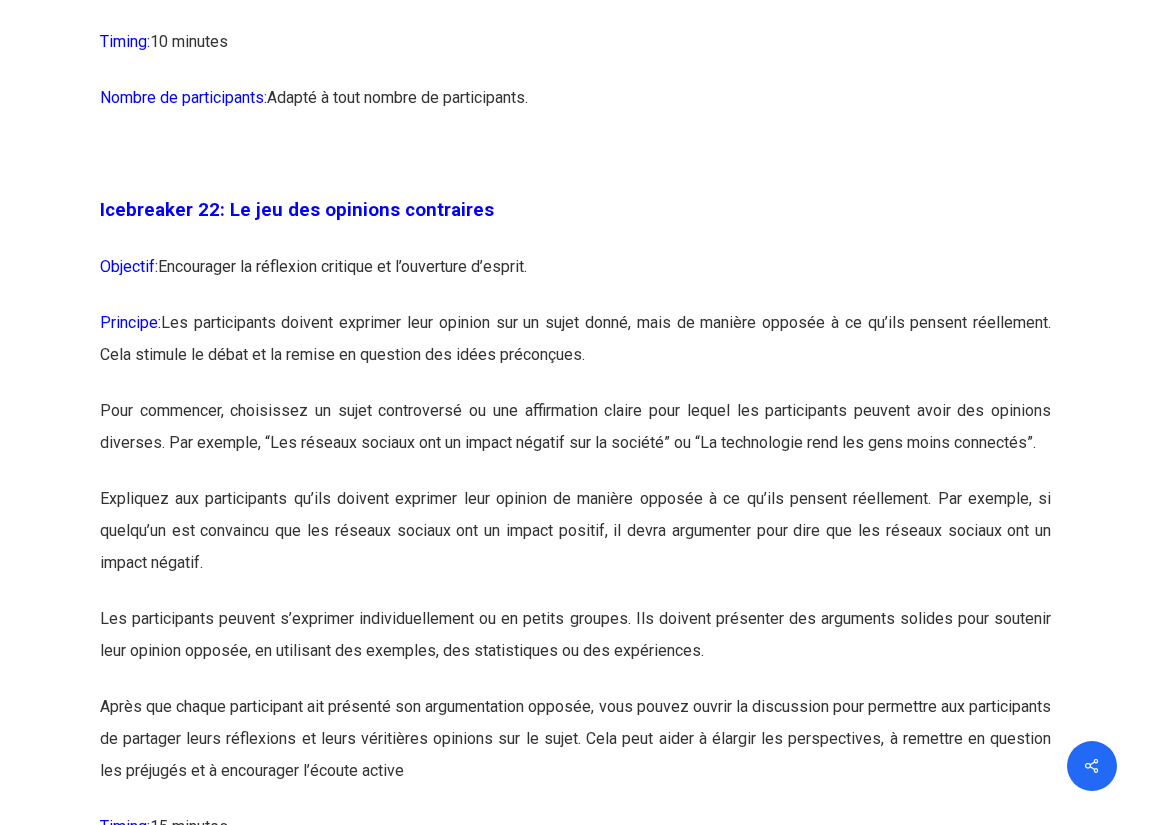 drag, startPoint x: 97, startPoint y: 437, endPoint x: 1064, endPoint y: 464, distance: 967.3769 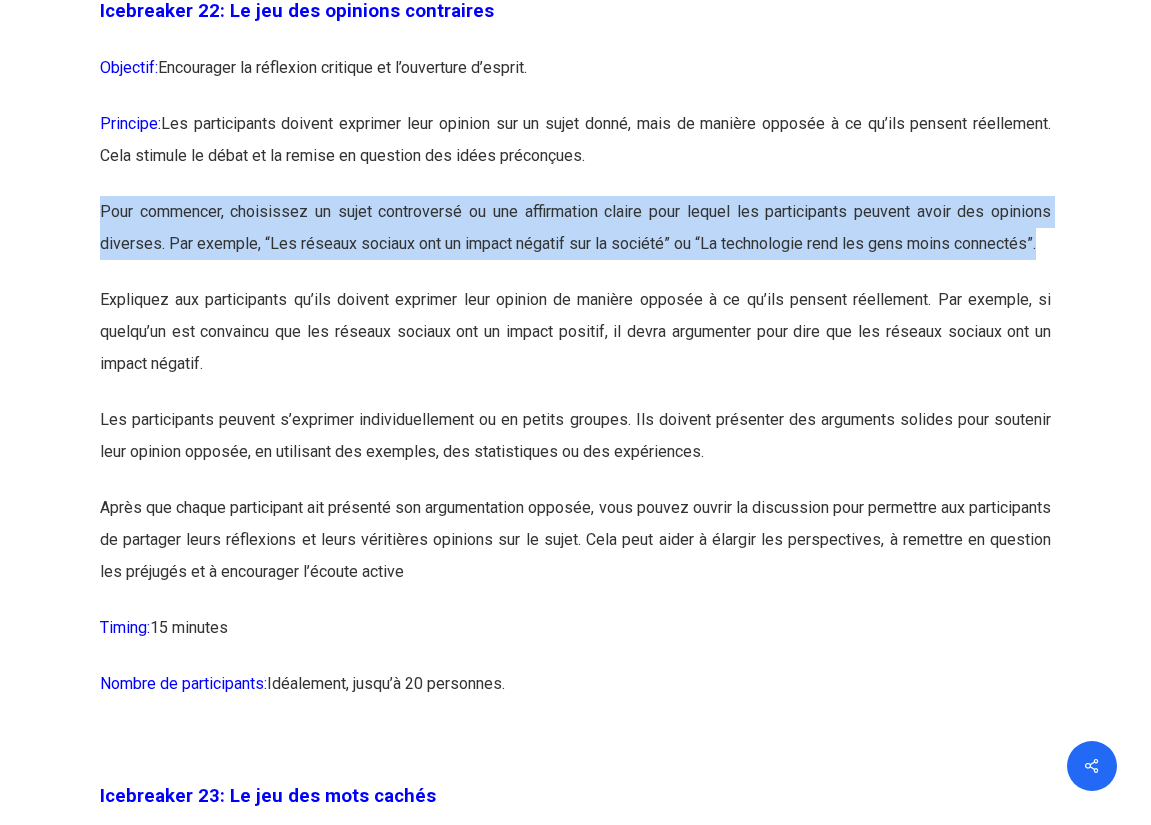 scroll, scrollTop: 15203, scrollLeft: 0, axis: vertical 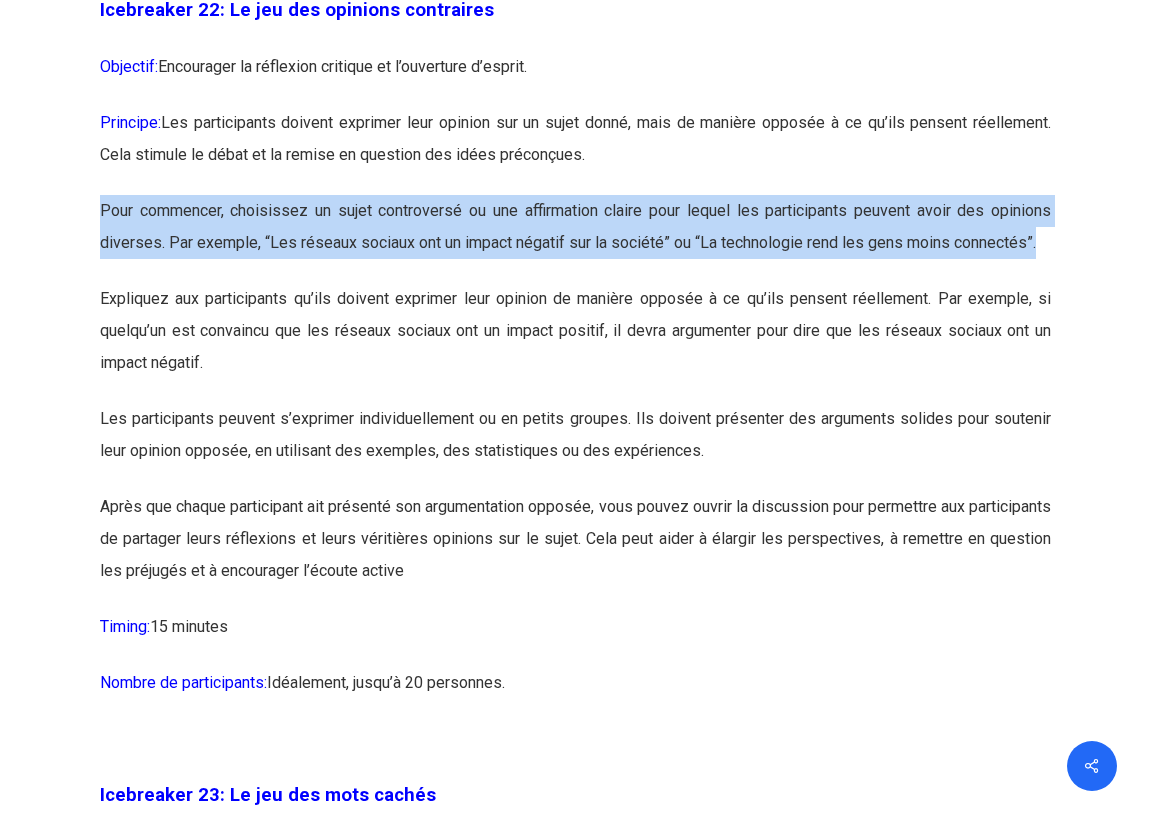 click on "Expliquez aux participants qu’ils doivent exprimer leur opinion de manière opposée à ce qu’ils pensent réellement. Par exemple, si quelqu’un est convaincu que les réseaux sociaux ont un impact positif, il devra argumenter pour dire que les réseaux sociaux ont un impact négatif." at bounding box center (575, 343) 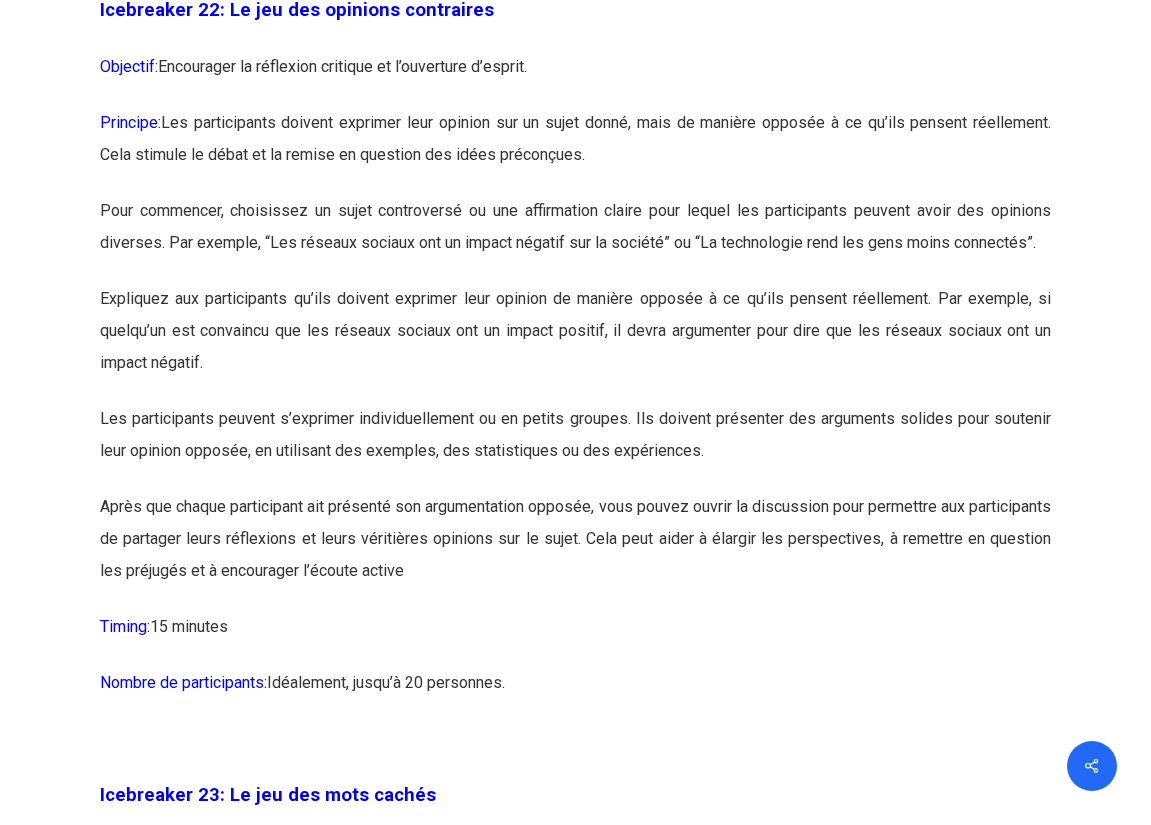 drag, startPoint x: 99, startPoint y: 319, endPoint x: 237, endPoint y: 414, distance: 167.53806 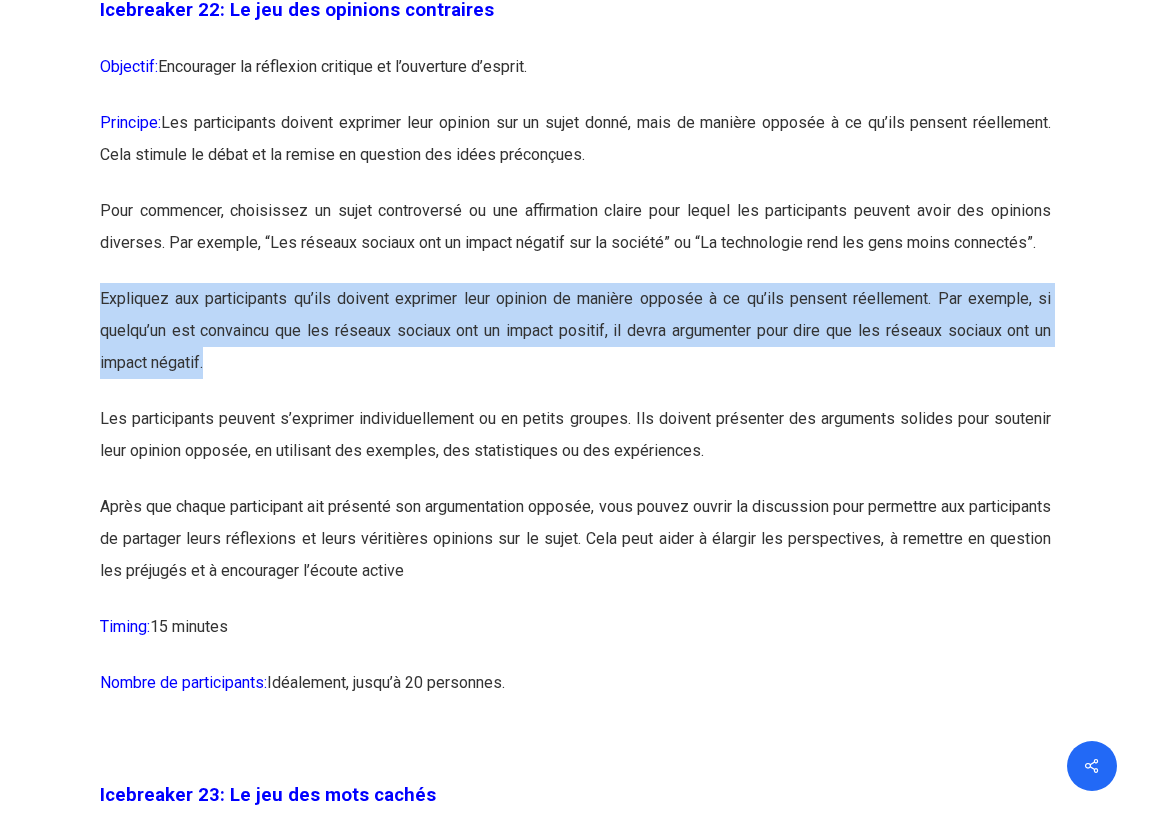 drag, startPoint x: 149, startPoint y: 536, endPoint x: 644, endPoint y: 591, distance: 498.04617 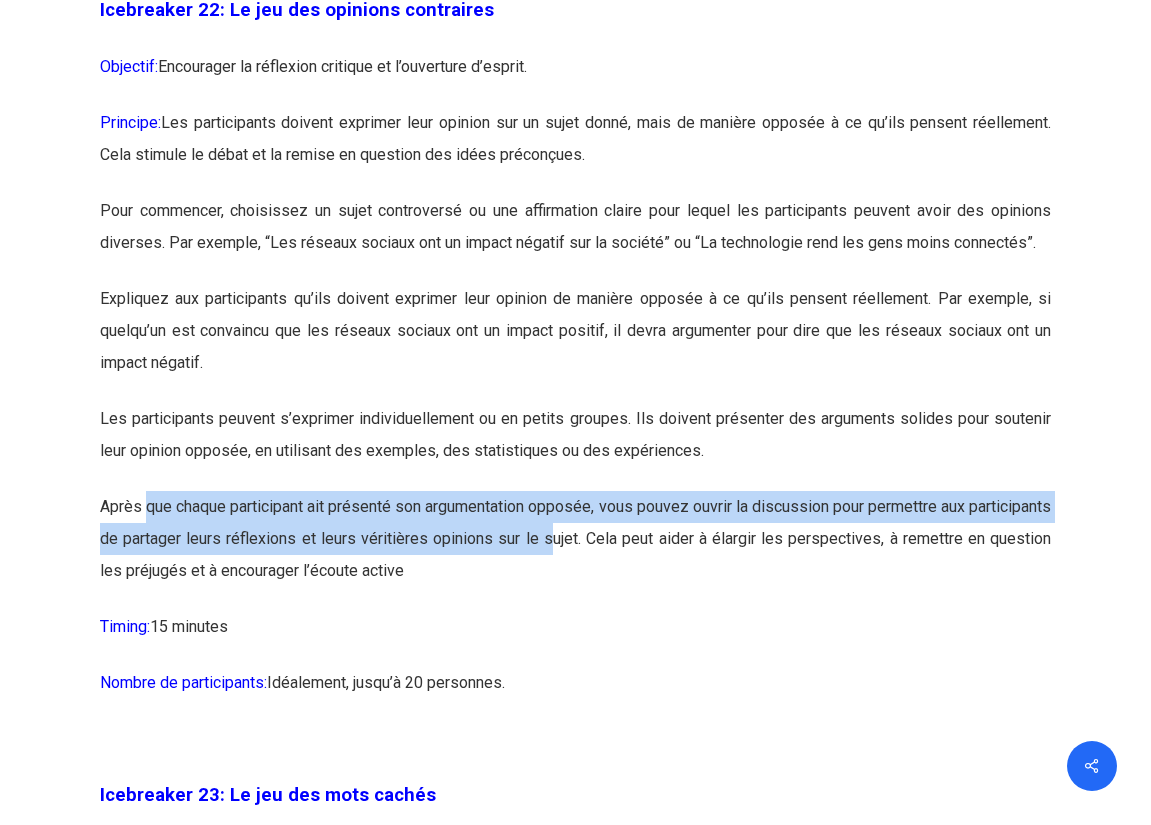 click on "Après que chaque participant ait présenté son argumentation opposée, vous pouvez ouvrir la discussion pour permettre aux participants de partager leurs réflexions et leurs véritières opinions sur le sujet. Cela peut aider à élargir les perspectives, à remettre en question les préjugés et à encourager l’écoute active" at bounding box center [575, 551] 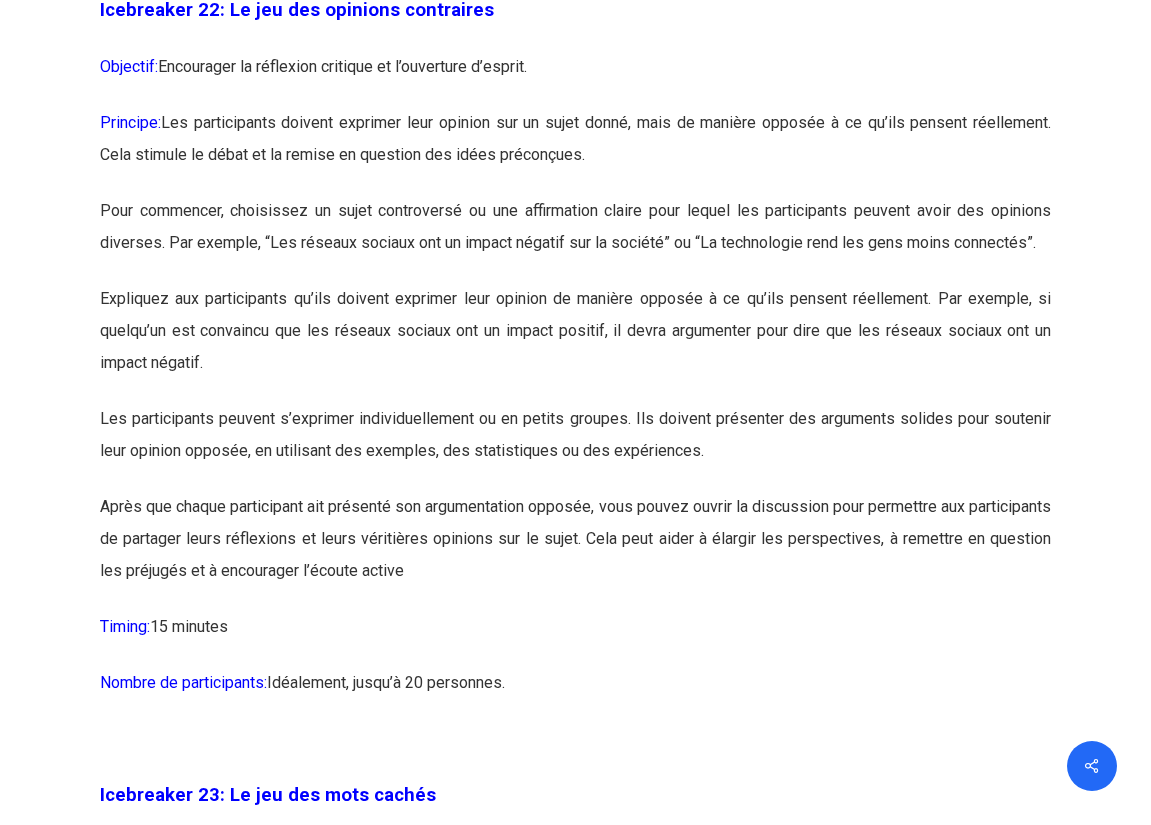 drag, startPoint x: 532, startPoint y: 590, endPoint x: 100, endPoint y: 538, distance: 435.11838 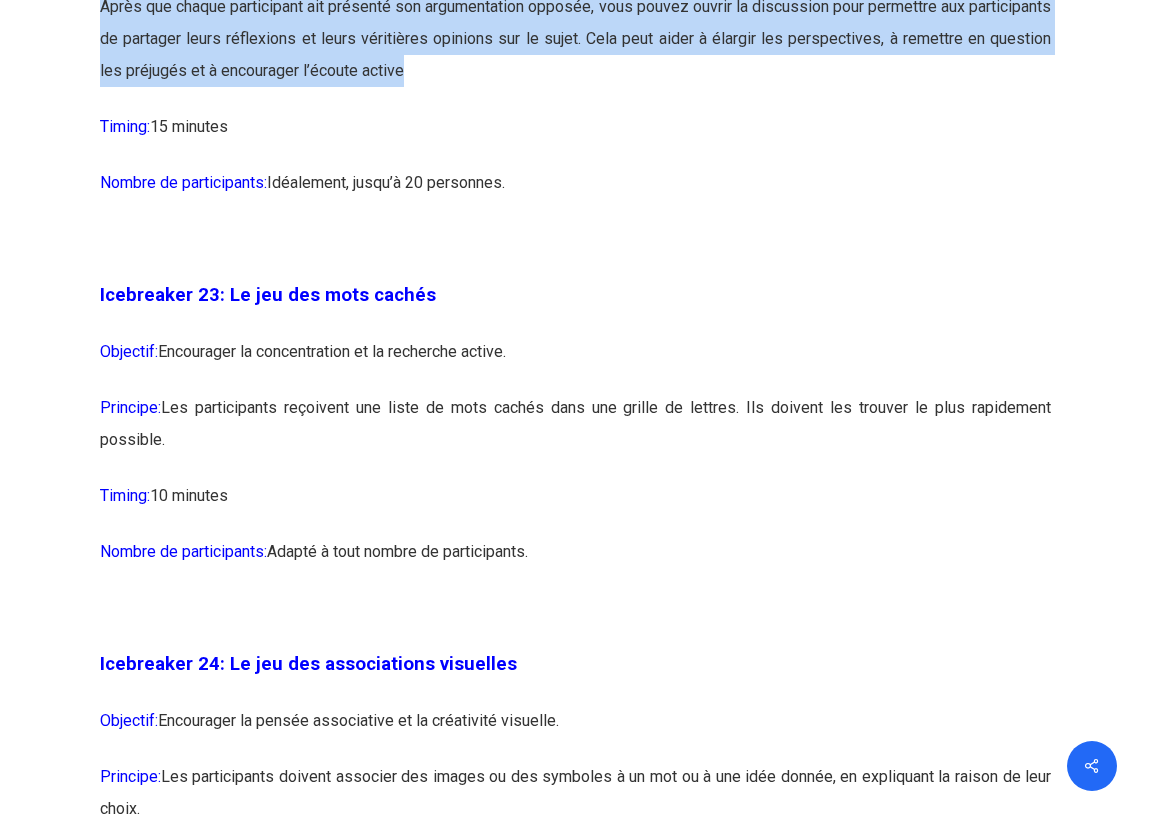 scroll, scrollTop: 15802, scrollLeft: 0, axis: vertical 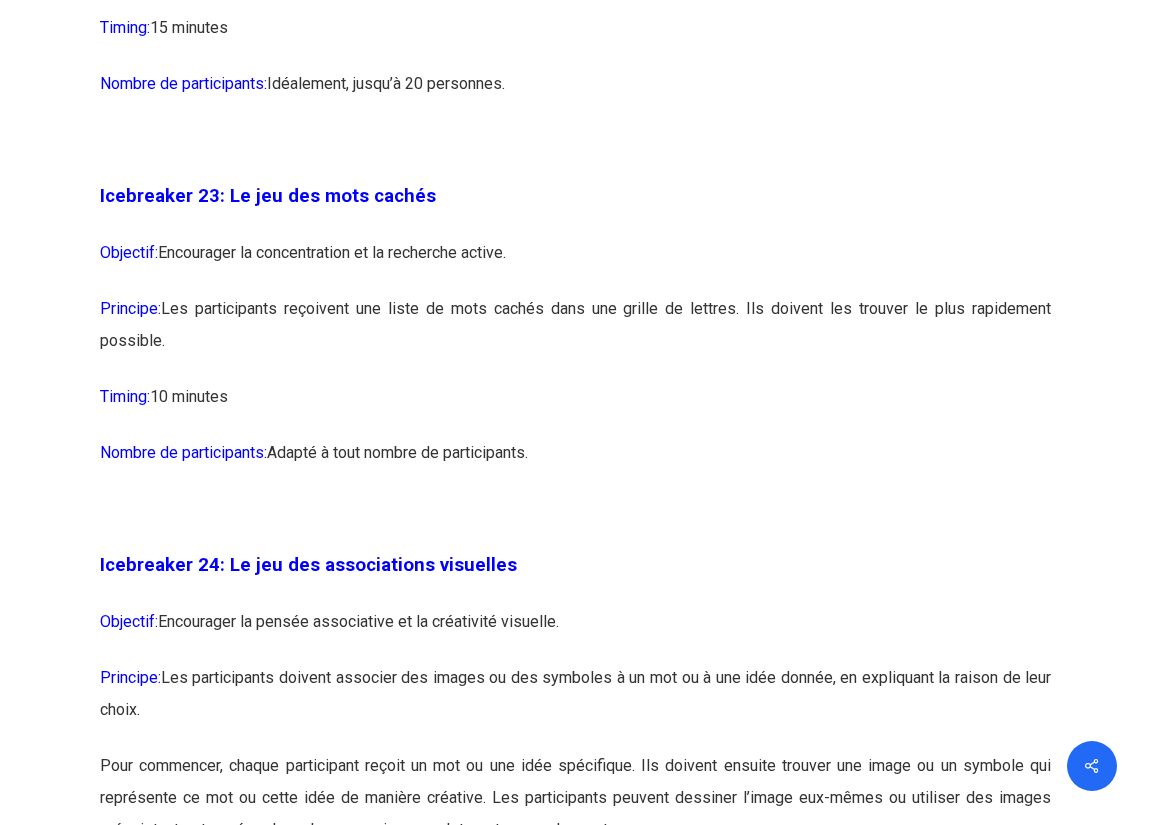 drag, startPoint x: 237, startPoint y: 291, endPoint x: 564, endPoint y: 322, distance: 328.46613 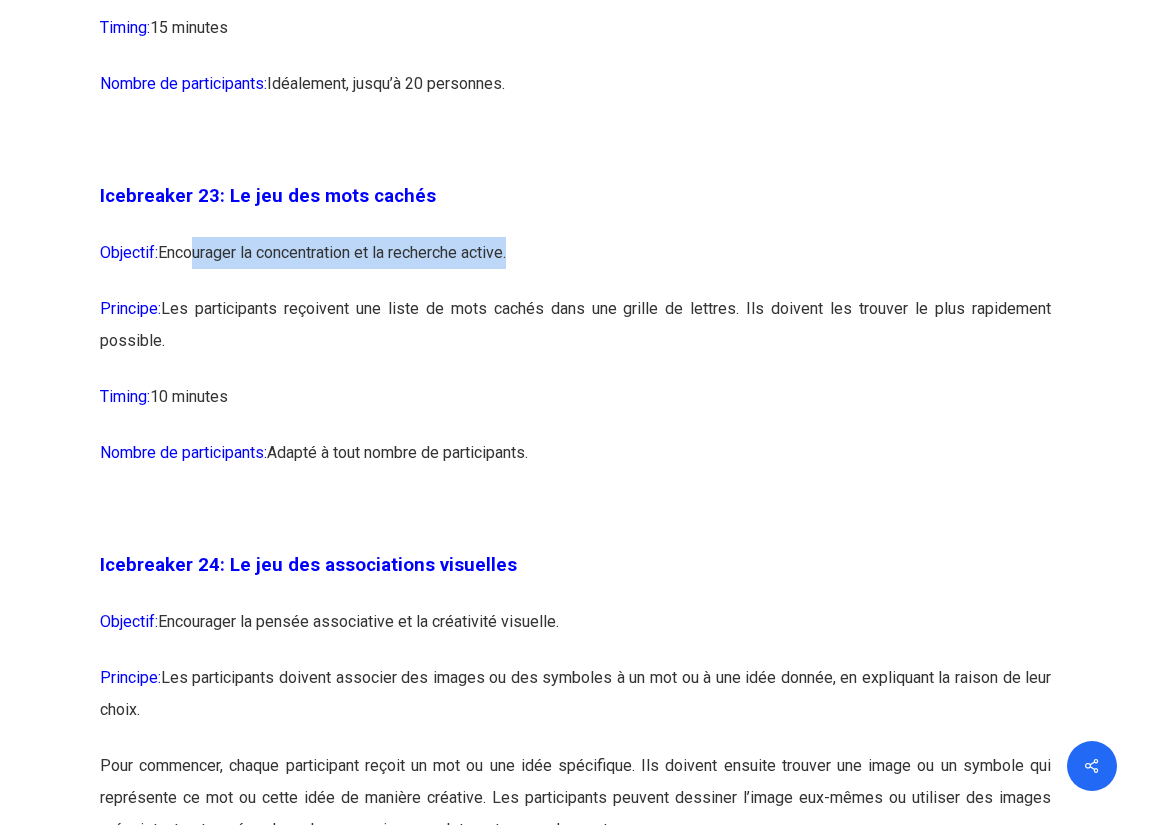 drag, startPoint x: 326, startPoint y: 339, endPoint x: 633, endPoint y: 388, distance: 310.88583 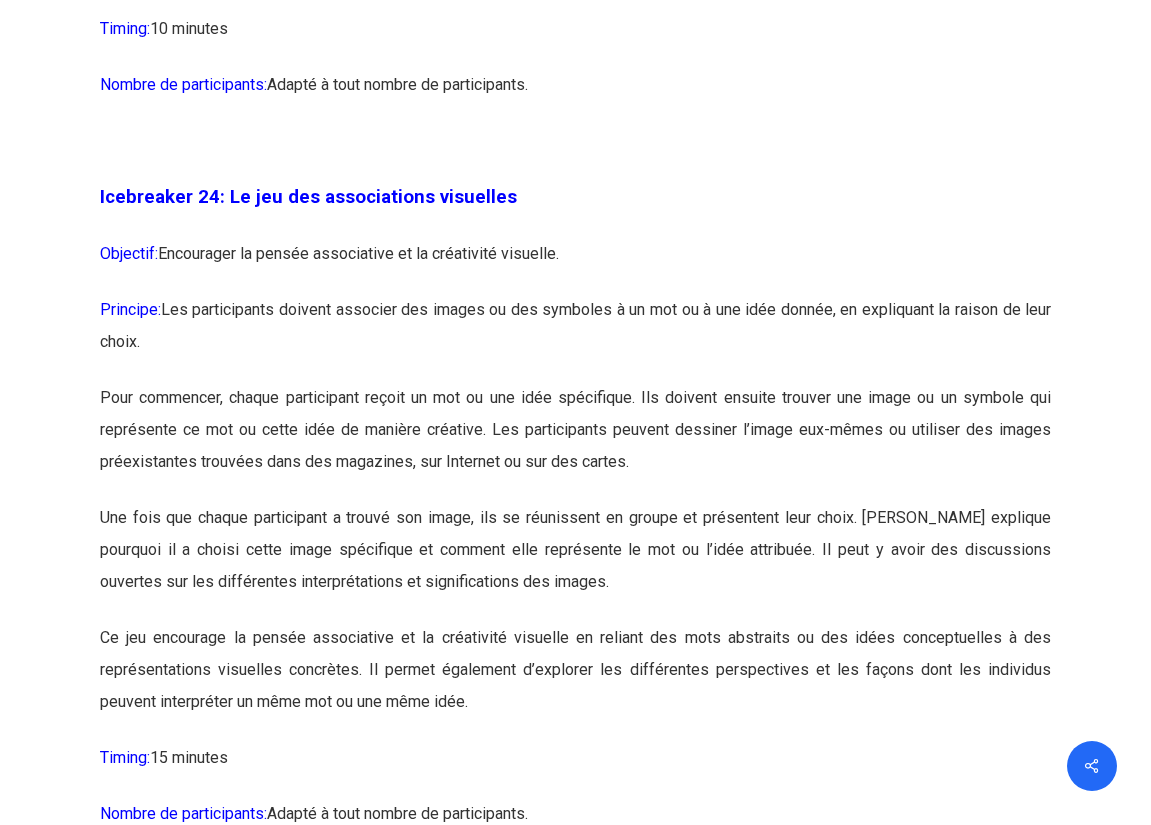 scroll, scrollTop: 16203, scrollLeft: 0, axis: vertical 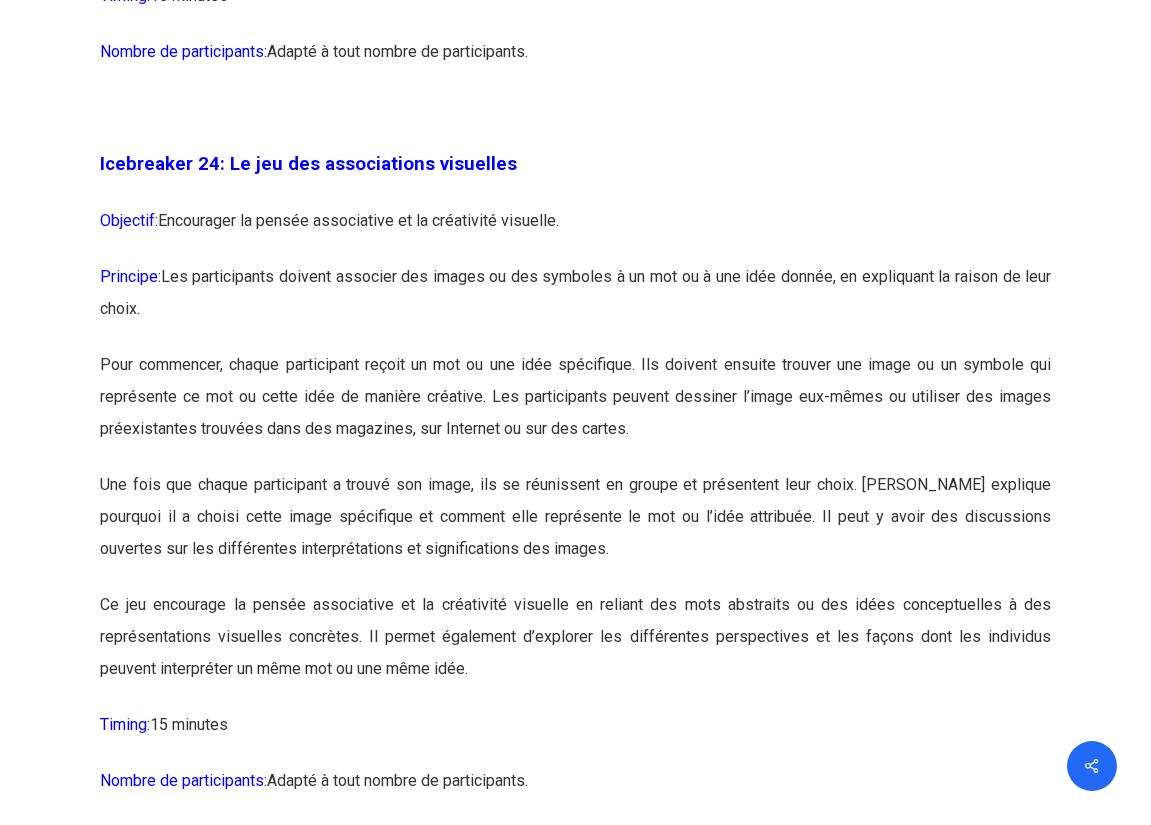 click on "Objectif:  Encourager la pensée associative et la créativité visuelle." at bounding box center (575, 233) 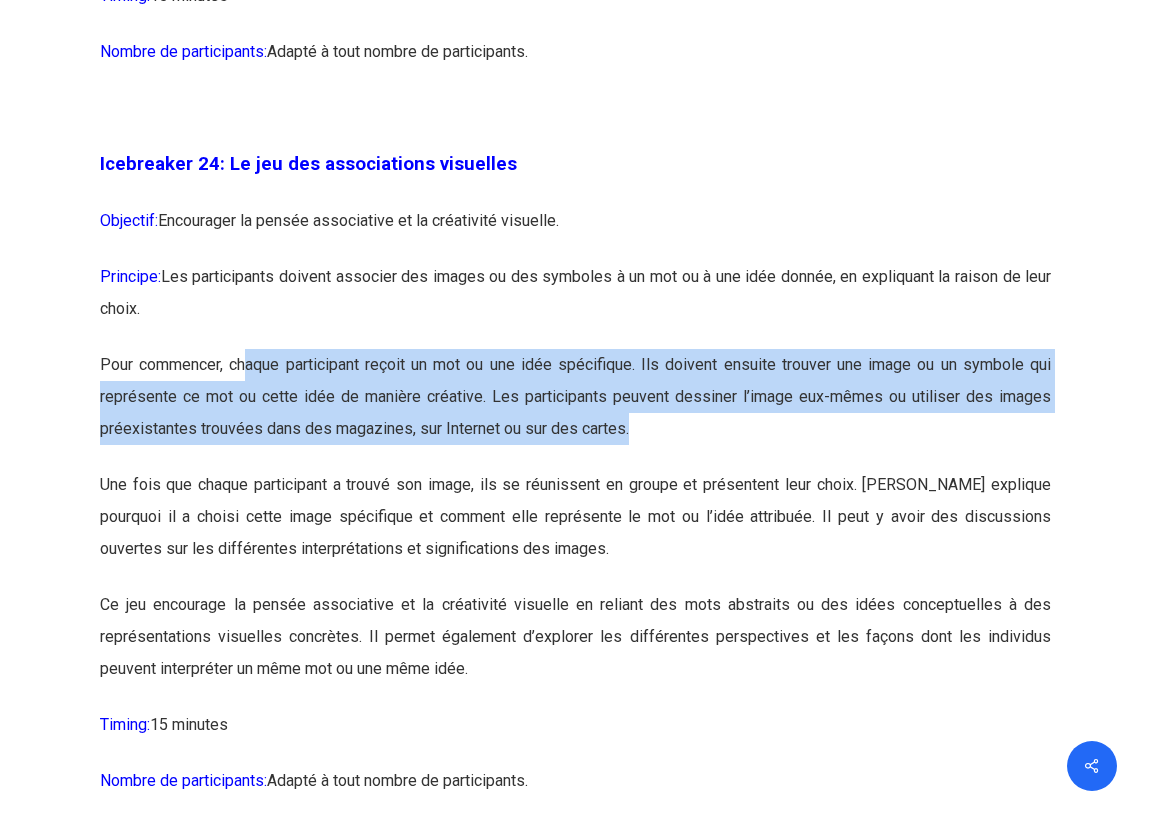 scroll, scrollTop: 16303, scrollLeft: 0, axis: vertical 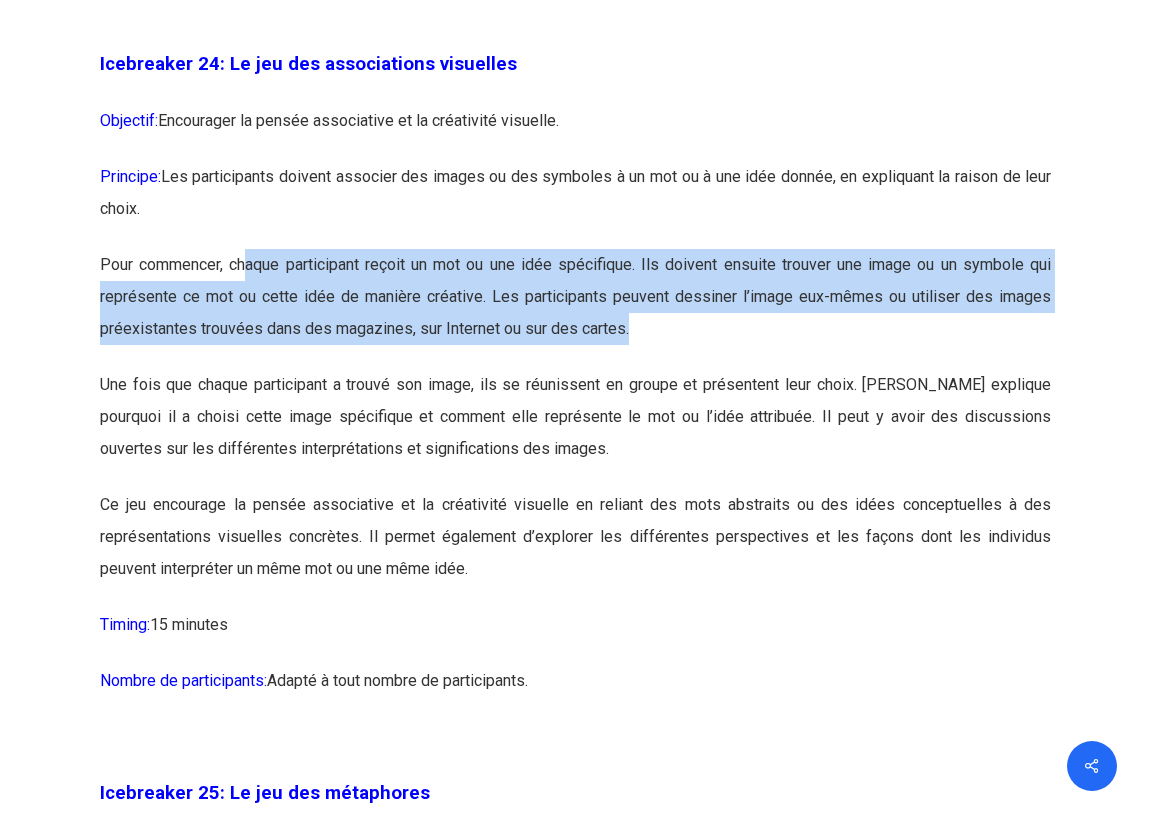 click on "Une fois que chaque participant a trouvé son image, ils se réunissent en groupe et présentent leur choix. [PERSON_NAME] explique pourquoi il a choisi cette image spécifique et comment elle représente le mot ou l’idée attribuée. Il peut y avoir des discussions ouvertes sur les différentes interprétations et significations des images." at bounding box center (575, 429) 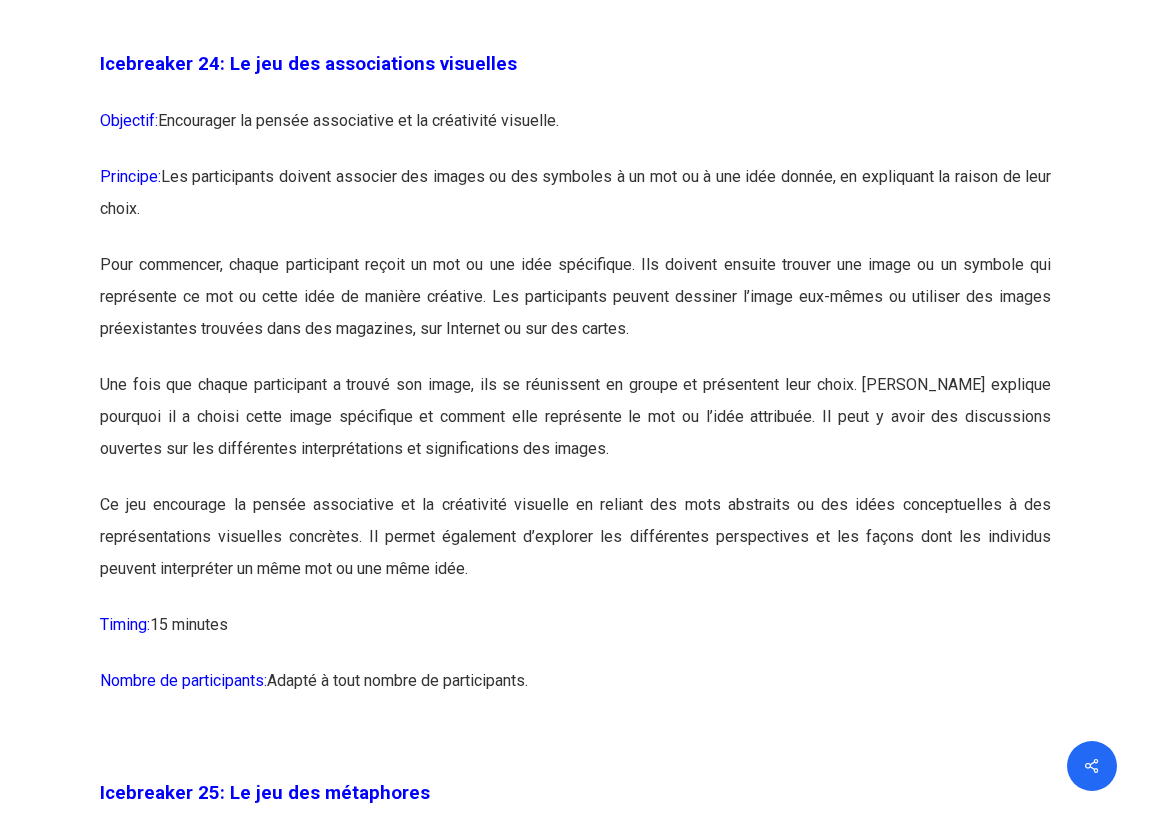 drag, startPoint x: 97, startPoint y: 412, endPoint x: 549, endPoint y: 469, distance: 455.57986 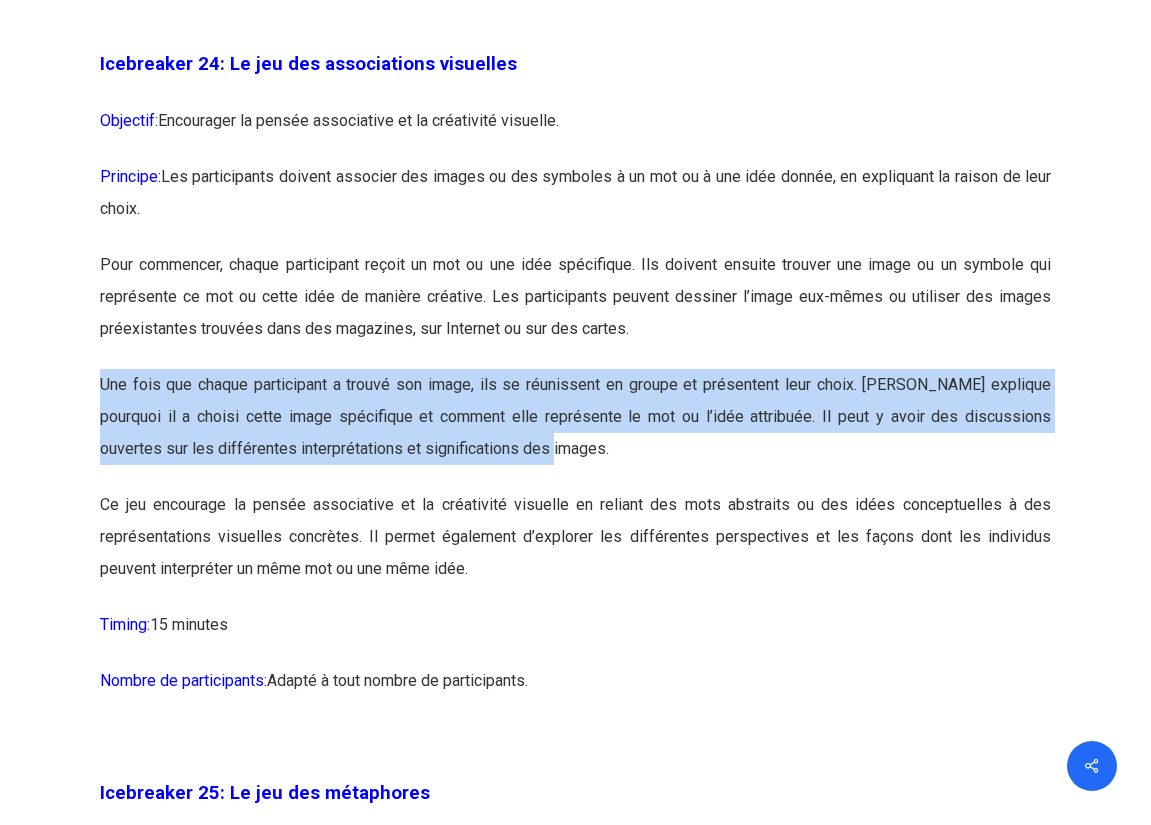 click on "Ce jeu encourage la pensée associative et la créativité visuelle en reliant des mots abstraits ou des idées conceptuelles à des représentations visuelles concrètes. Il permet également d’explorer les différentes perspectives et les façons dont les individus peuvent interpréter un même mot ou une même idée." at bounding box center [575, 549] 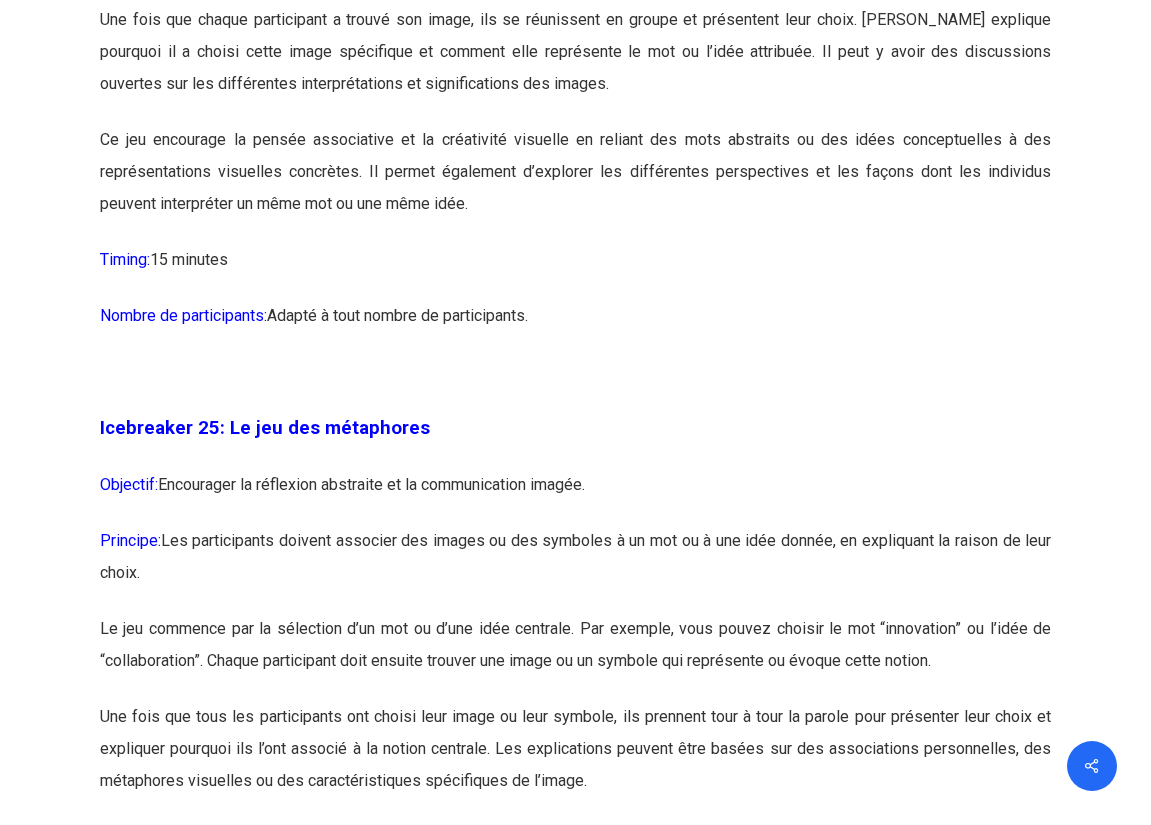 scroll, scrollTop: 16803, scrollLeft: 0, axis: vertical 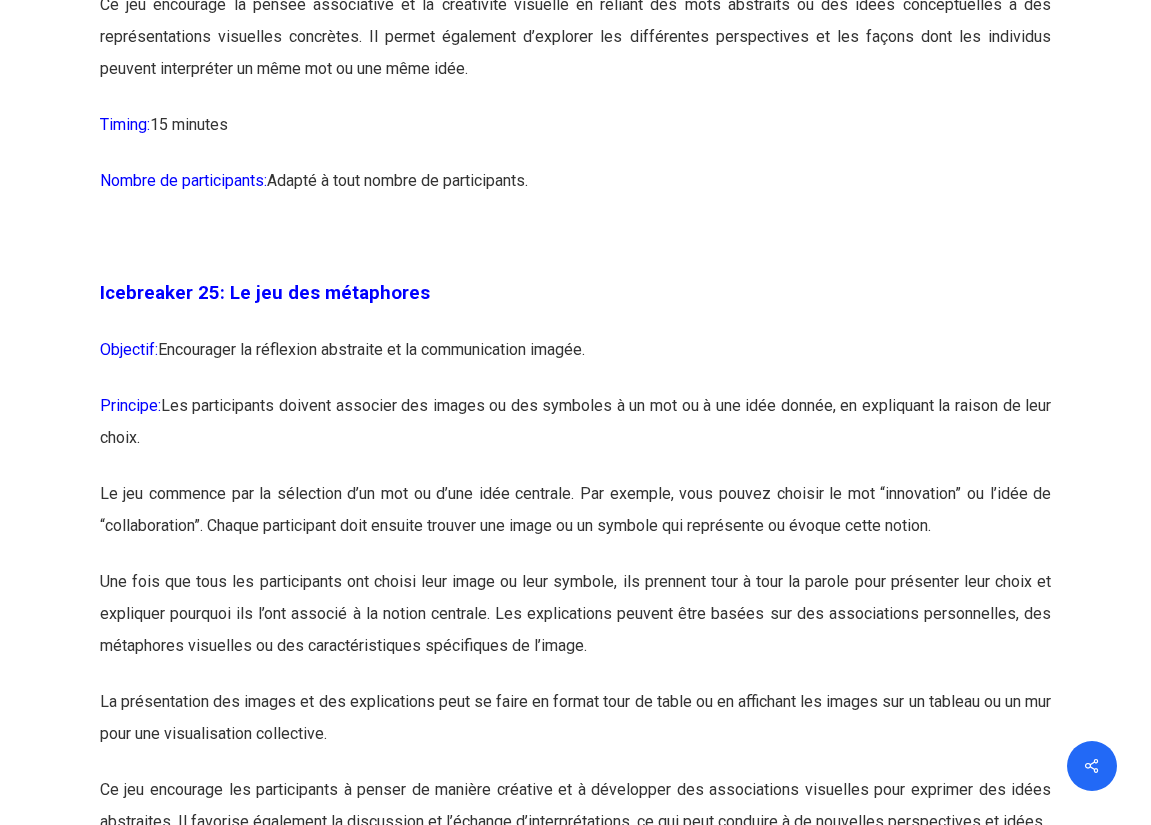 drag, startPoint x: 257, startPoint y: 443, endPoint x: 767, endPoint y: 462, distance: 510.3538 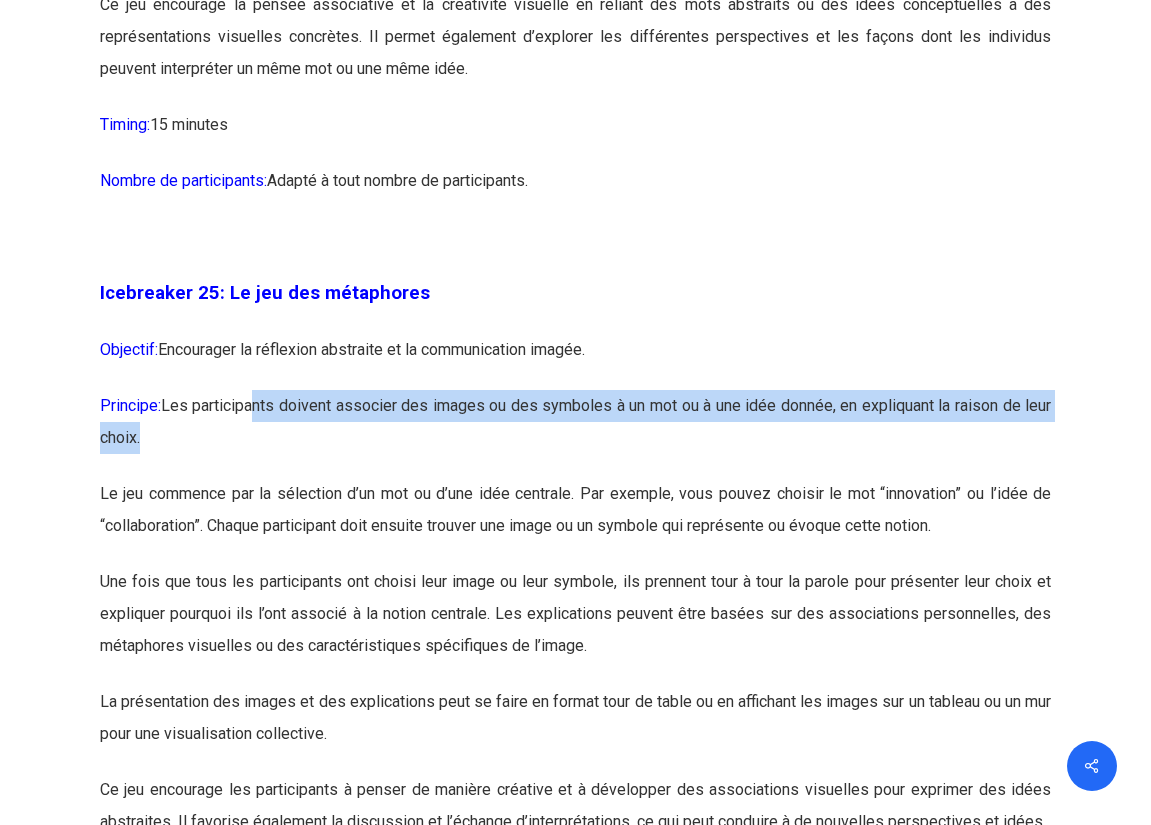 drag, startPoint x: 224, startPoint y: 513, endPoint x: 776, endPoint y: 546, distance: 552.98553 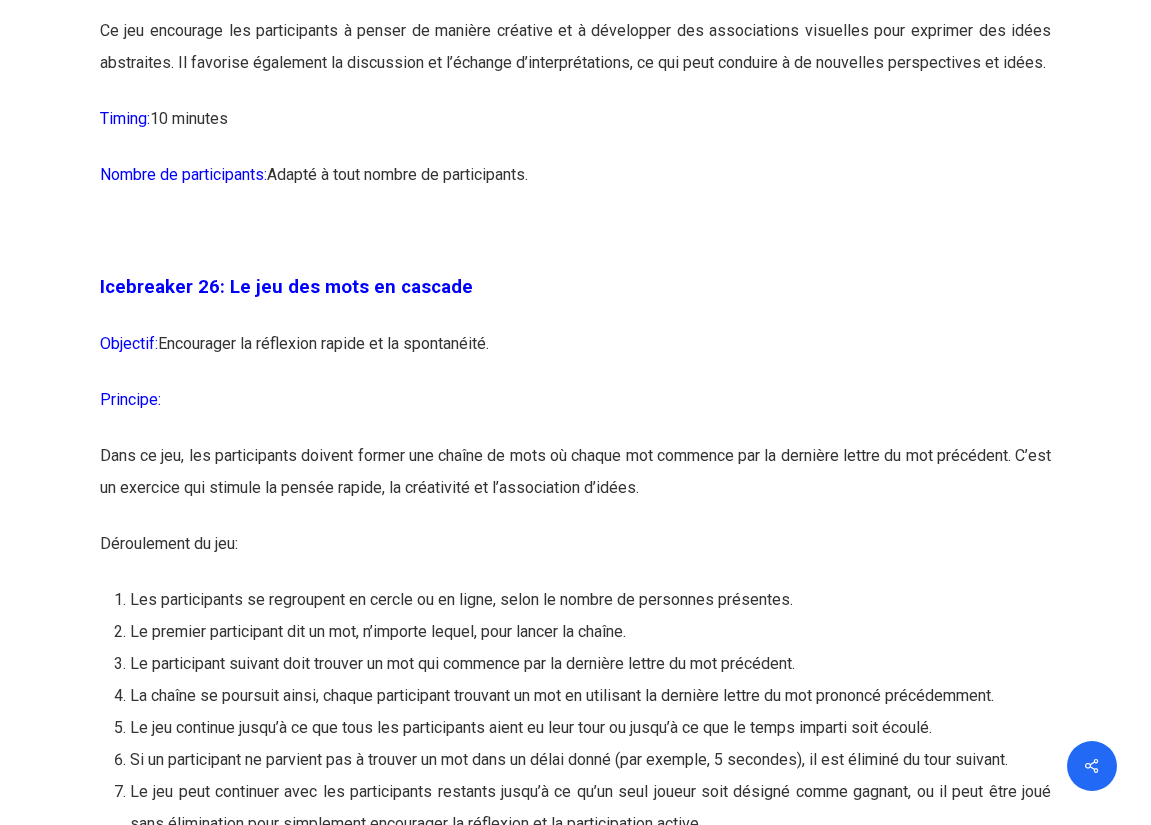 scroll, scrollTop: 17603, scrollLeft: 0, axis: vertical 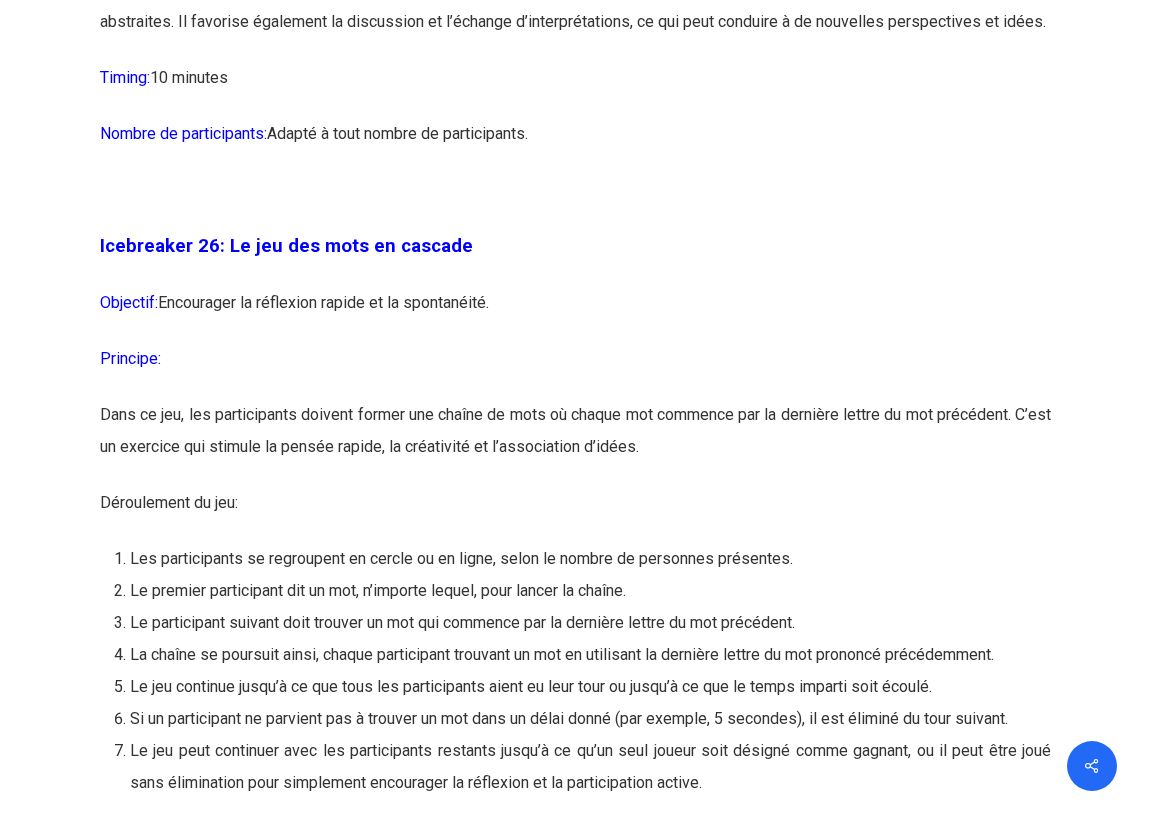 drag, startPoint x: 224, startPoint y: 446, endPoint x: 452, endPoint y: 548, distance: 249.7759 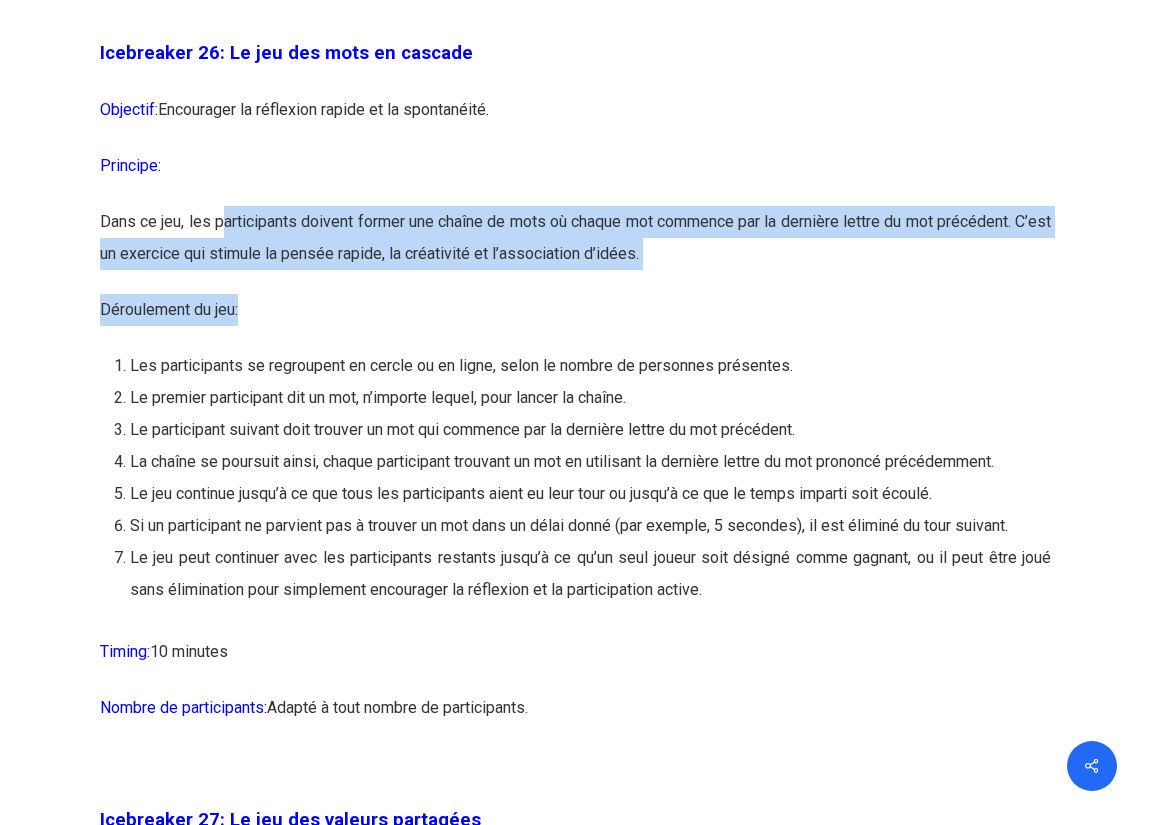 scroll, scrollTop: 17803, scrollLeft: 0, axis: vertical 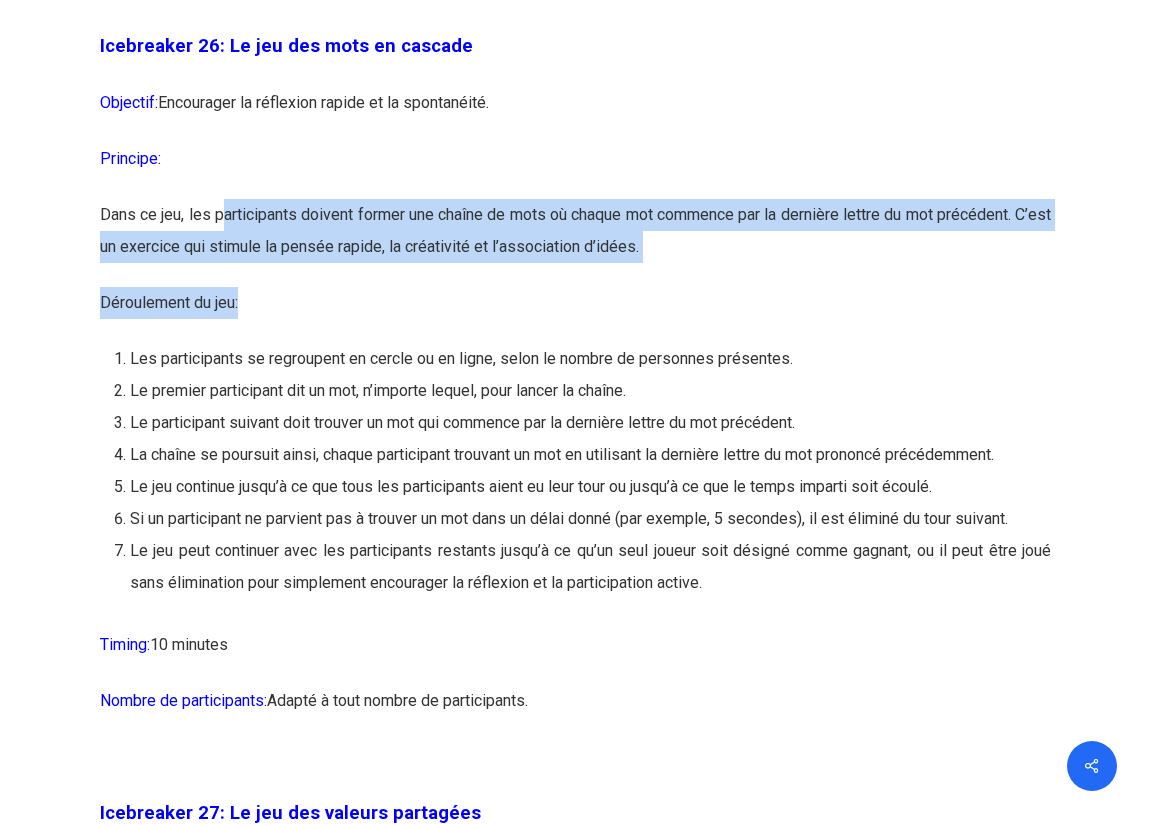 drag, startPoint x: 365, startPoint y: 425, endPoint x: 464, endPoint y: 440, distance: 100.12991 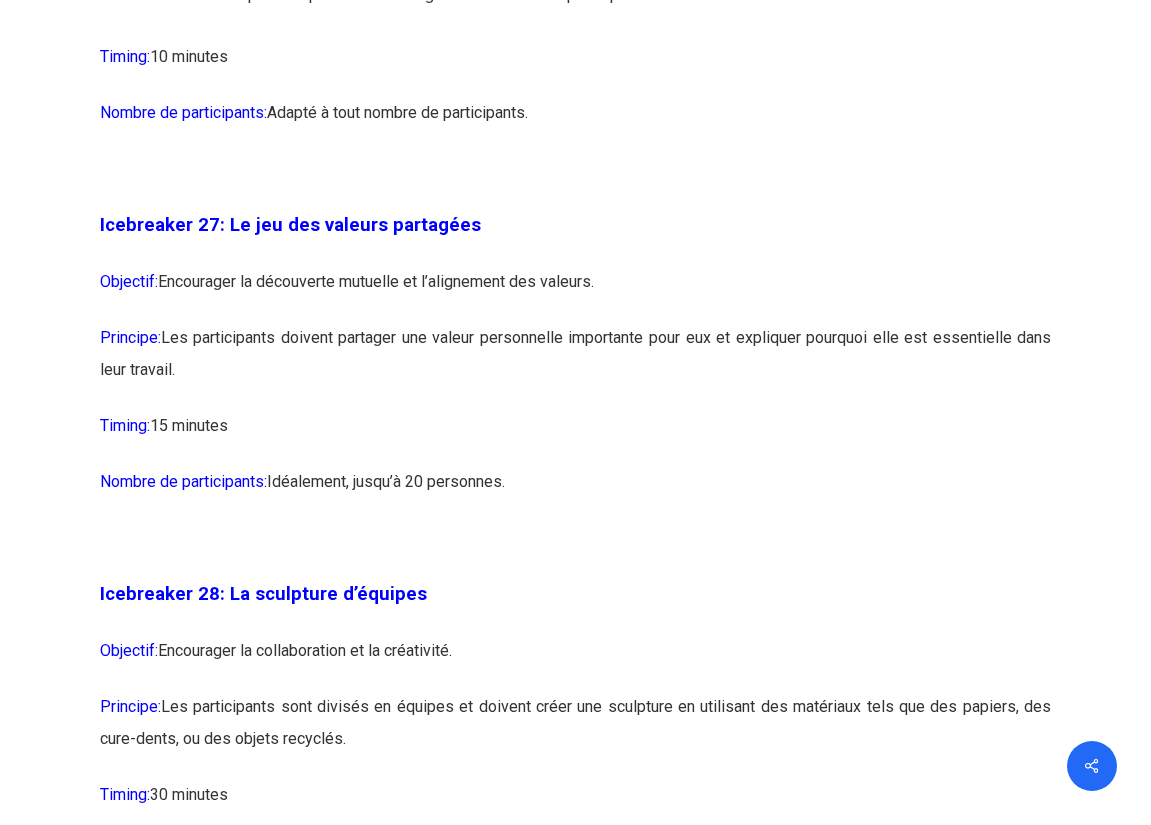 scroll, scrollTop: 18403, scrollLeft: 0, axis: vertical 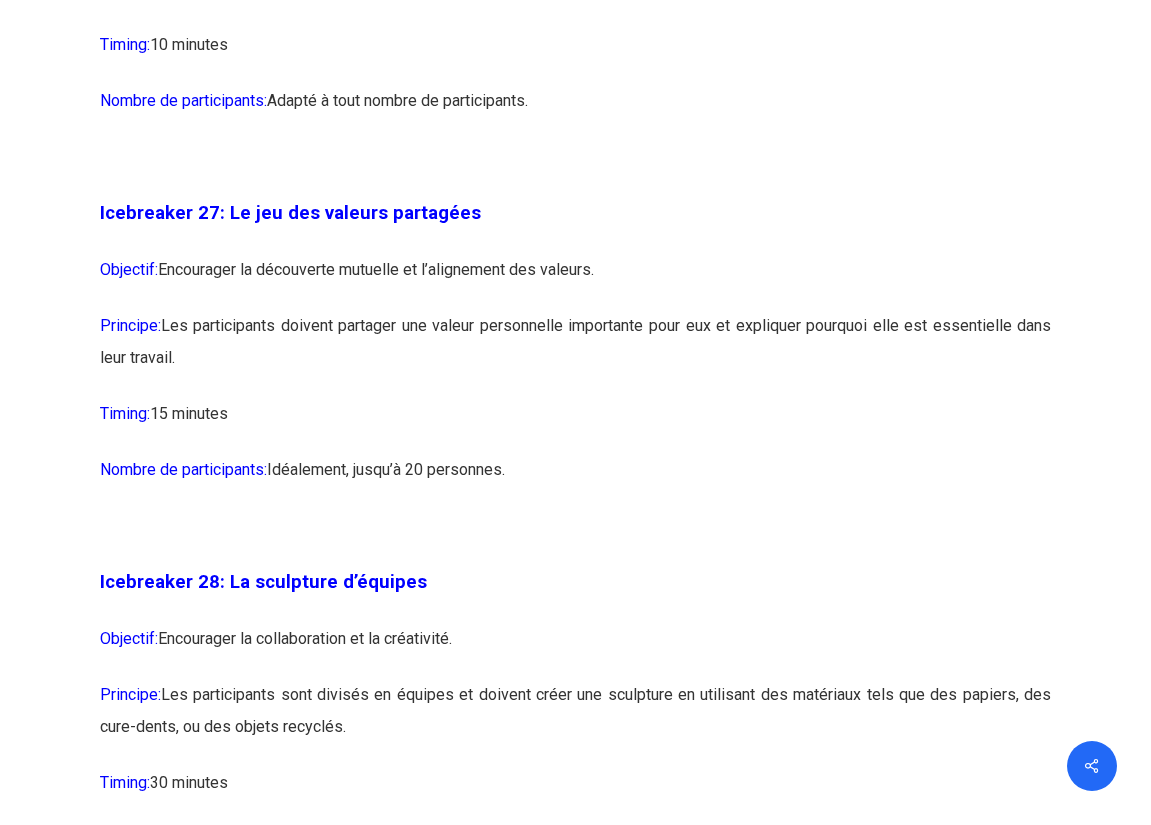 drag, startPoint x: 299, startPoint y: 358, endPoint x: 536, endPoint y: 437, distance: 249.81993 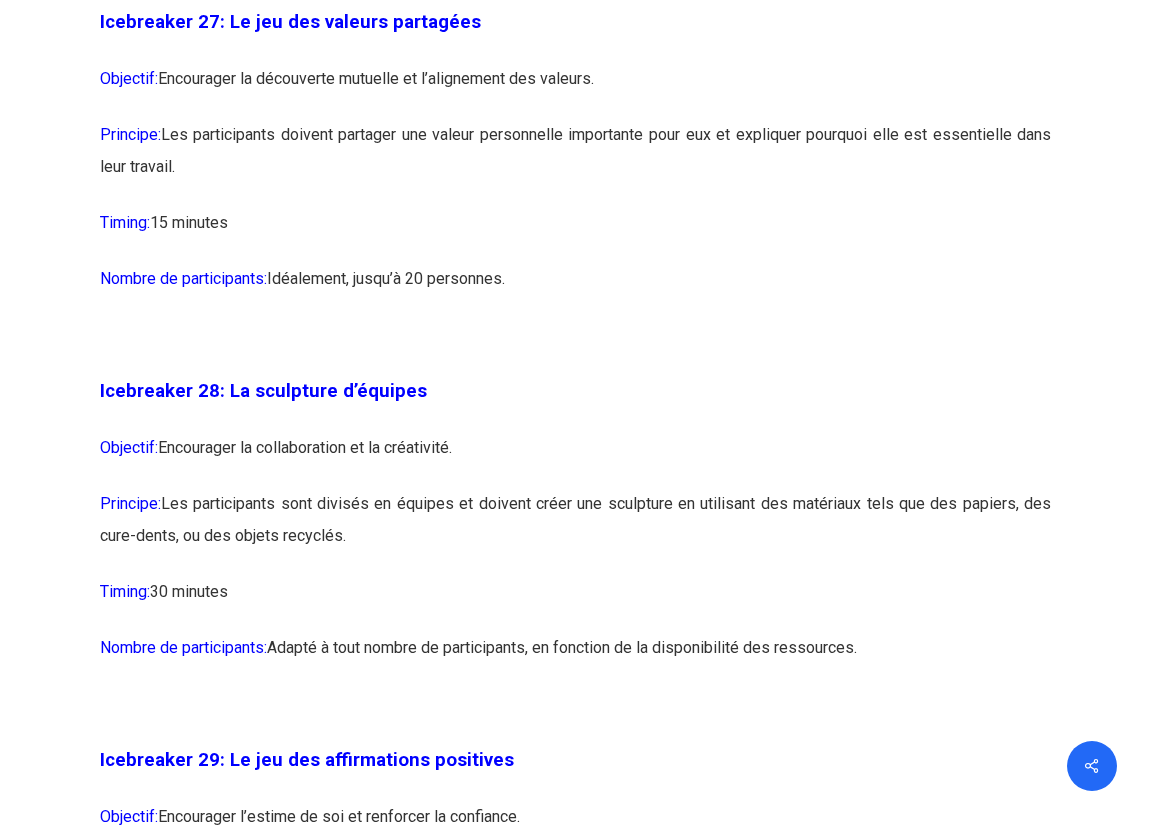 scroll, scrollTop: 18603, scrollLeft: 0, axis: vertical 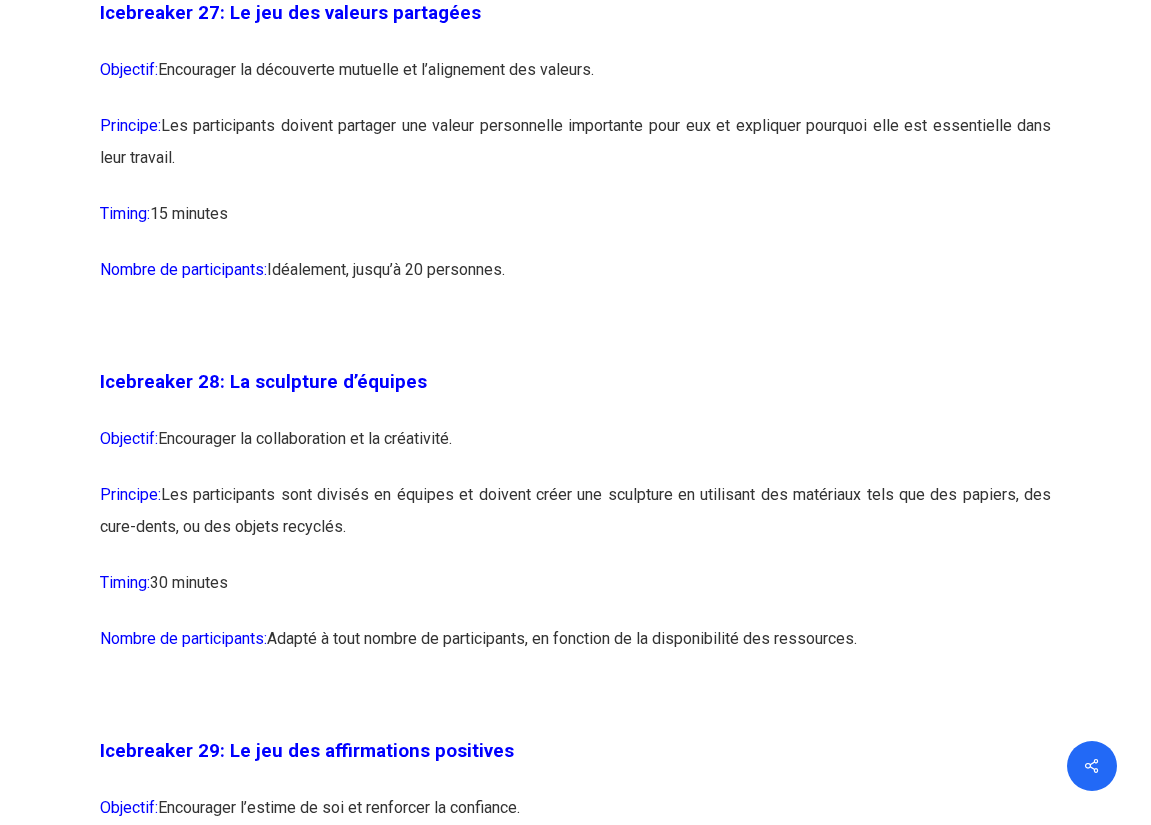 drag, startPoint x: 385, startPoint y: 500, endPoint x: 500, endPoint y: 636, distance: 178.1039 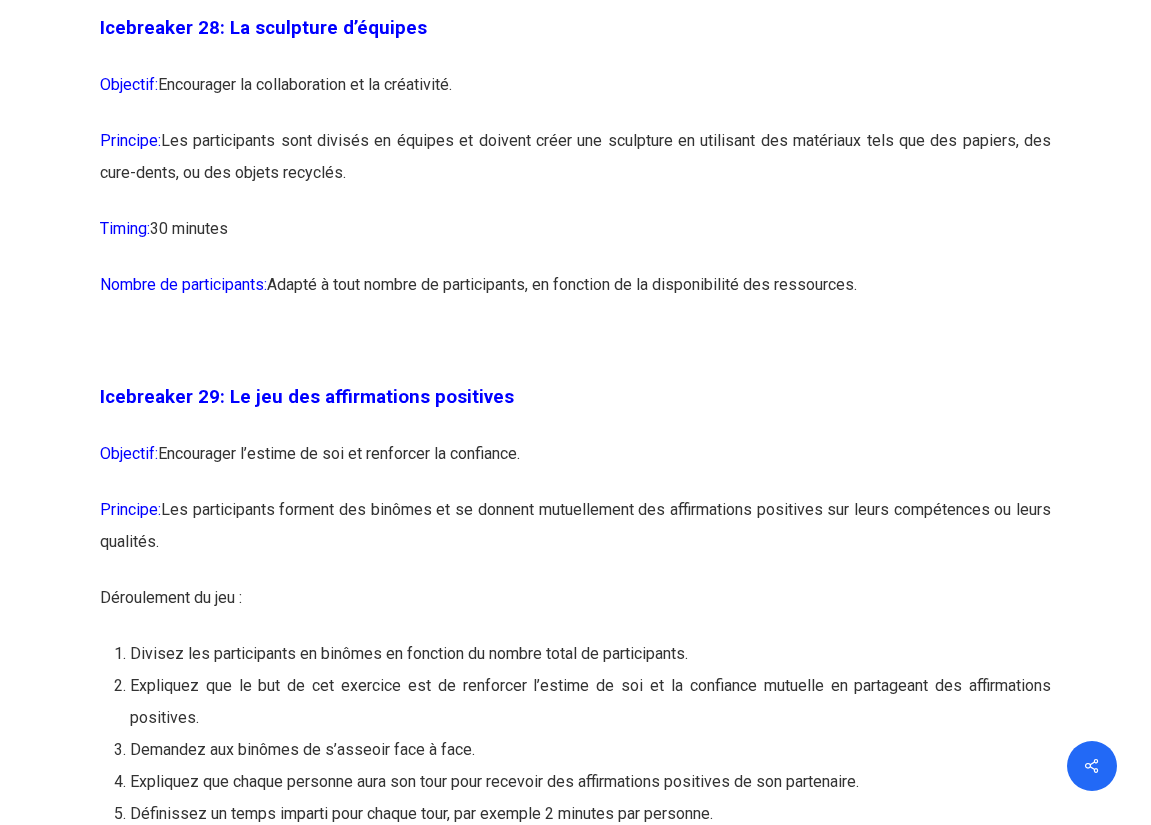 scroll, scrollTop: 19003, scrollLeft: 0, axis: vertical 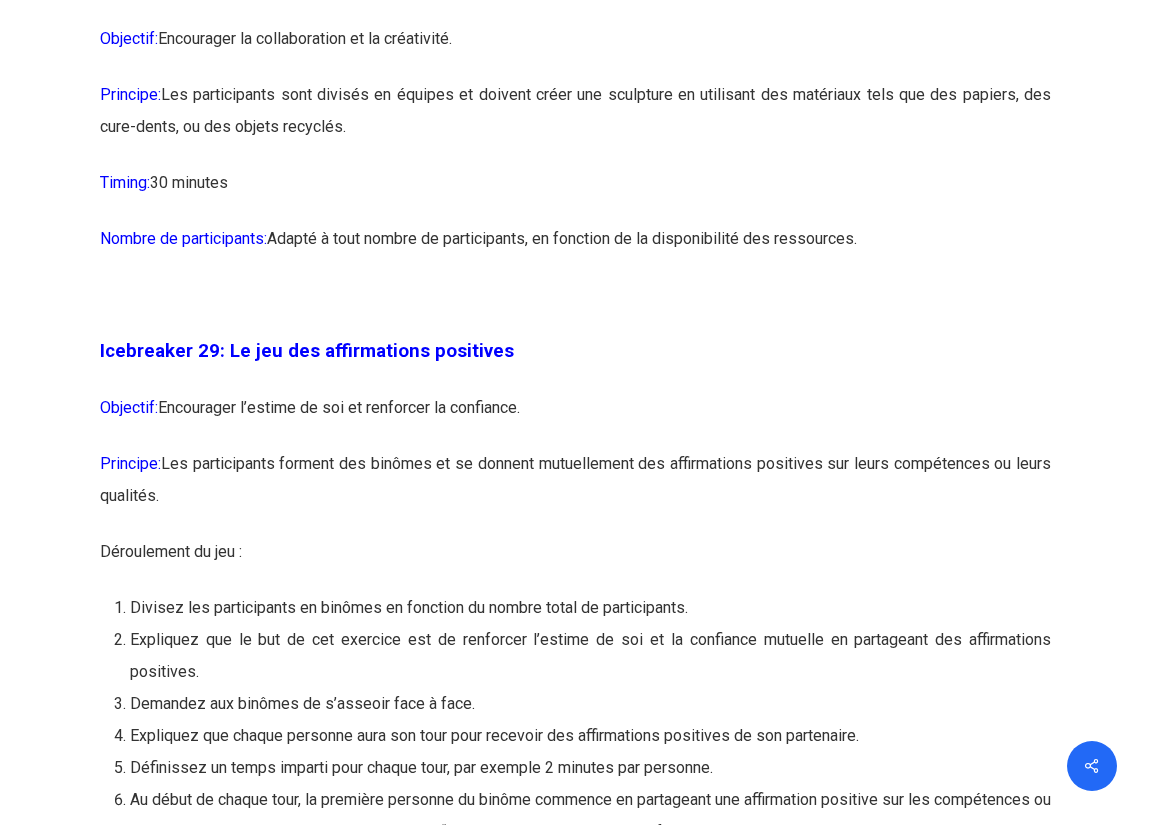 drag, startPoint x: 303, startPoint y: 485, endPoint x: 547, endPoint y: 699, distance: 324.54892 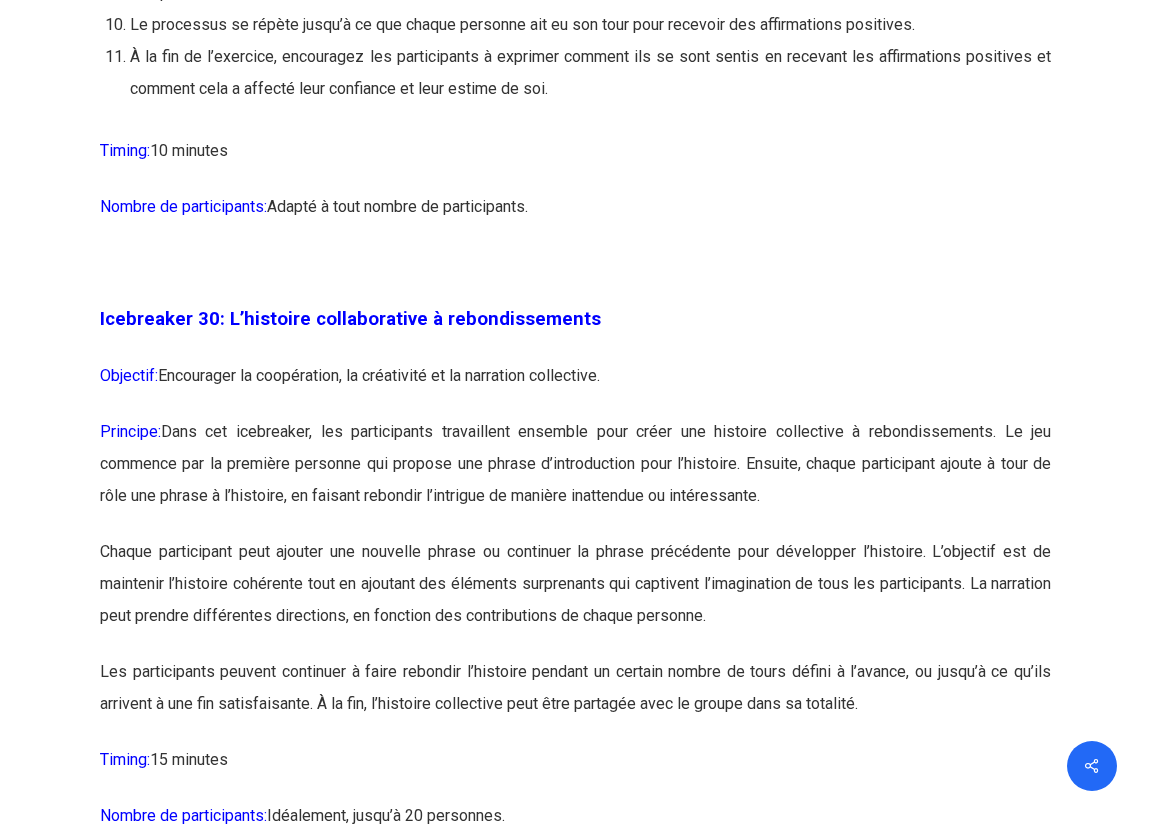scroll, scrollTop: 20003, scrollLeft: 0, axis: vertical 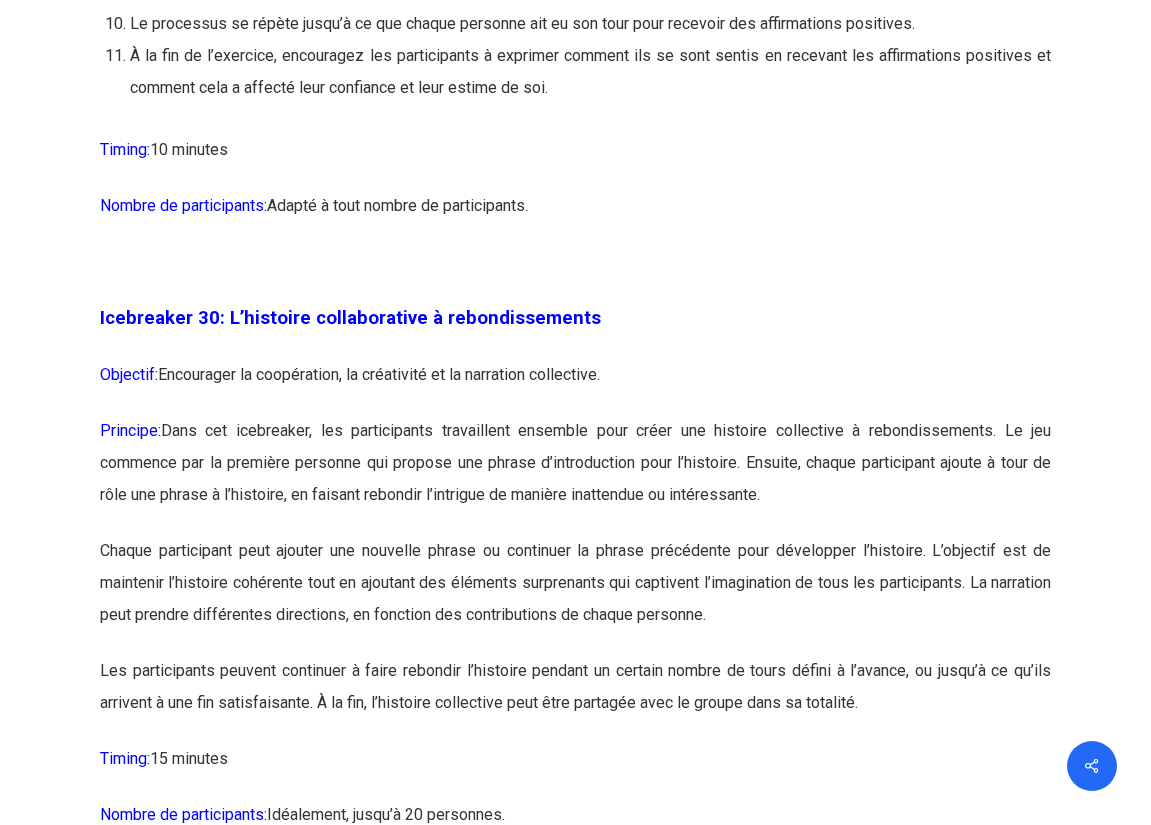 drag, startPoint x: 201, startPoint y: 456, endPoint x: 834, endPoint y: 544, distance: 639.08765 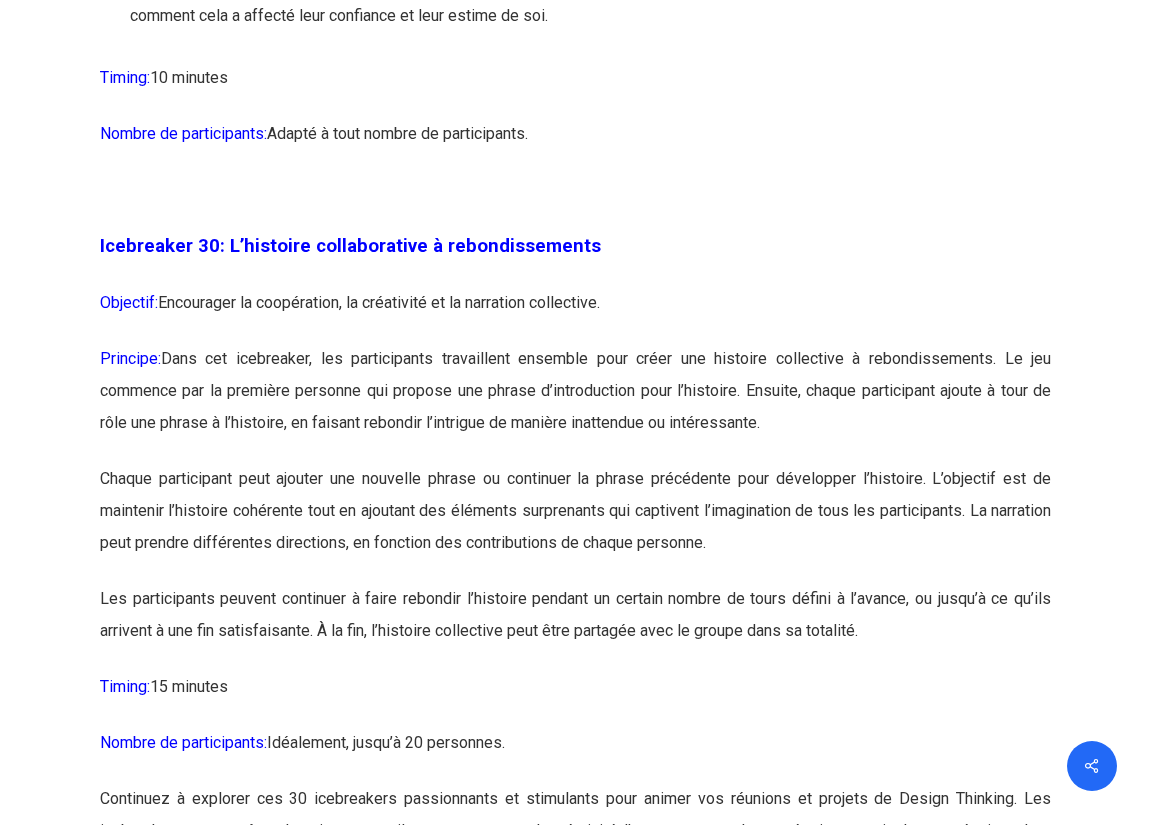 scroll, scrollTop: 20203, scrollLeft: 0, axis: vertical 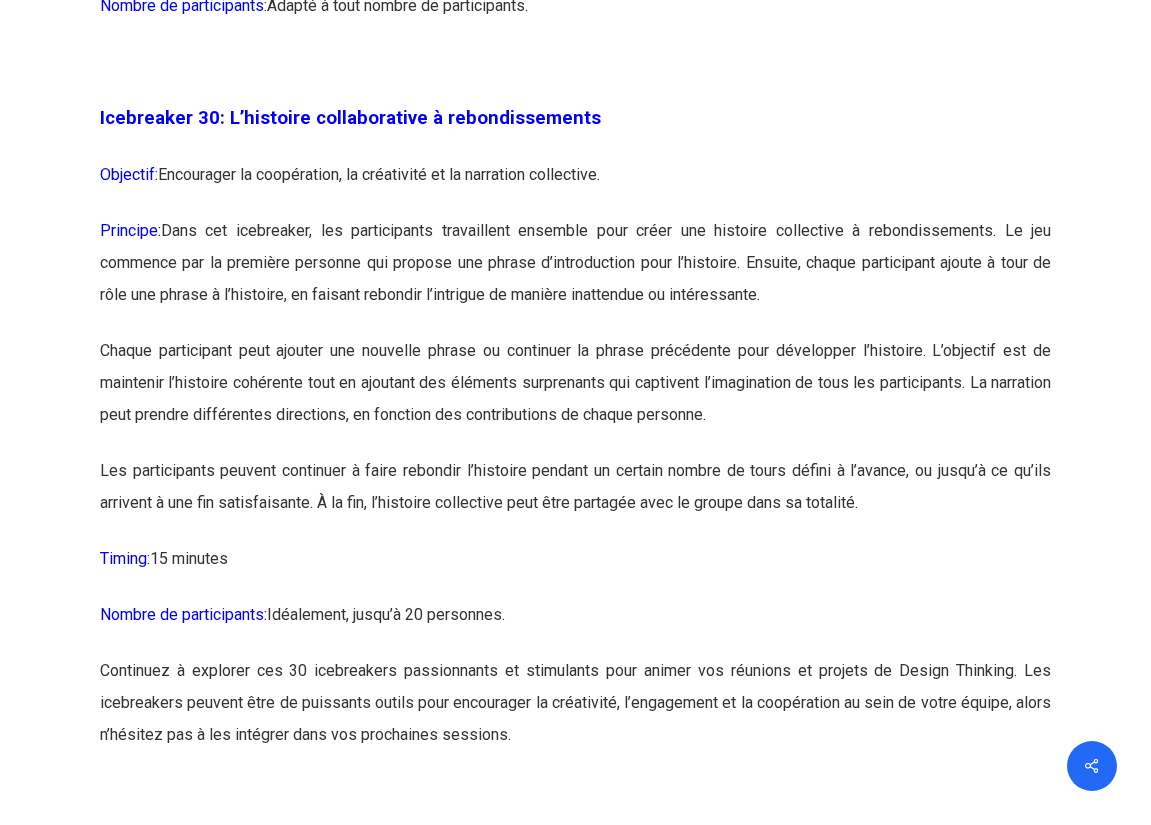 drag, startPoint x: 448, startPoint y: 380, endPoint x: 596, endPoint y: 558, distance: 231.49081 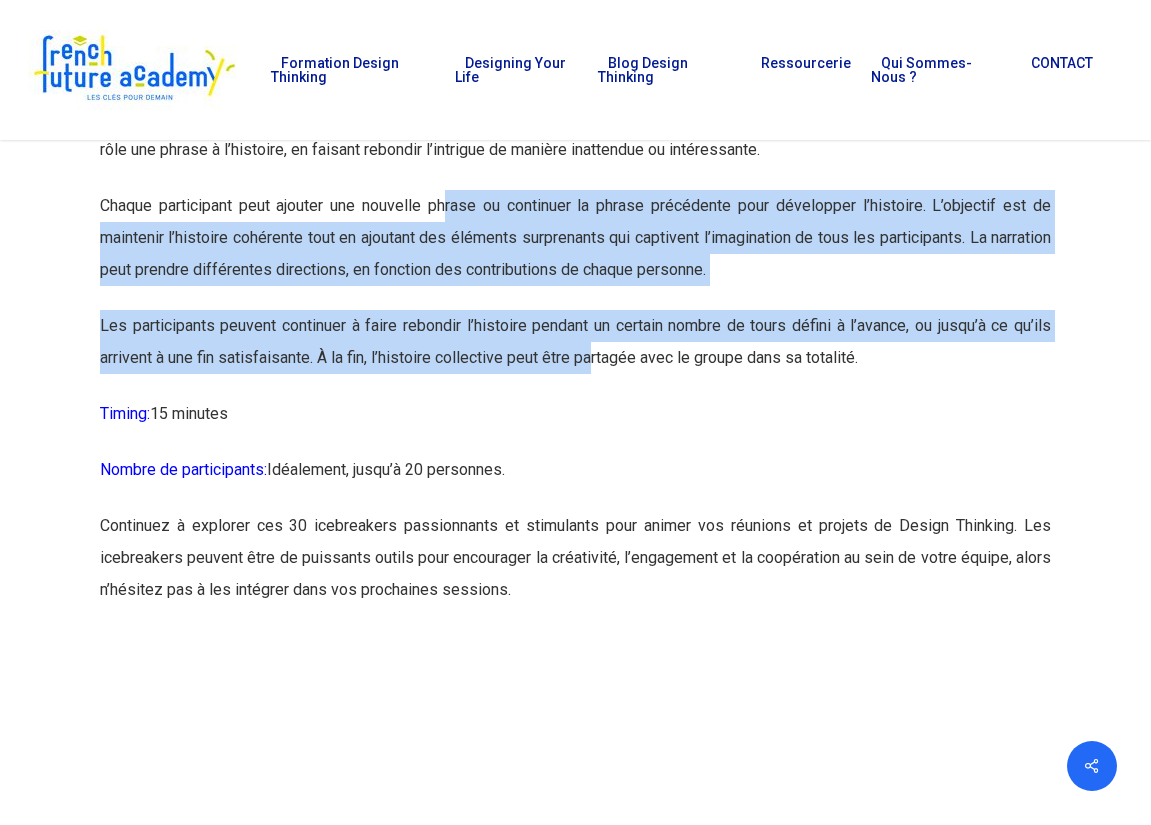 scroll, scrollTop: 20303, scrollLeft: 0, axis: vertical 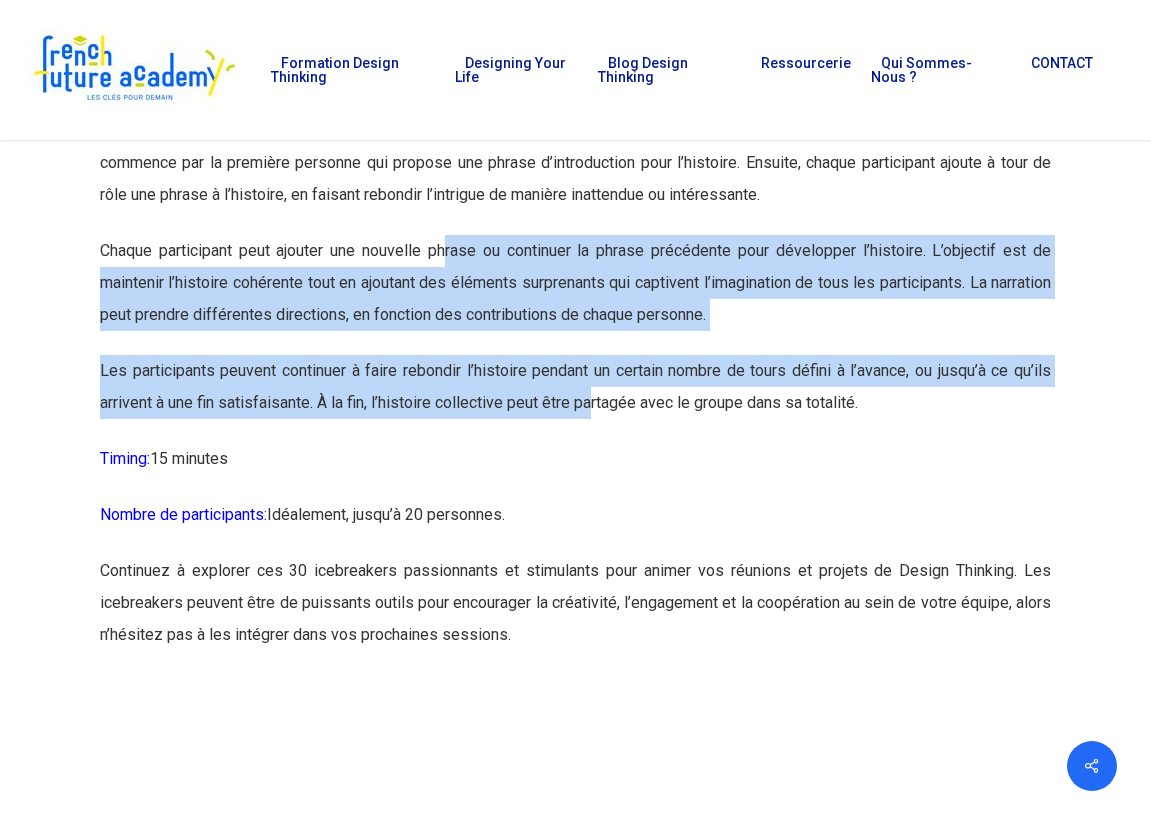click on "Timing:  15 minutes" at bounding box center [575, 471] 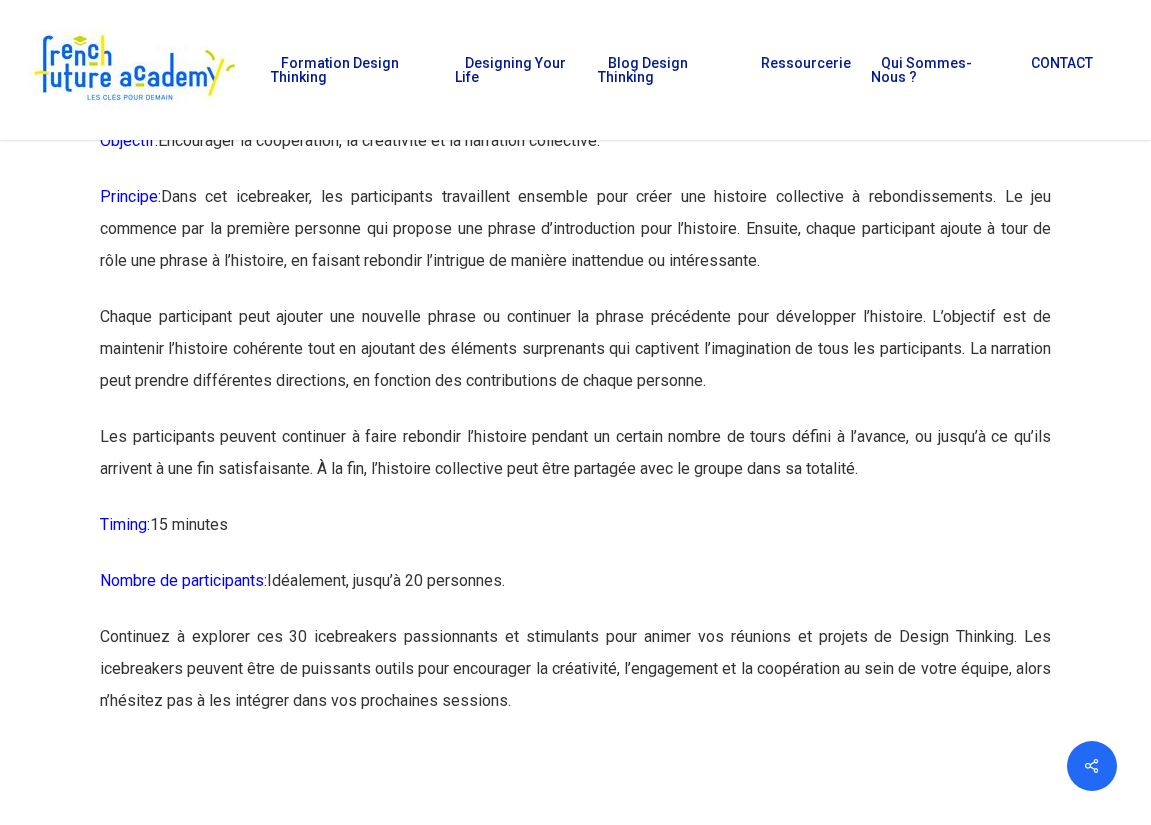 scroll, scrollTop: 20203, scrollLeft: 0, axis: vertical 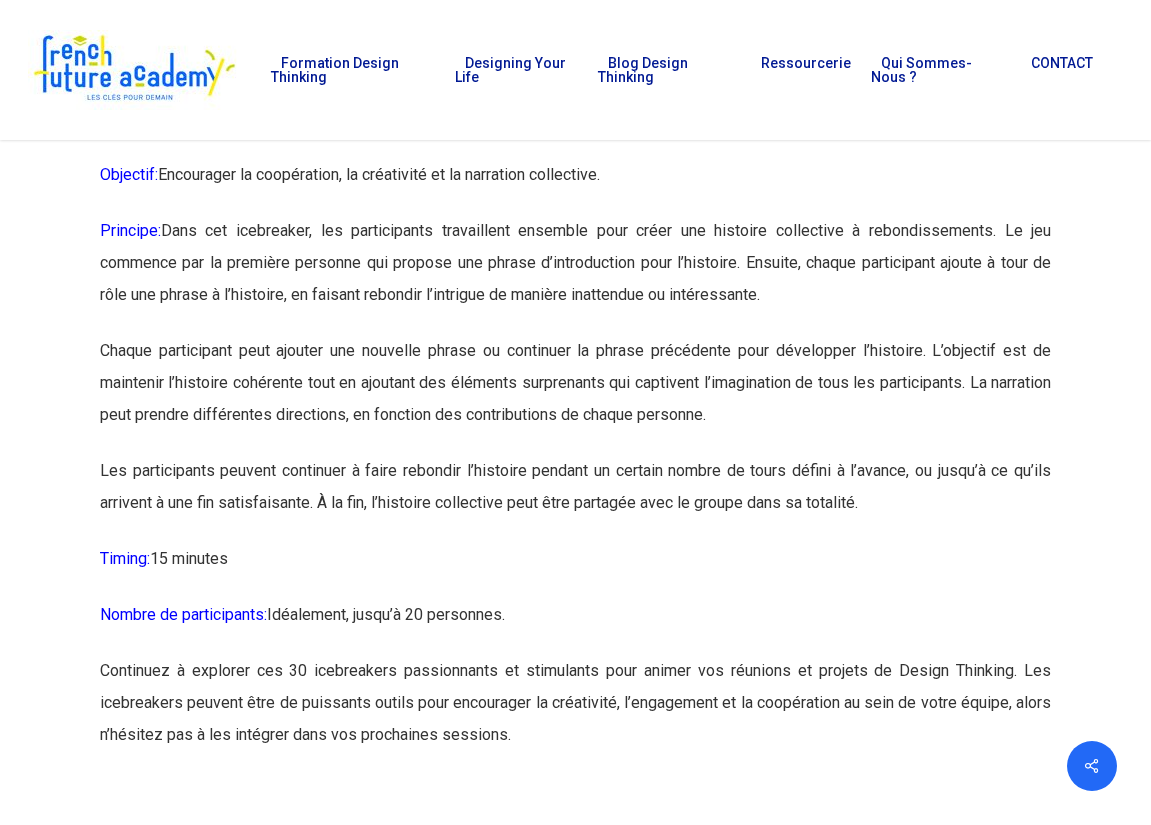 drag, startPoint x: 169, startPoint y: 259, endPoint x: 843, endPoint y: 323, distance: 677.03174 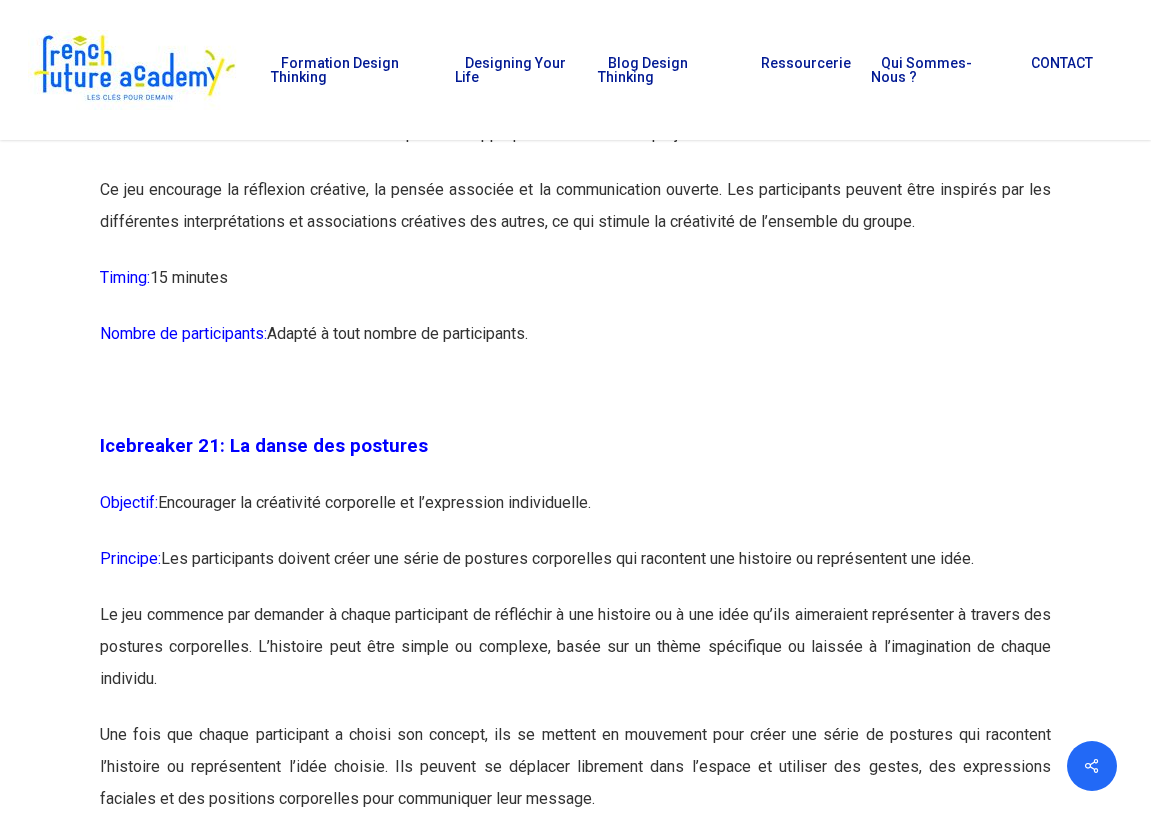 scroll, scrollTop: 14015, scrollLeft: 0, axis: vertical 